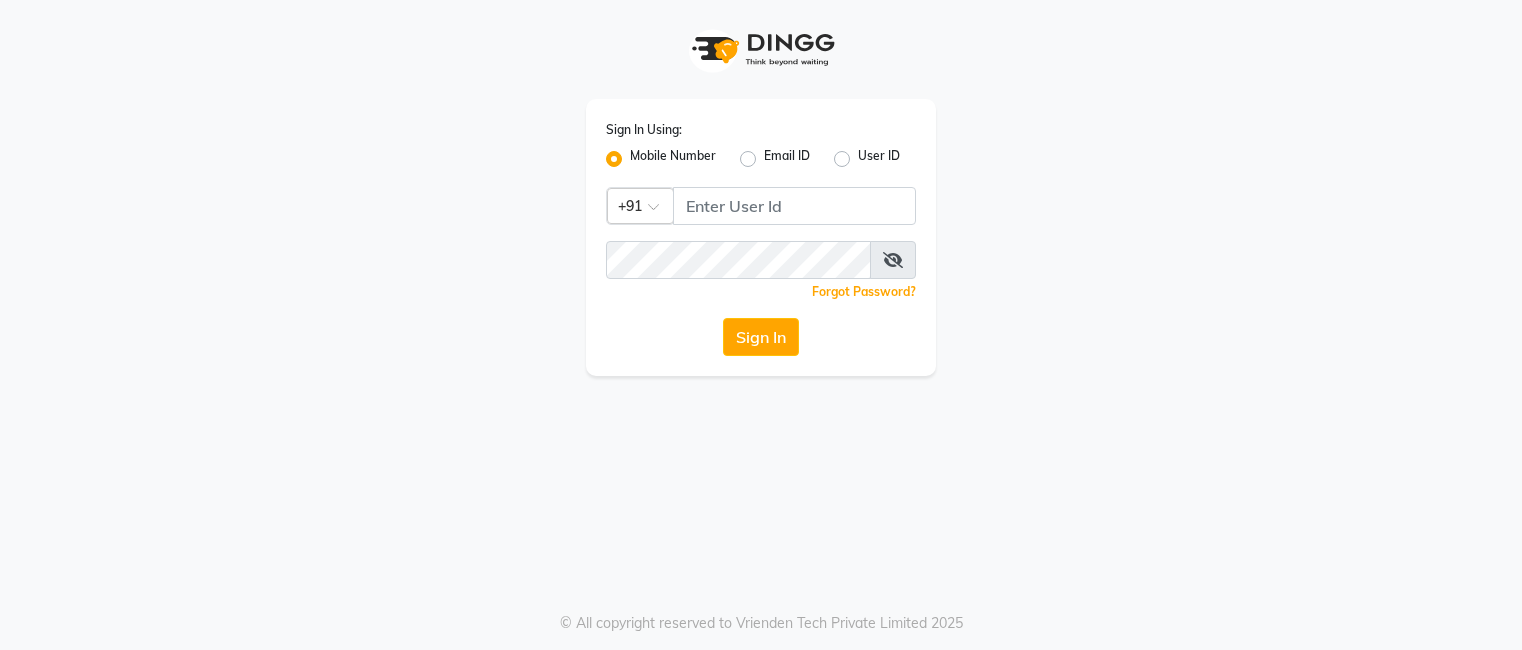 scroll, scrollTop: 0, scrollLeft: 0, axis: both 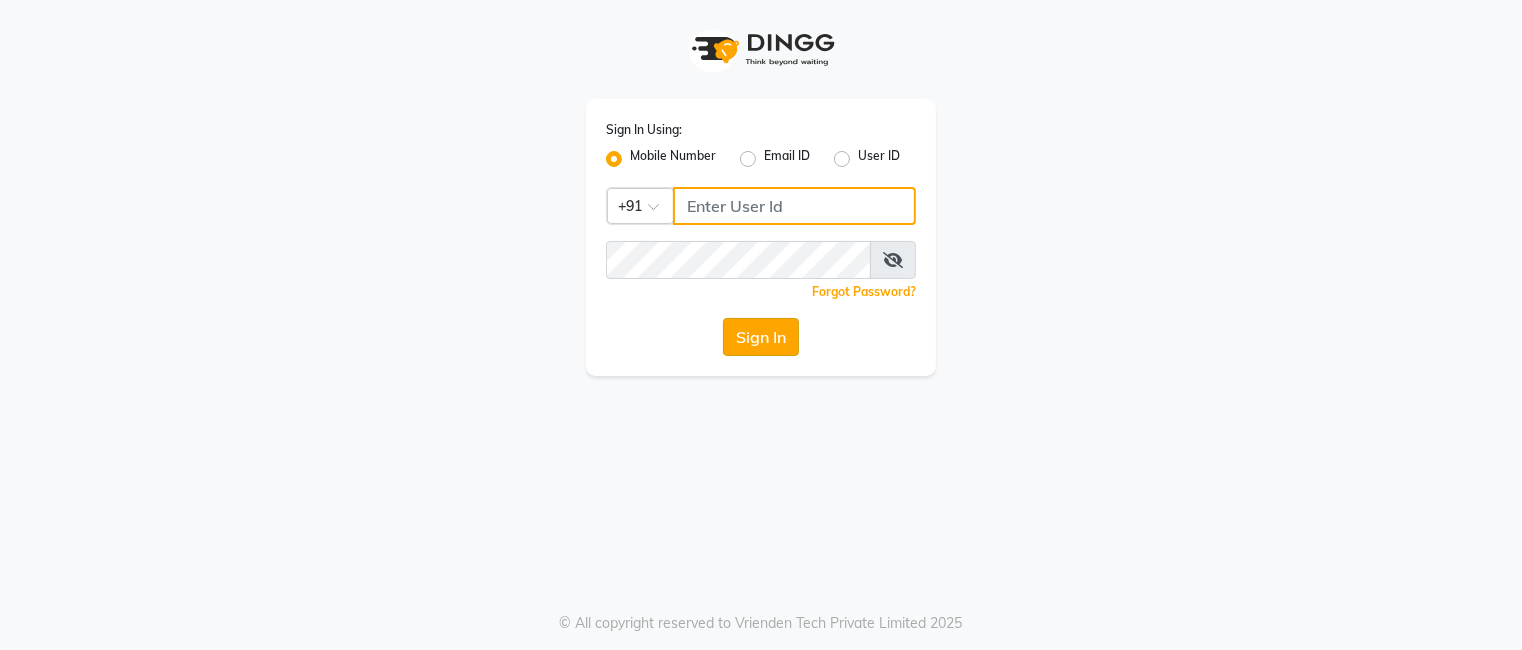 type on "7972130492" 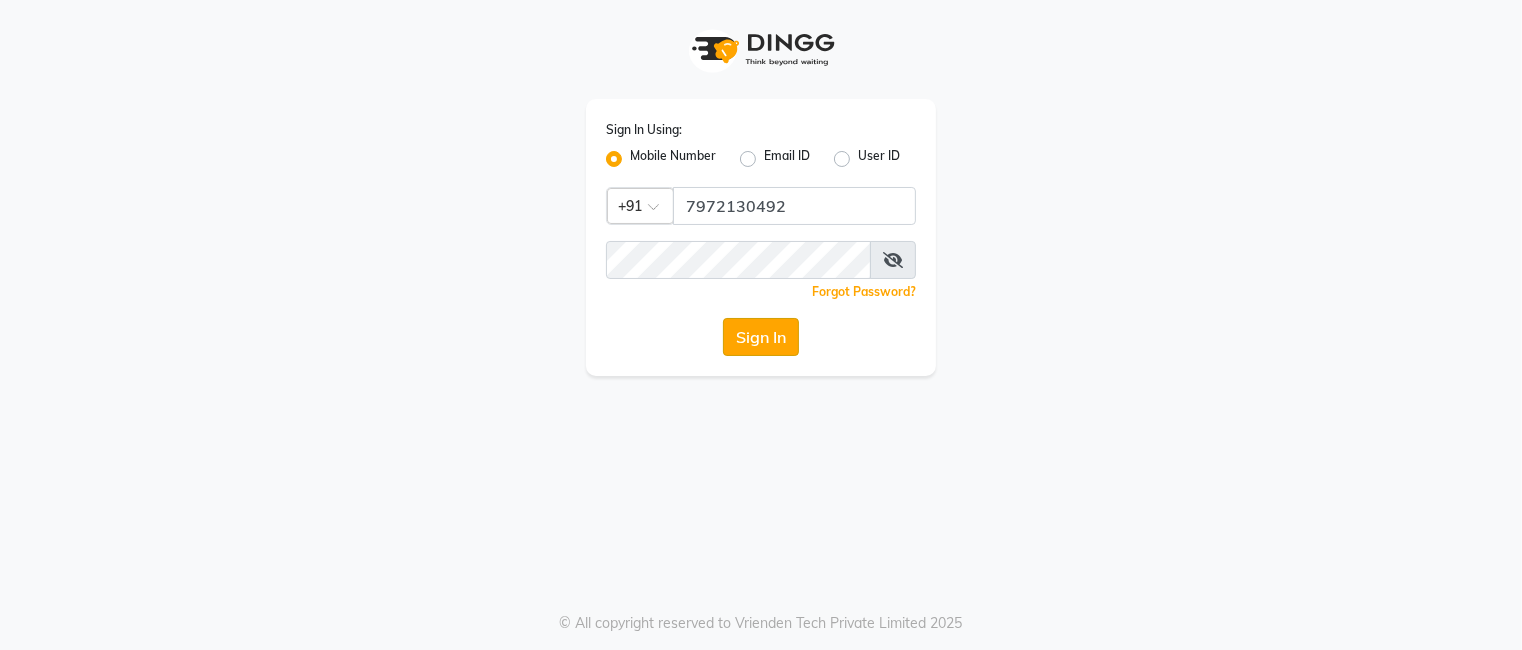 click on "Sign In" 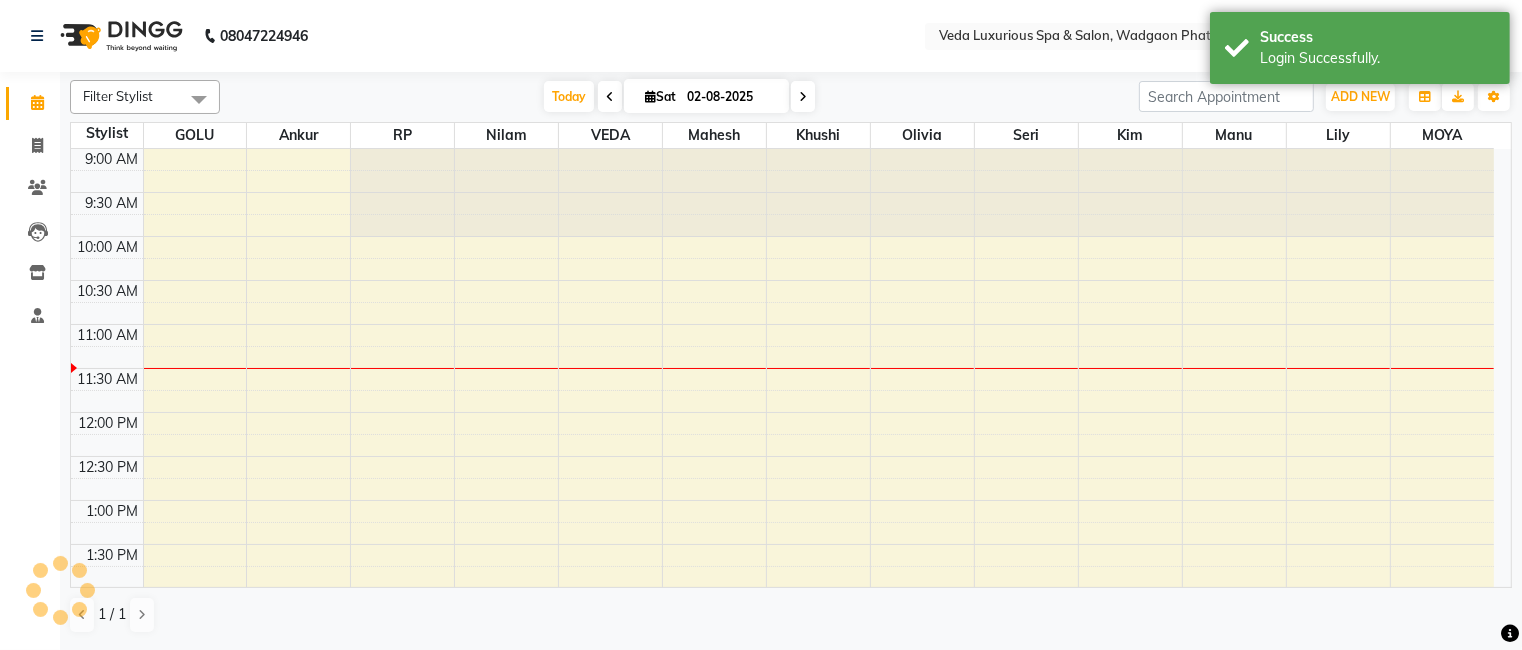 scroll, scrollTop: 0, scrollLeft: 0, axis: both 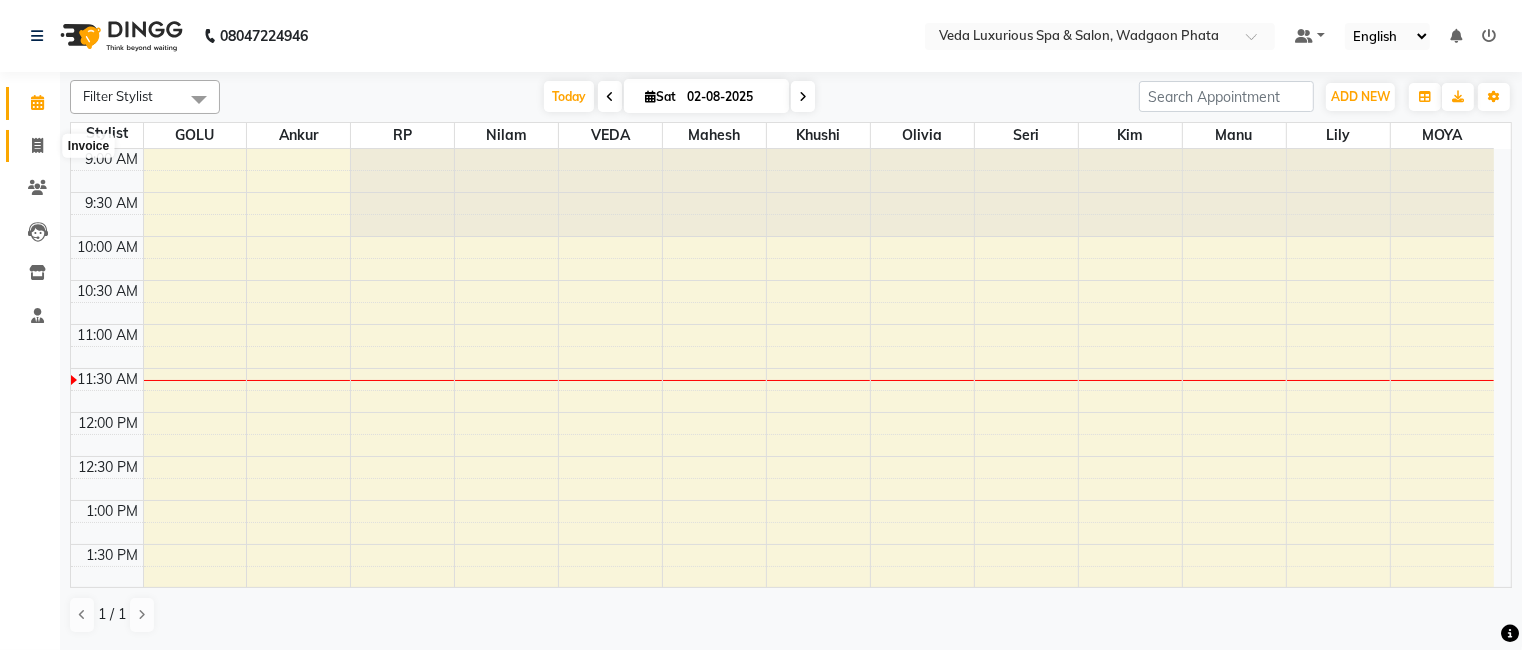 click 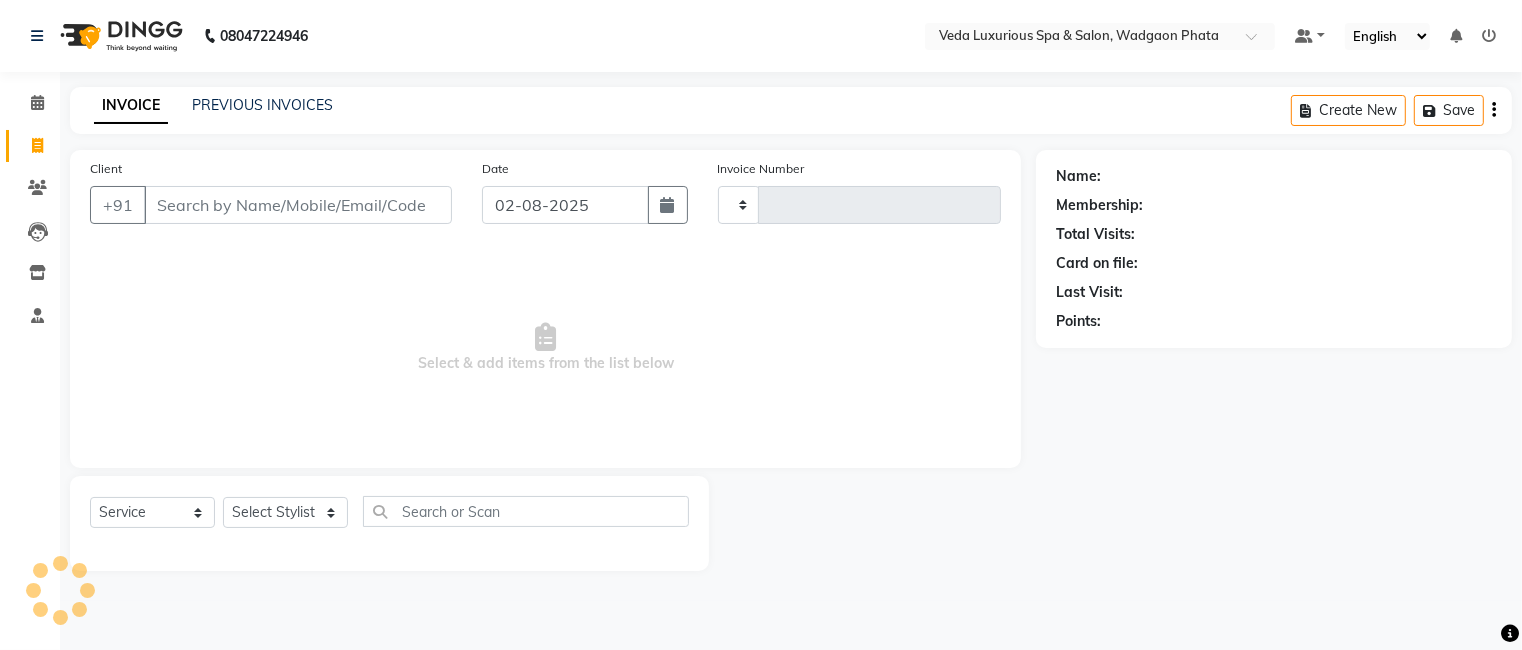 type on "1836" 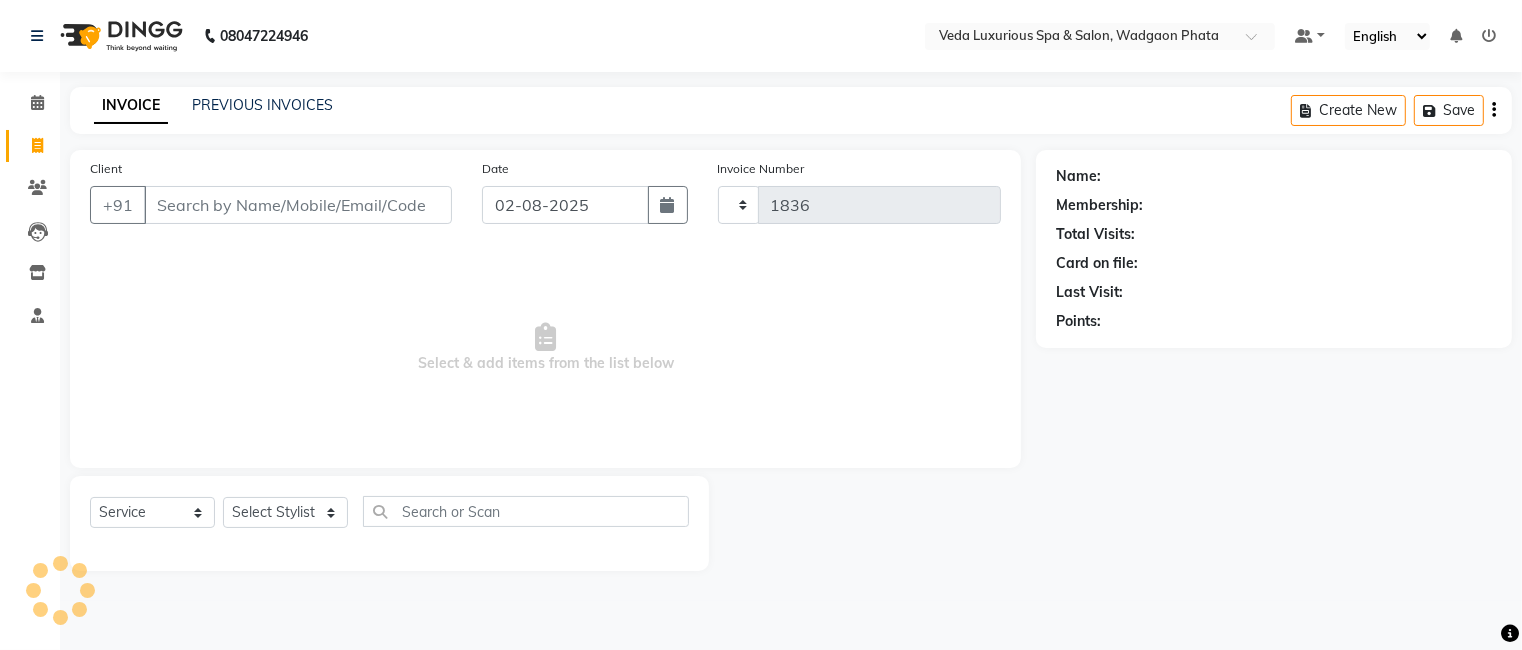 select on "4666" 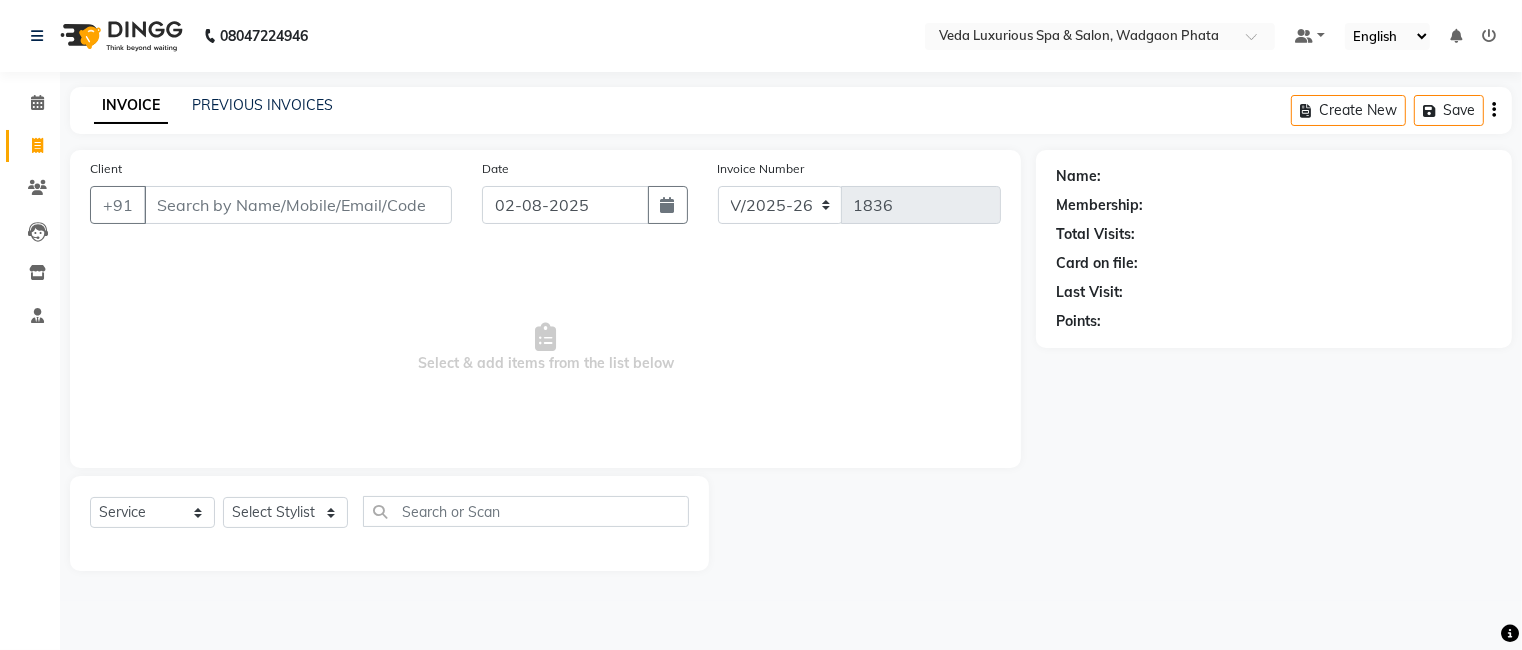 click 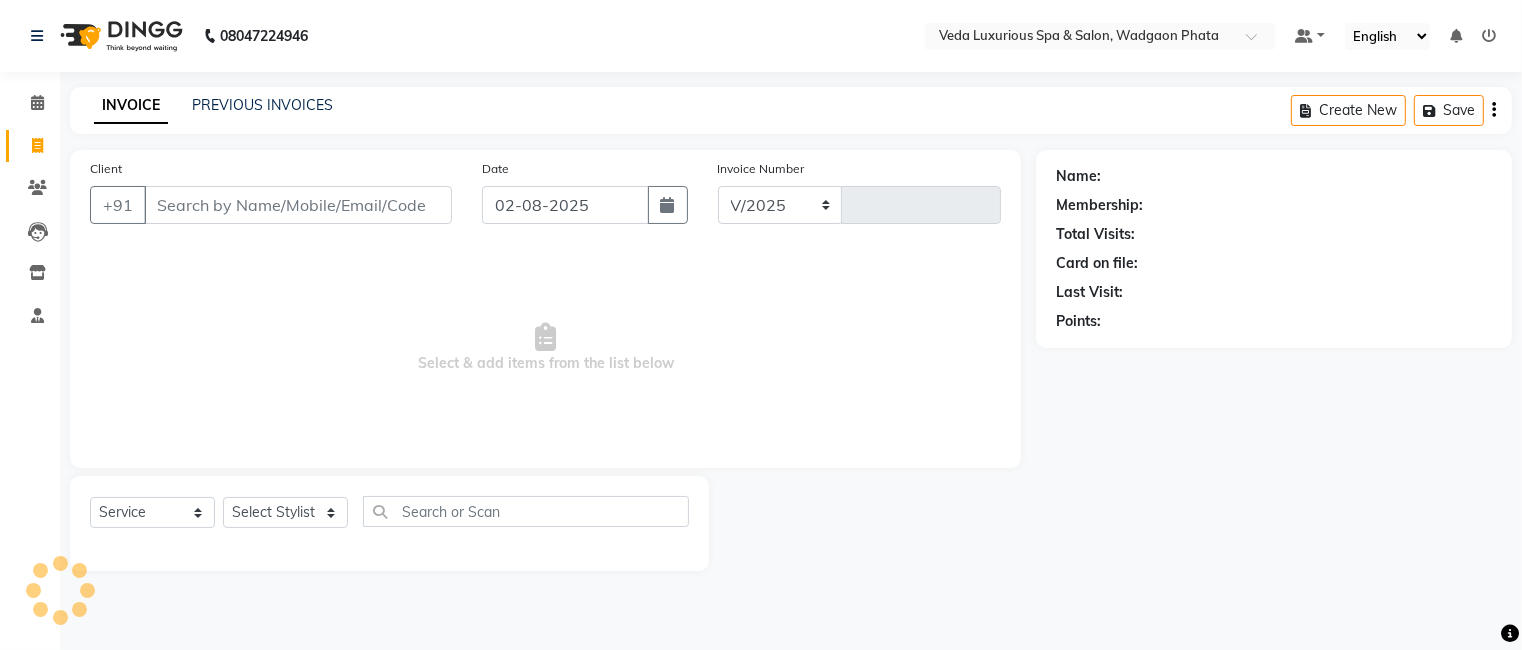 select on "4666" 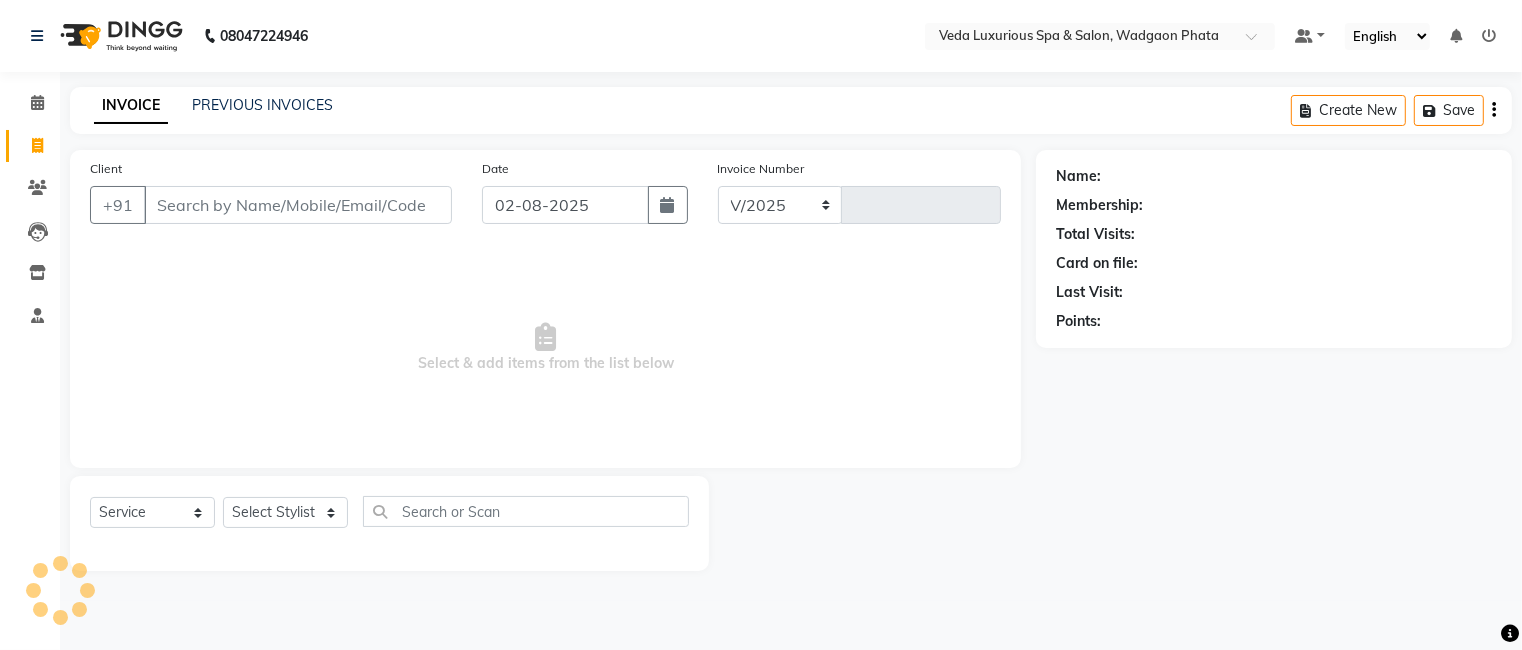 type on "1836" 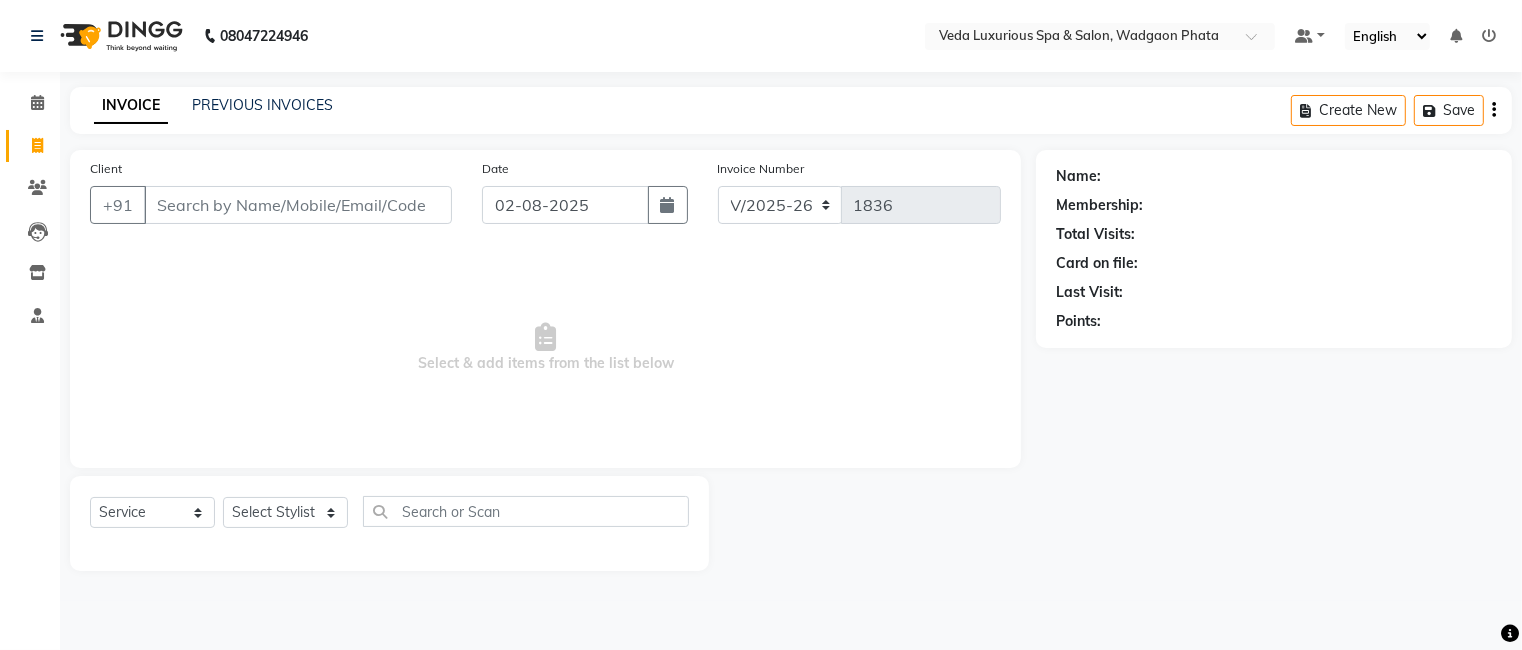 click 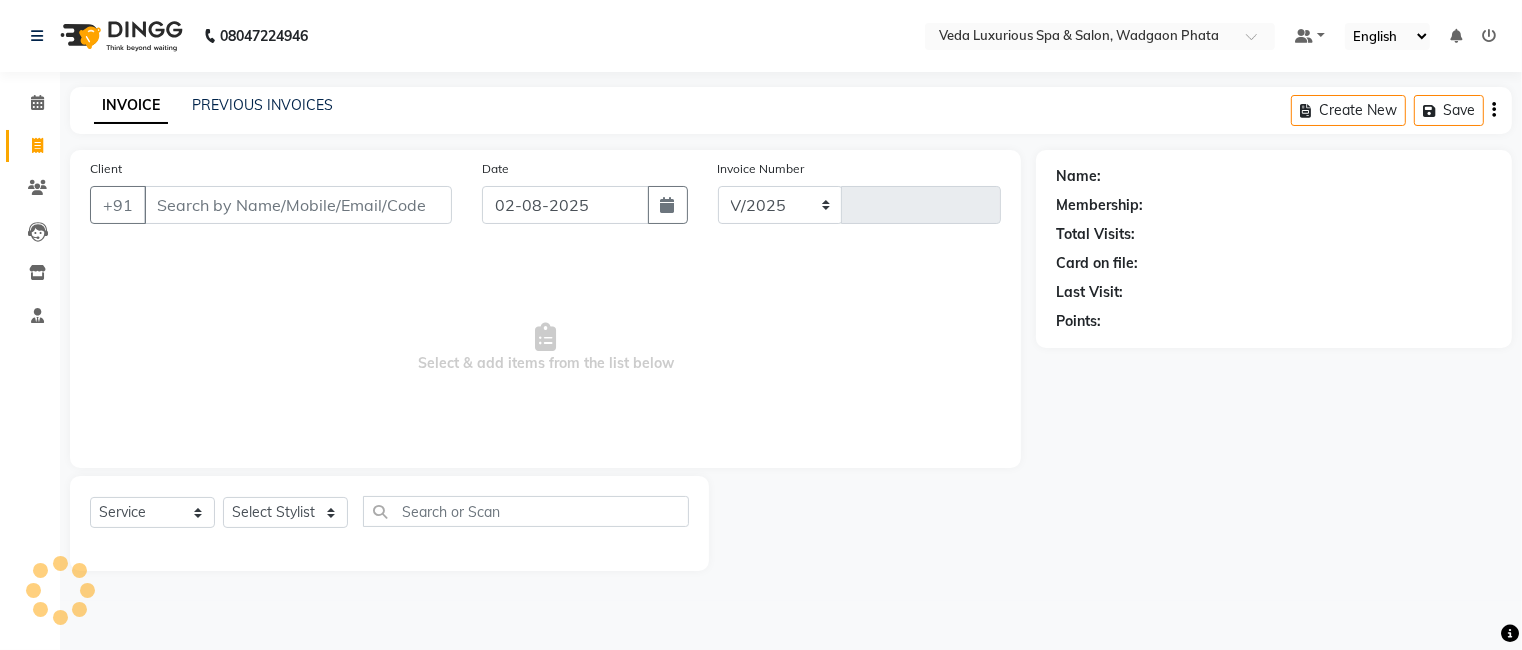select on "4666" 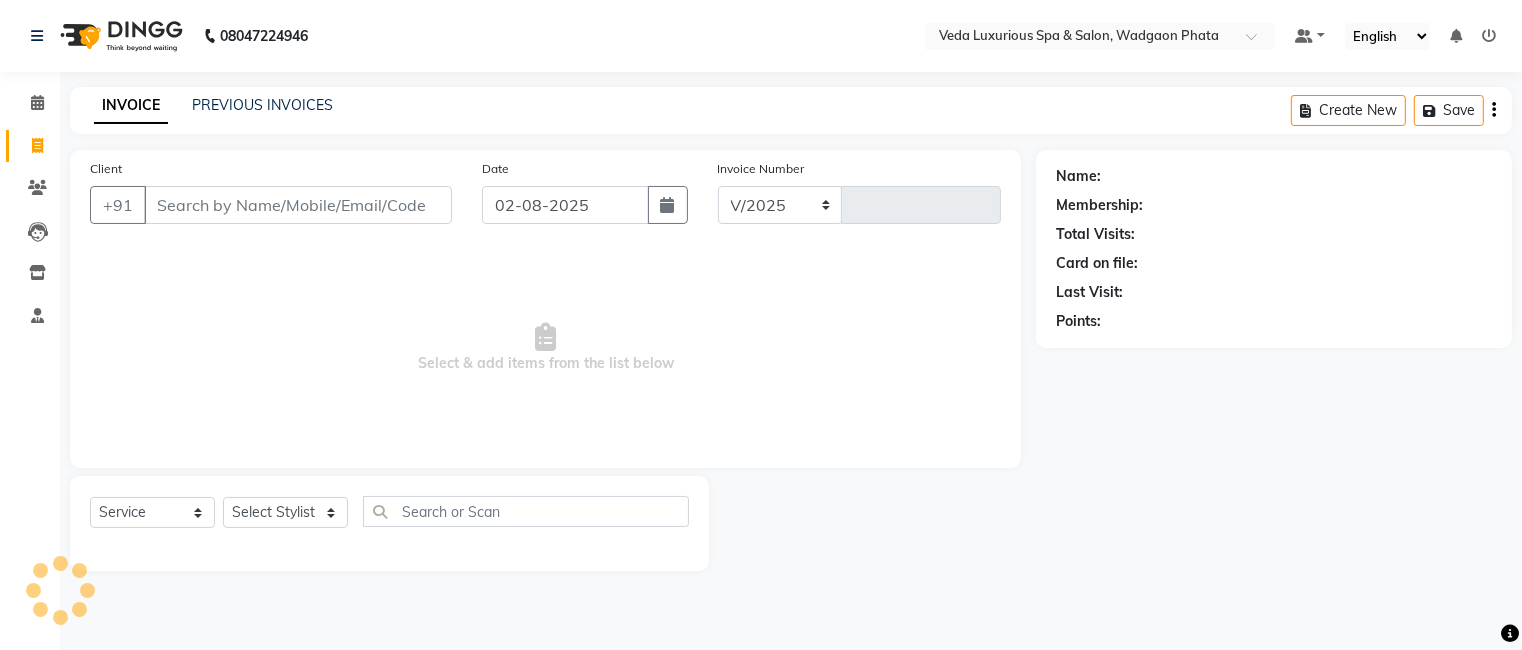 type on "1836" 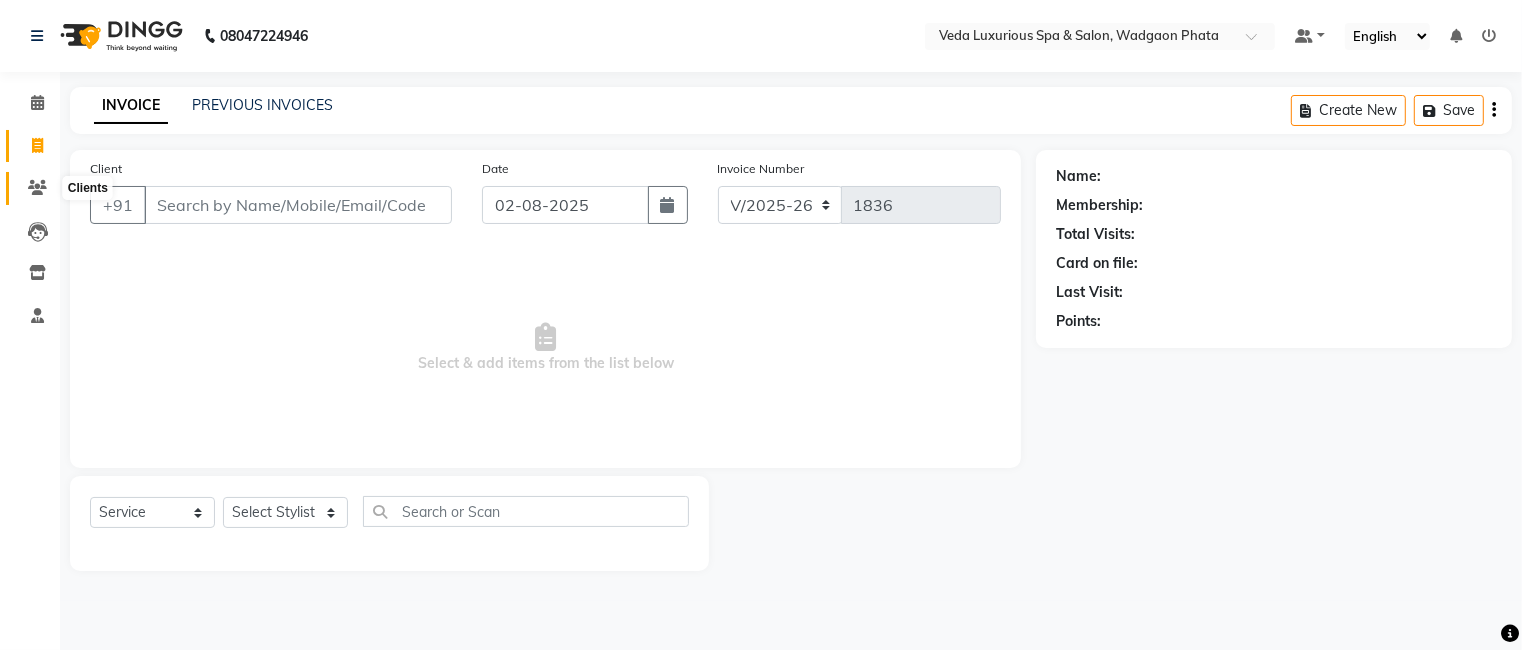 click 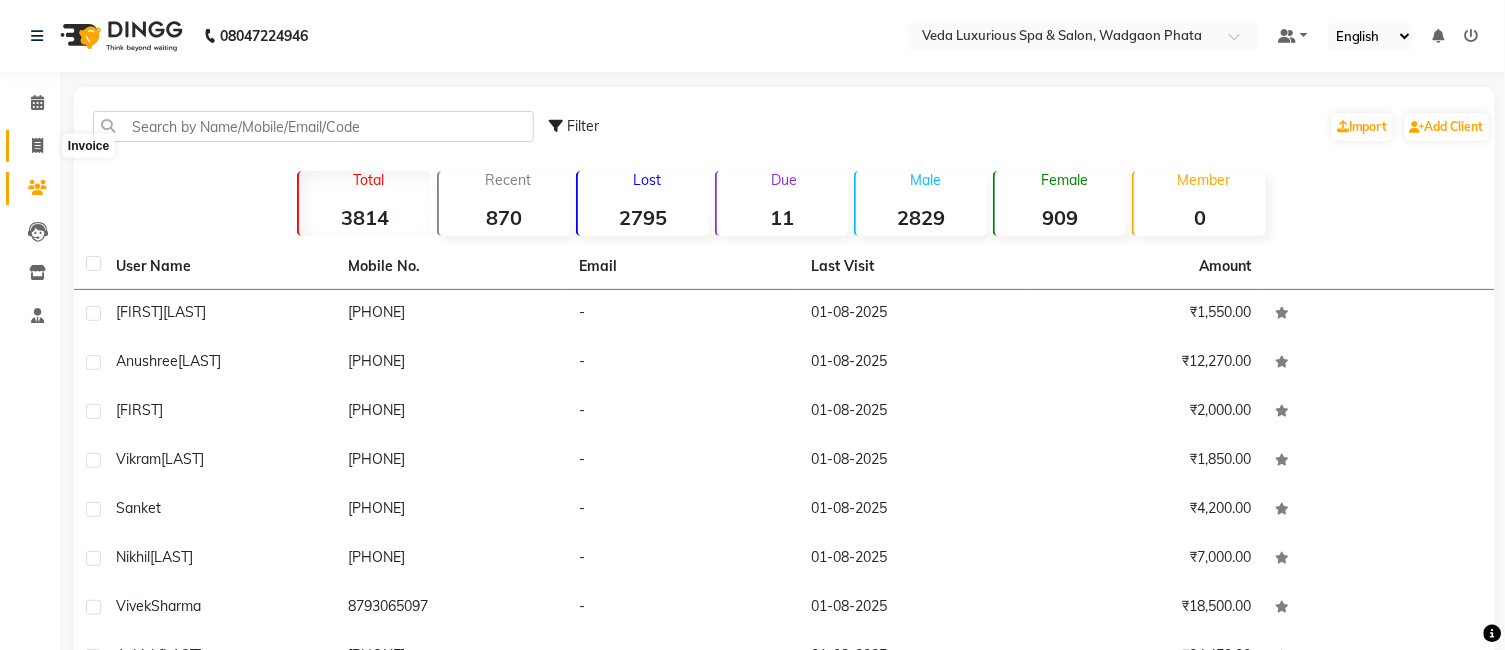 click 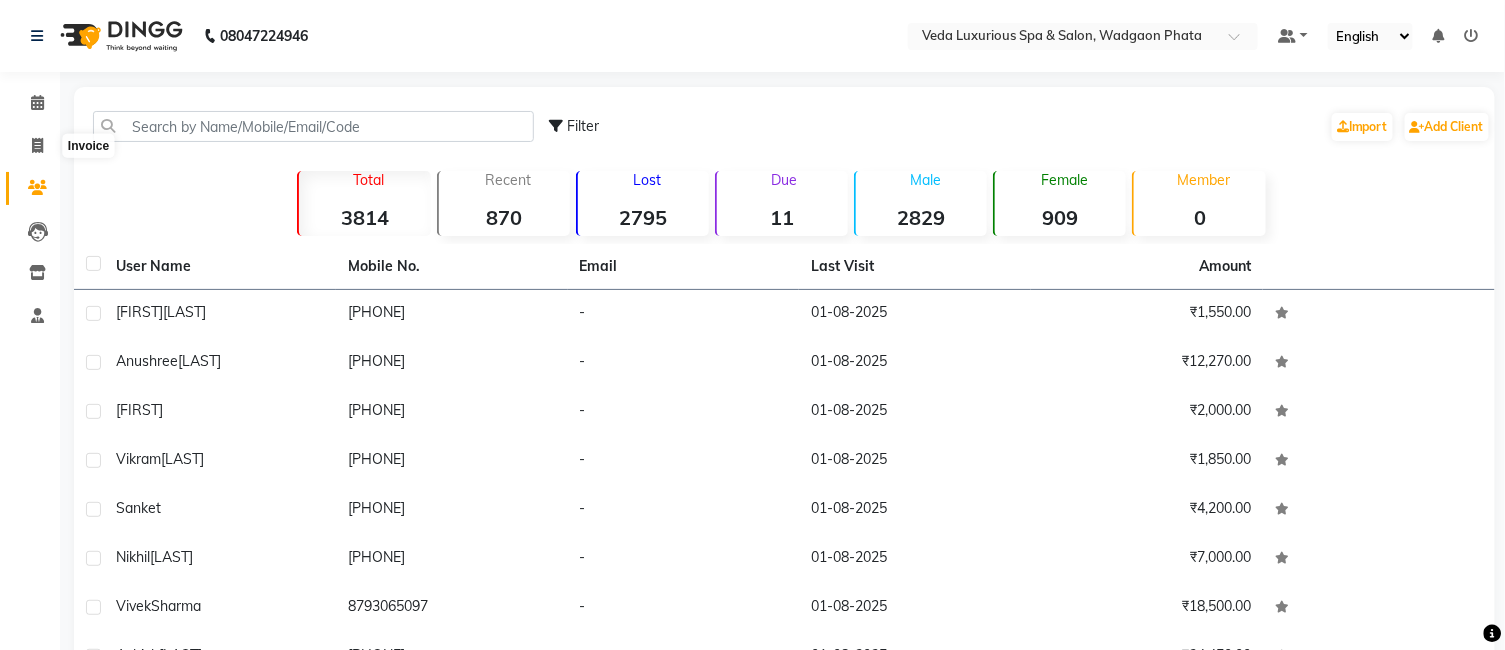 select on "service" 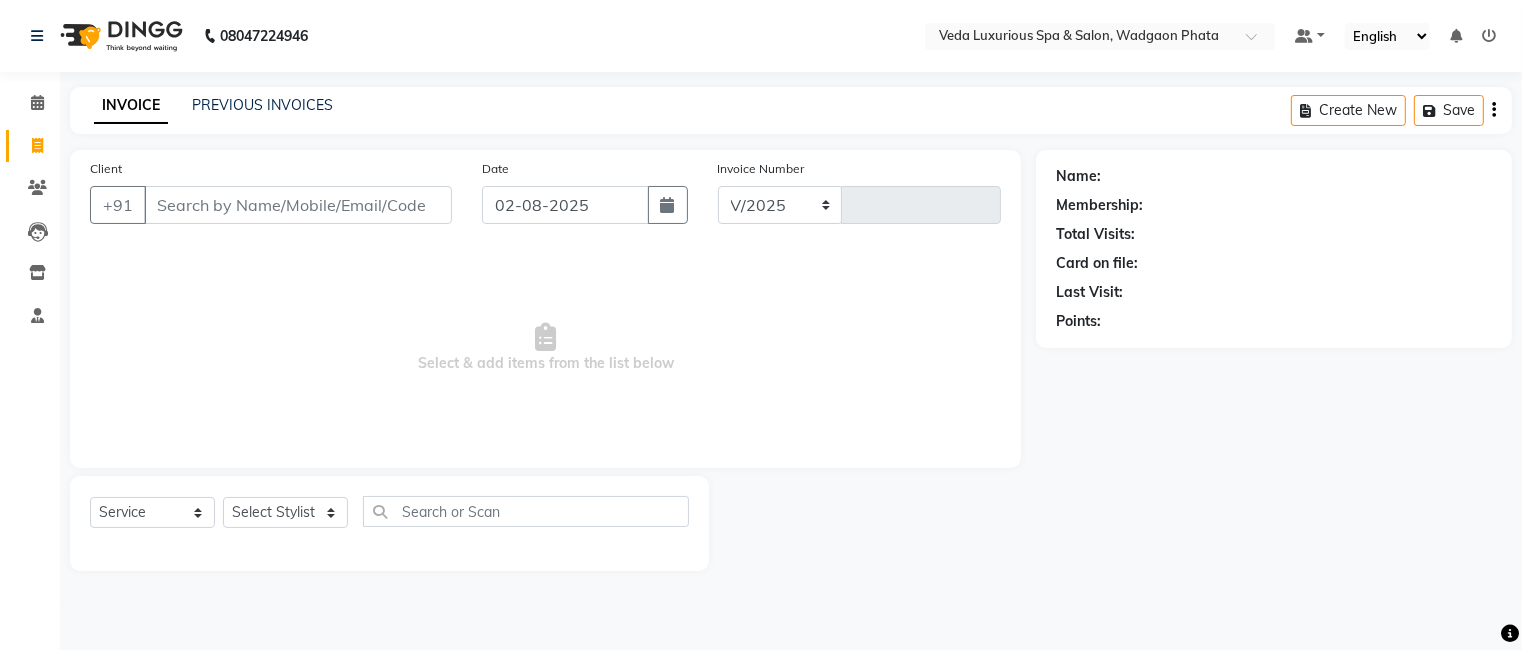 select on "4666" 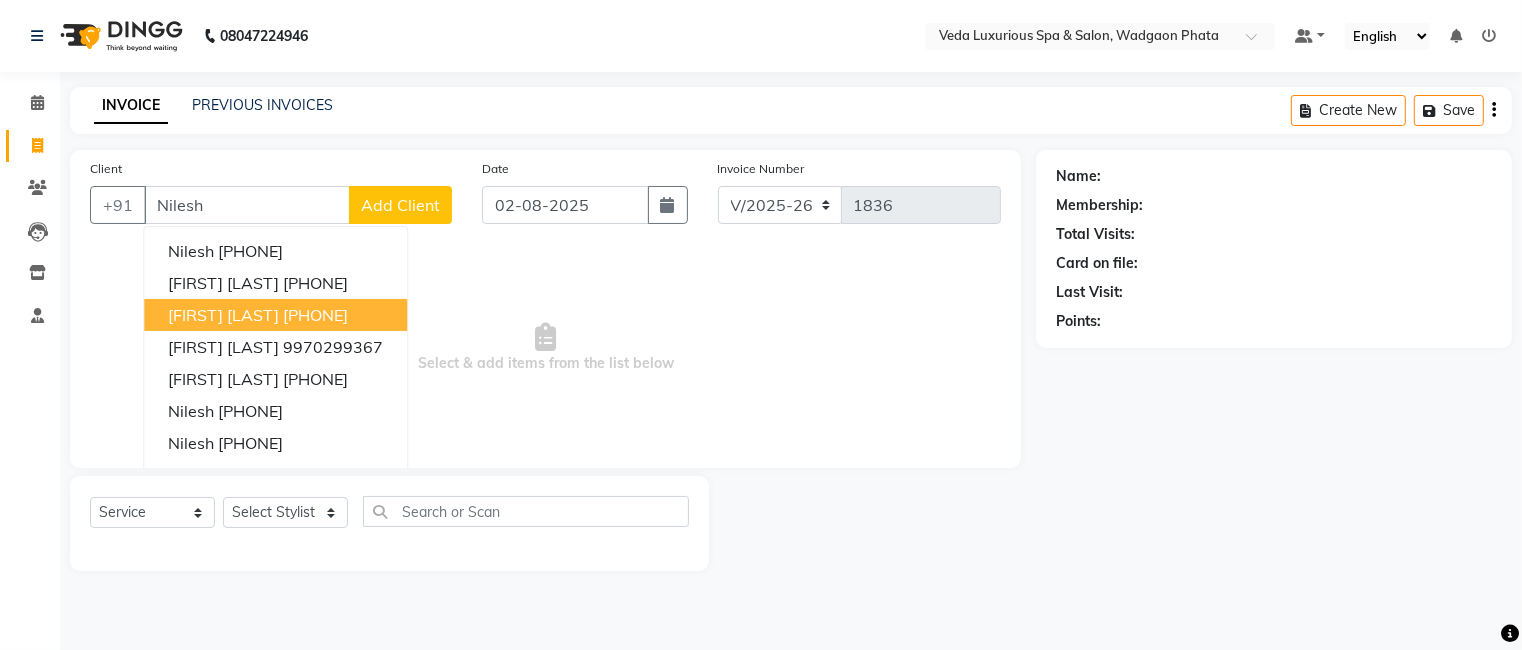 click on "[FIRST] [LAST] [PHONE]" at bounding box center [275, 315] 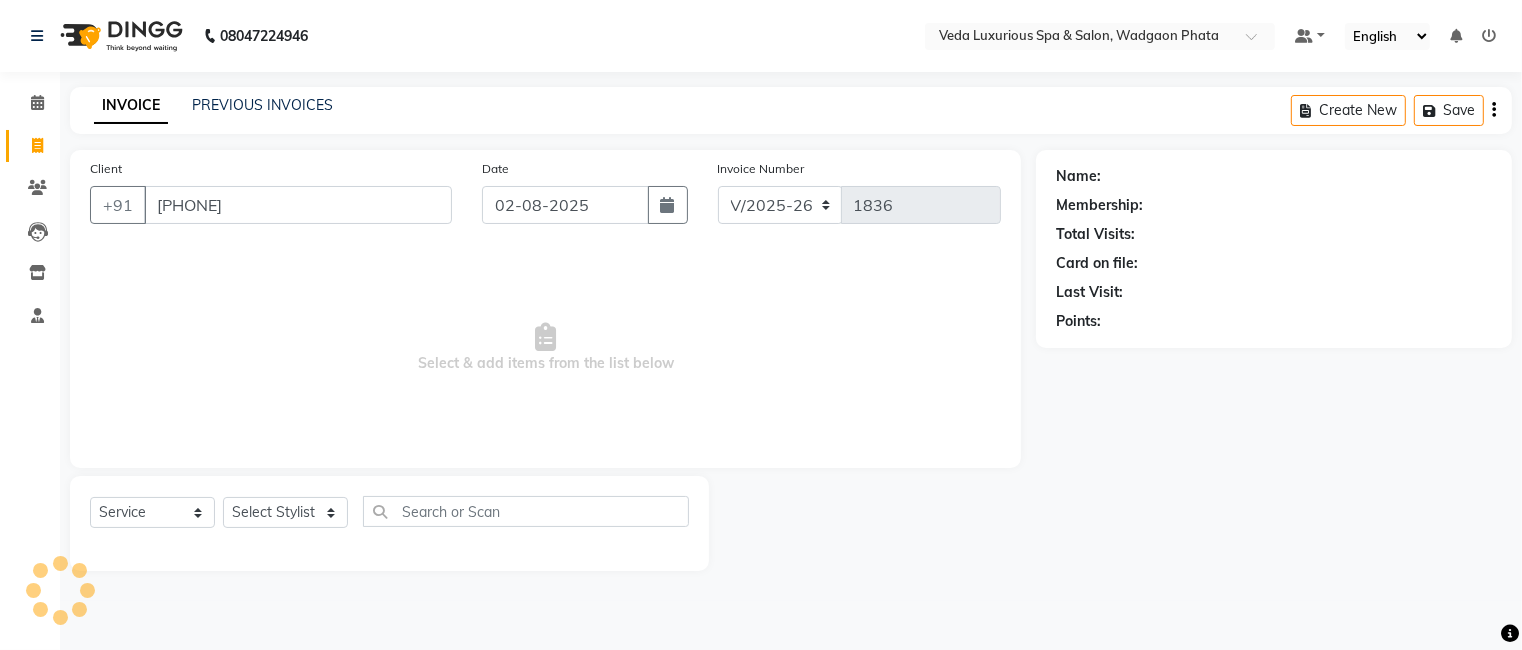type on "[PHONE]" 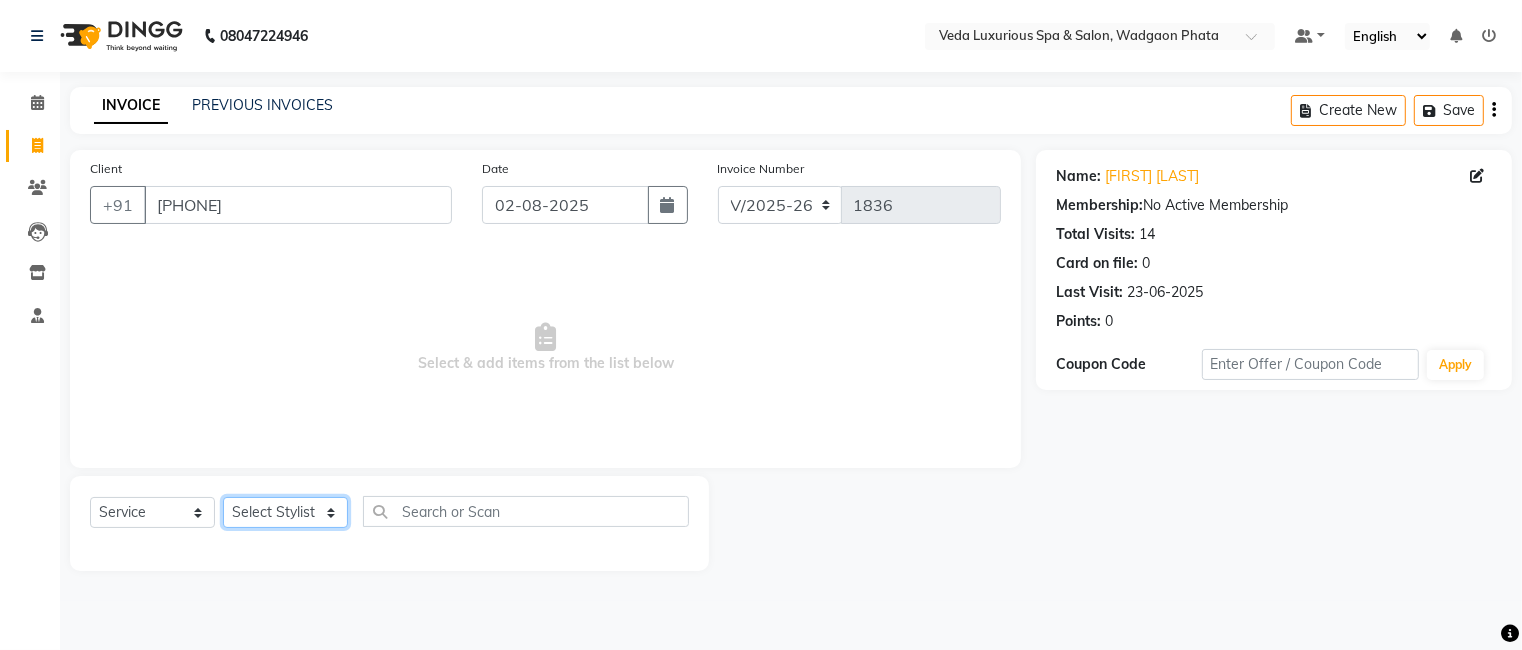 click on "Select Stylist Ankur GOLU Khushi kim lily Mahesh manu MOYA Nilam olivia RP seri VEDA" 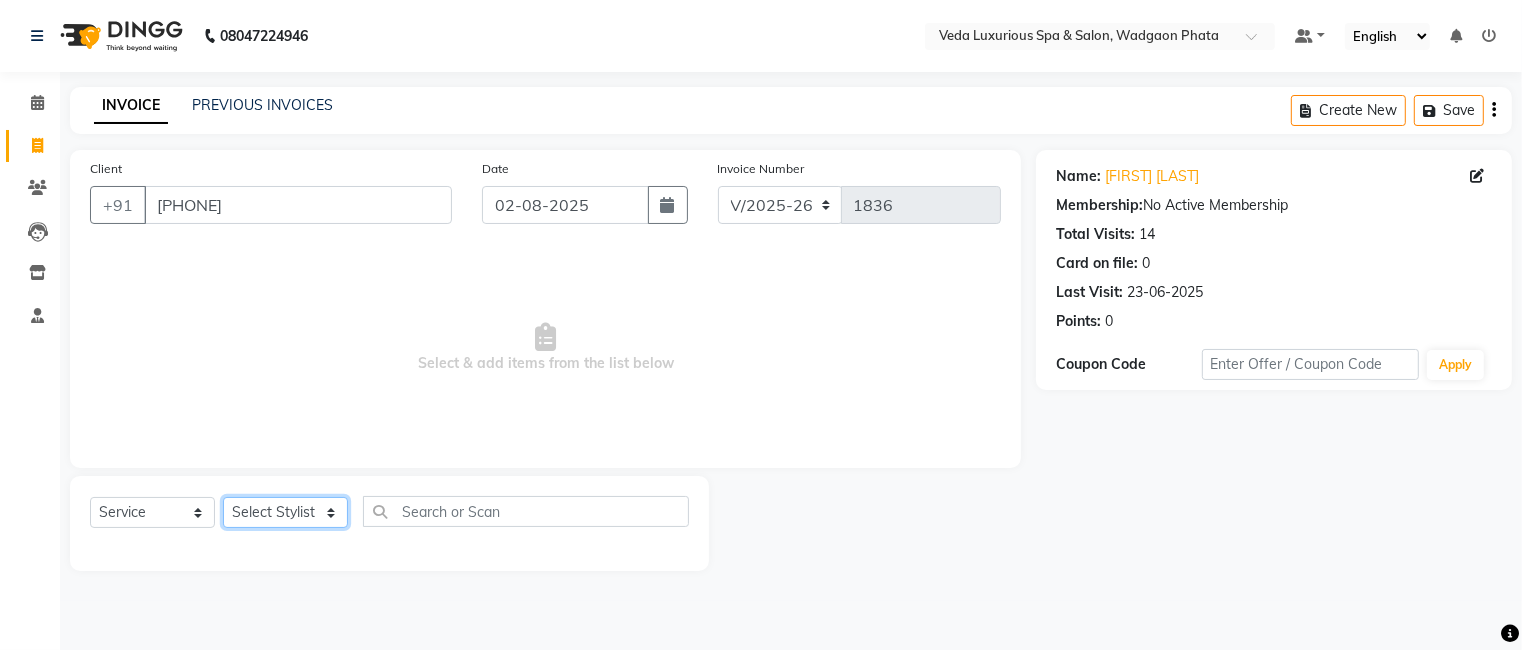 select on "27587" 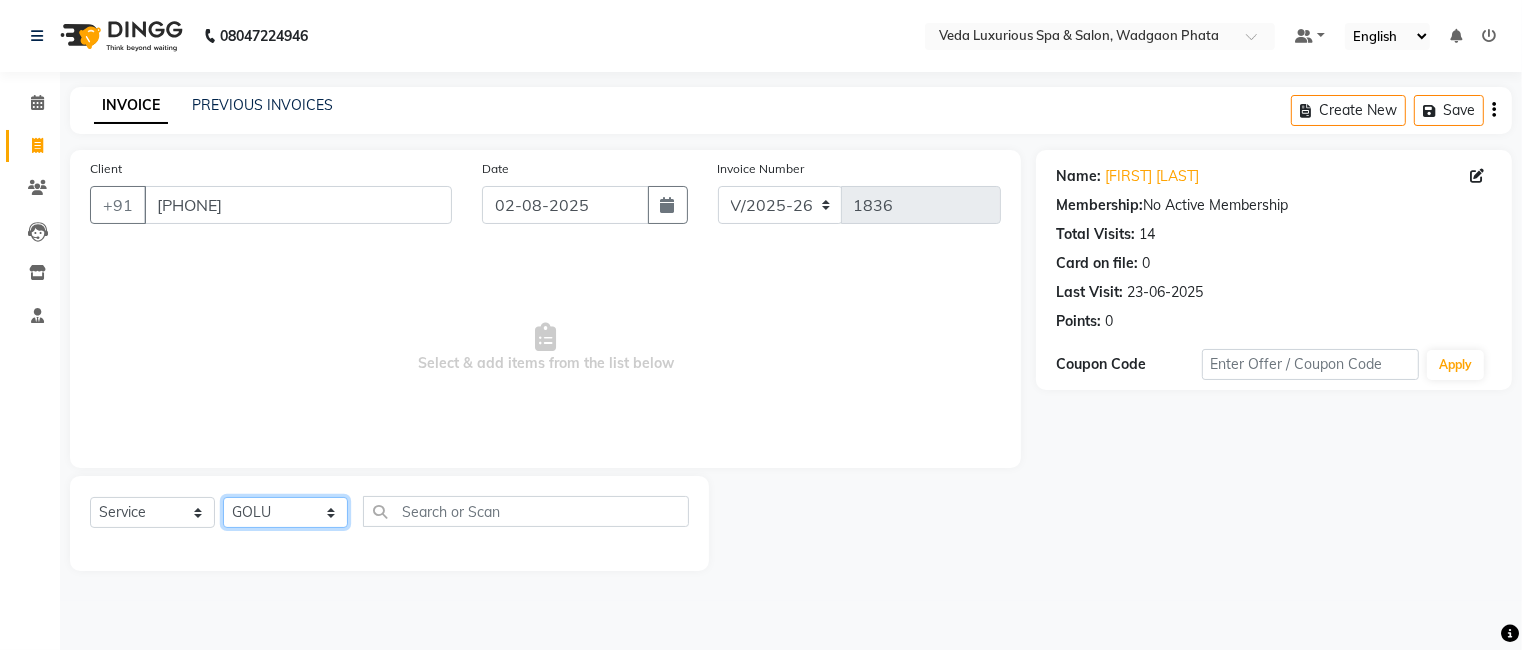 click on "Select Stylist Ankur GOLU Khushi kim lily Mahesh manu MOYA Nilam olivia RP seri VEDA" 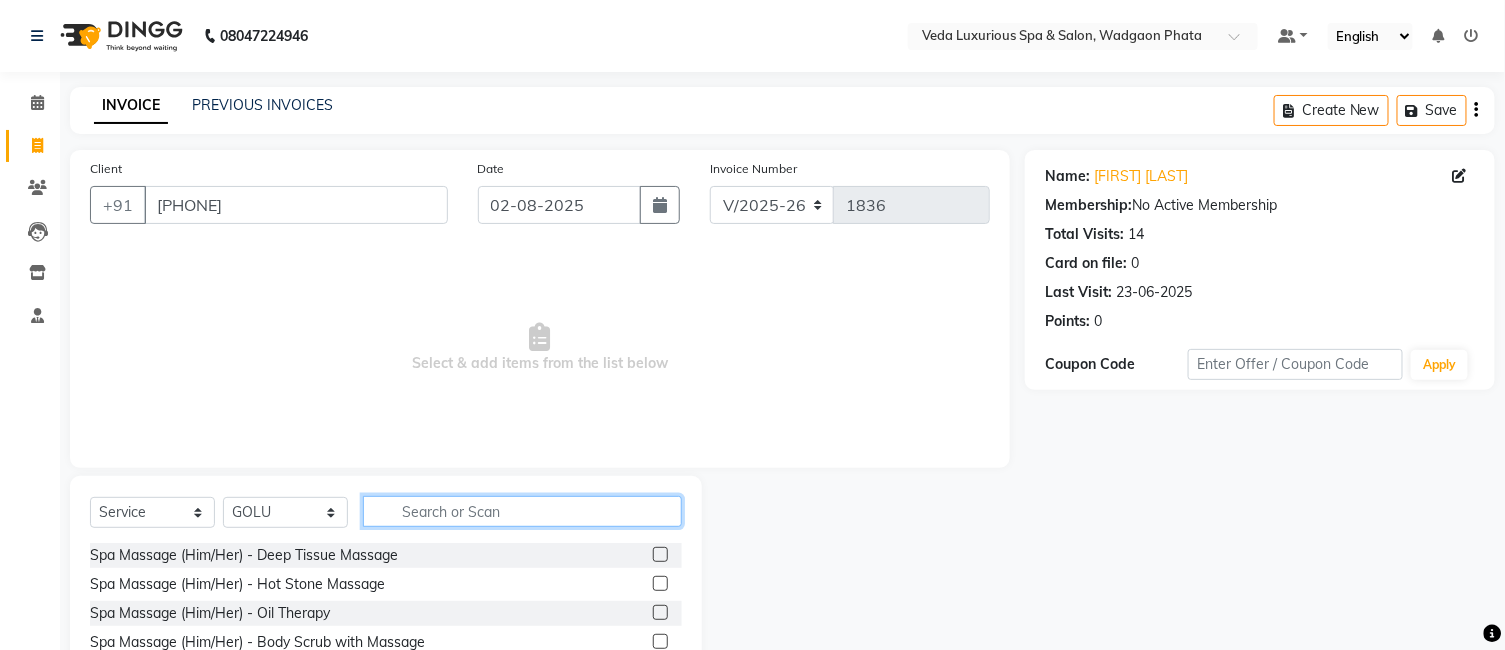 click 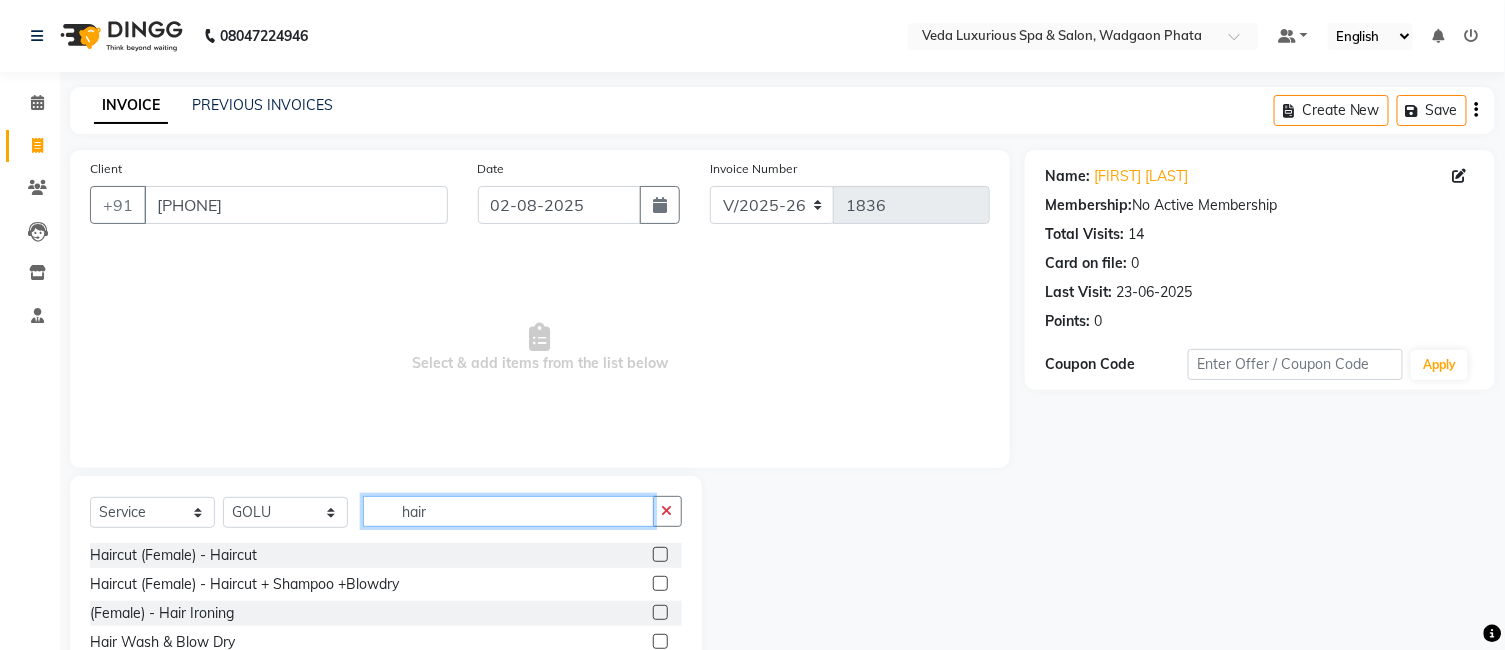 type on "hair" 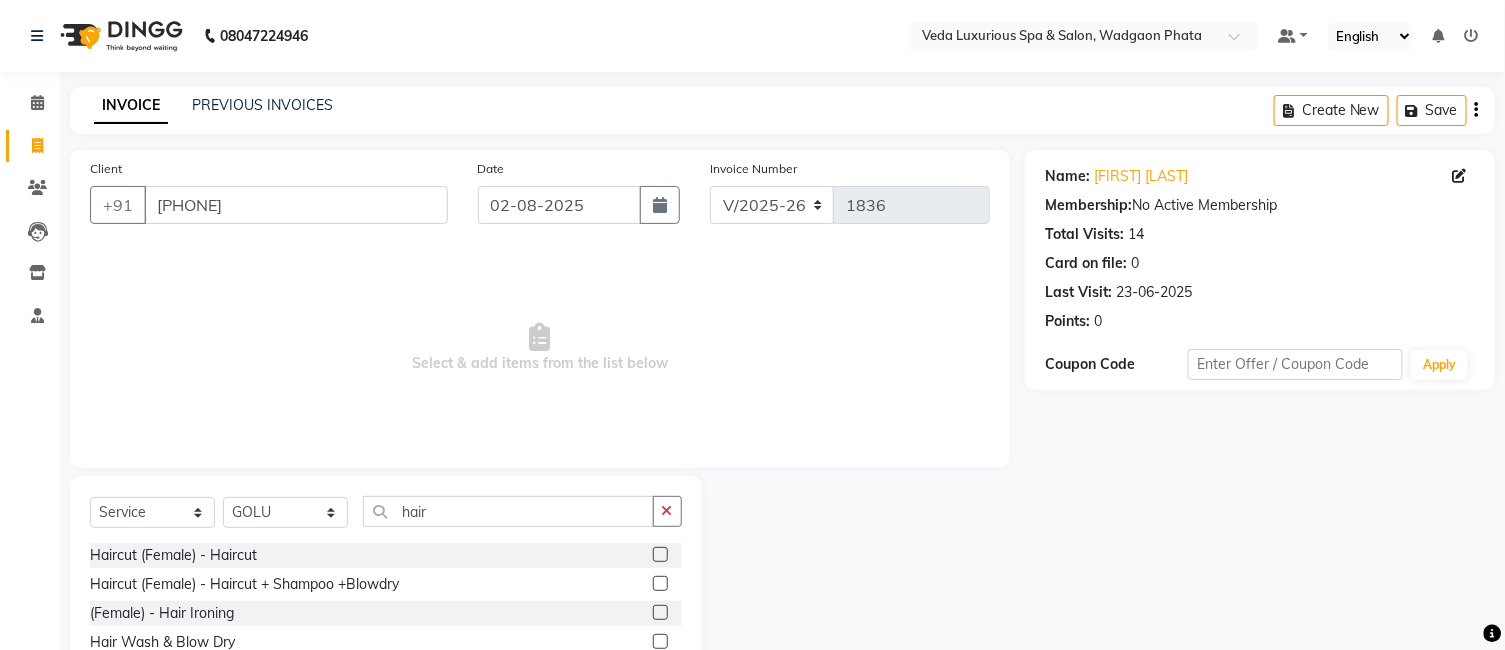 click 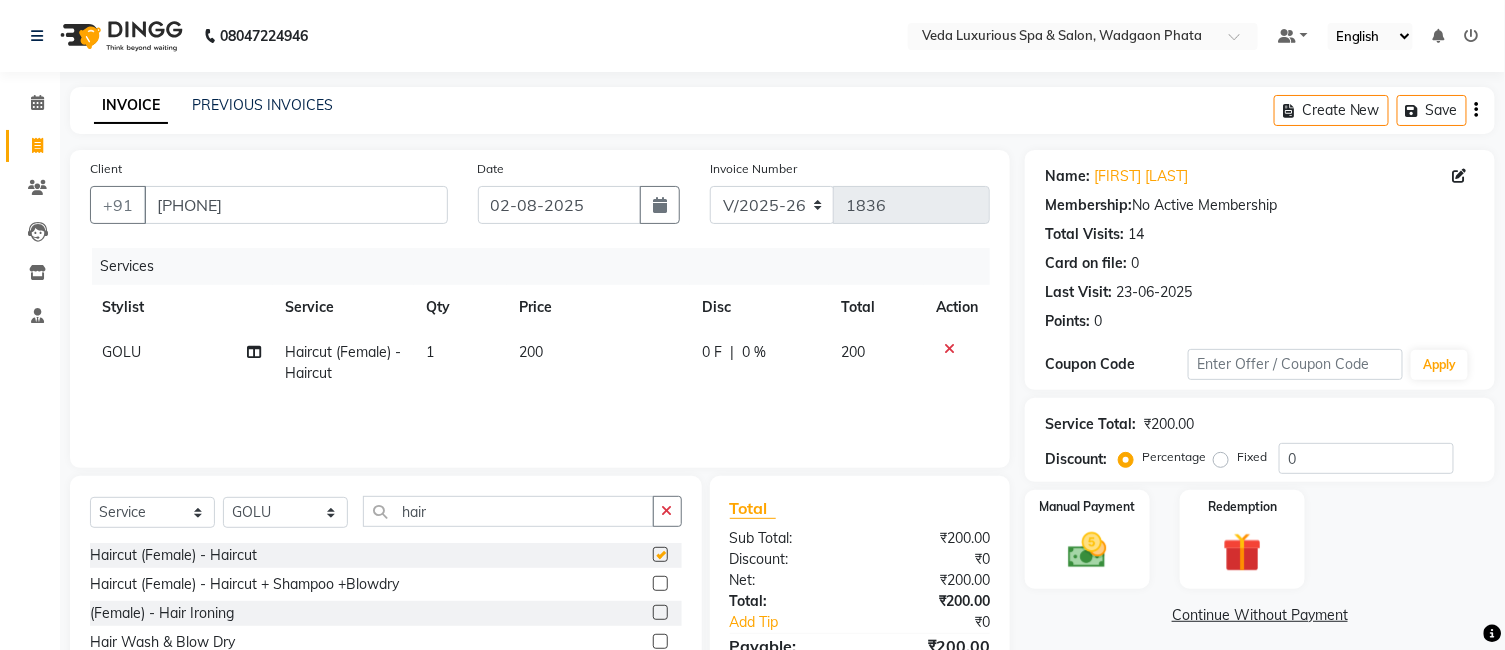 checkbox on "false" 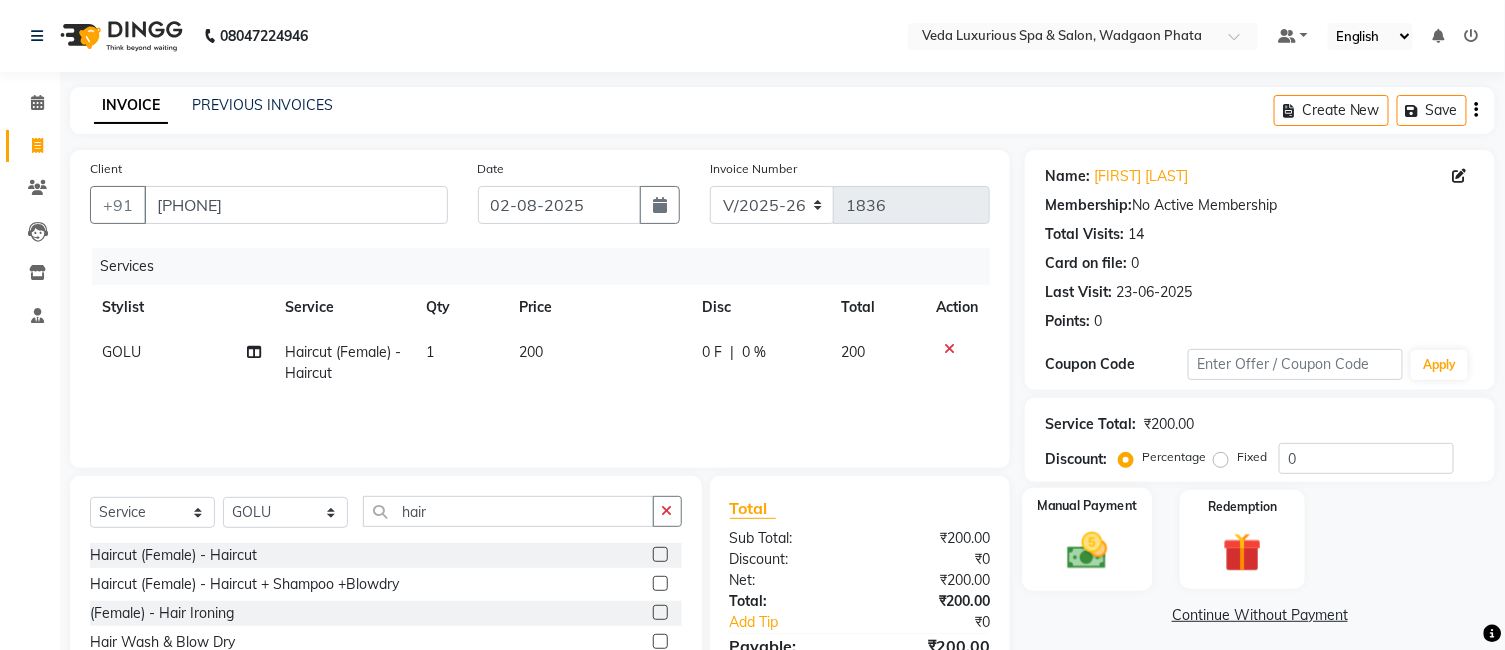 click on "Manual Payment" 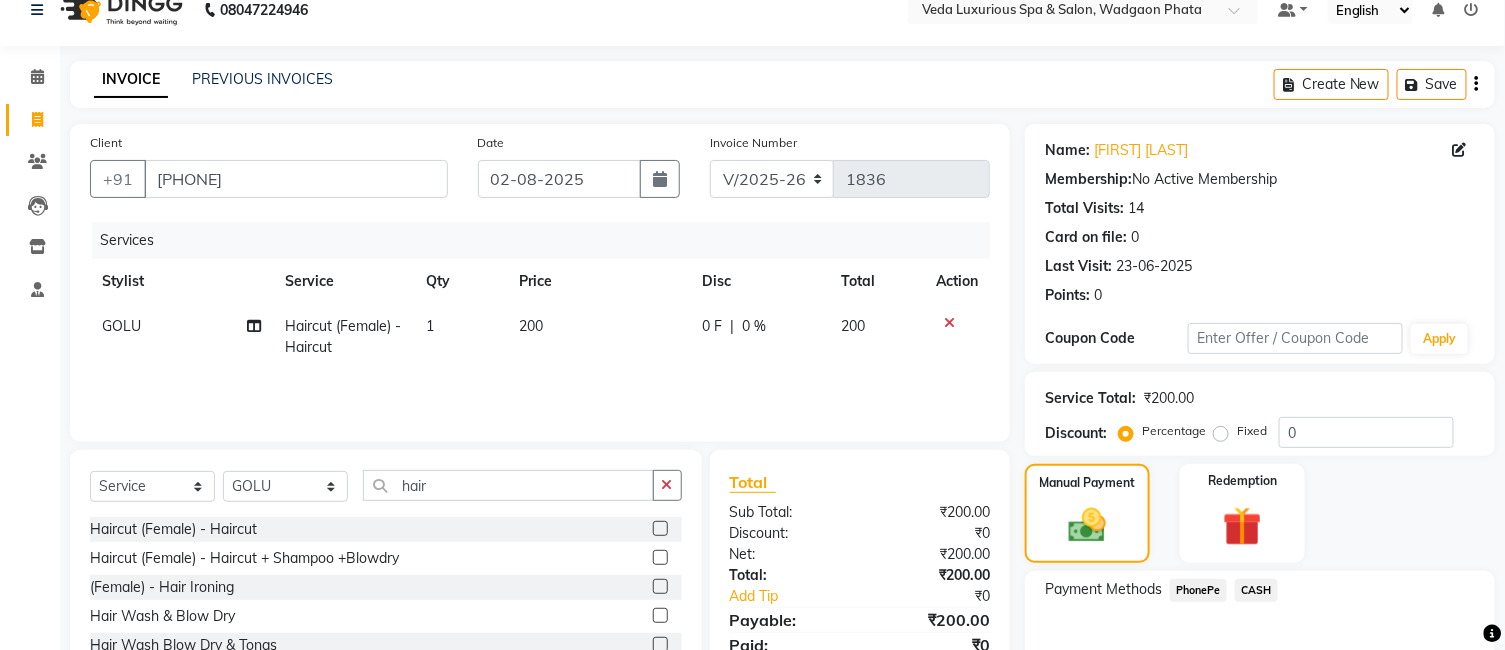 scroll, scrollTop: 151, scrollLeft: 0, axis: vertical 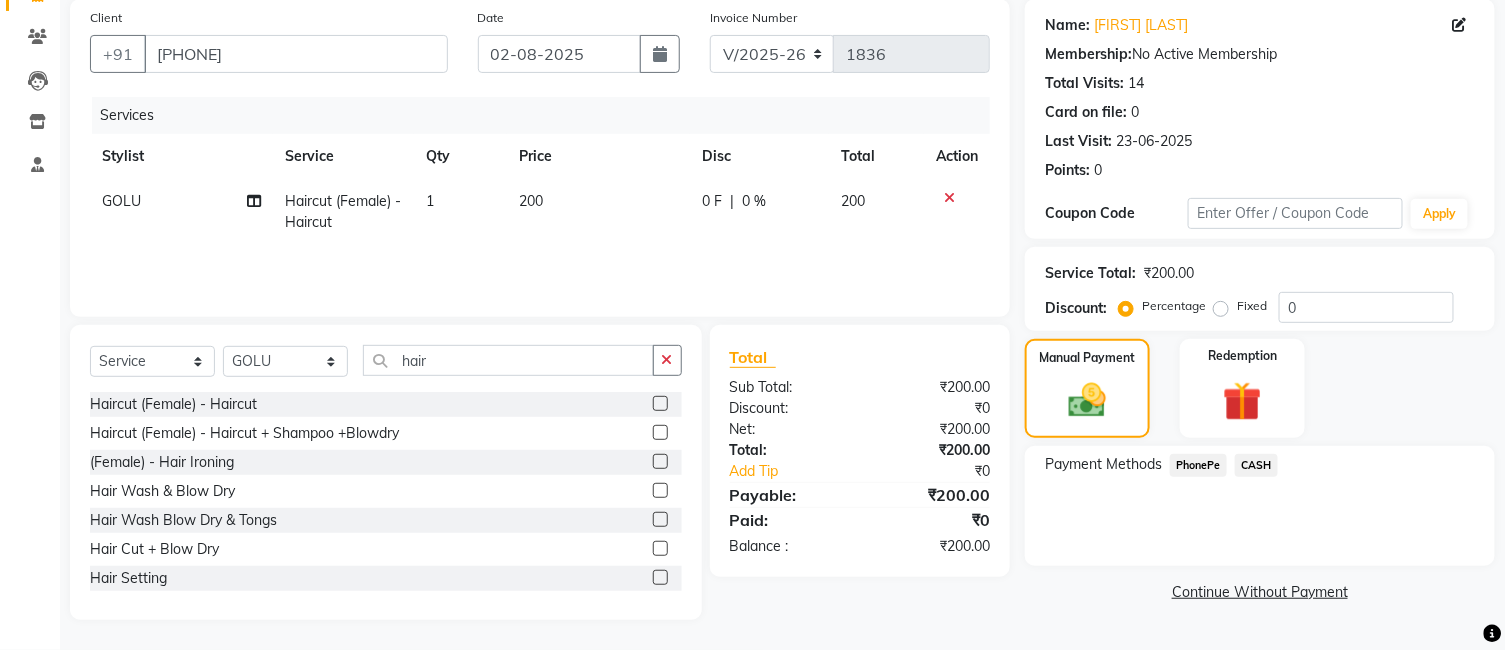 click on "PhonePe" 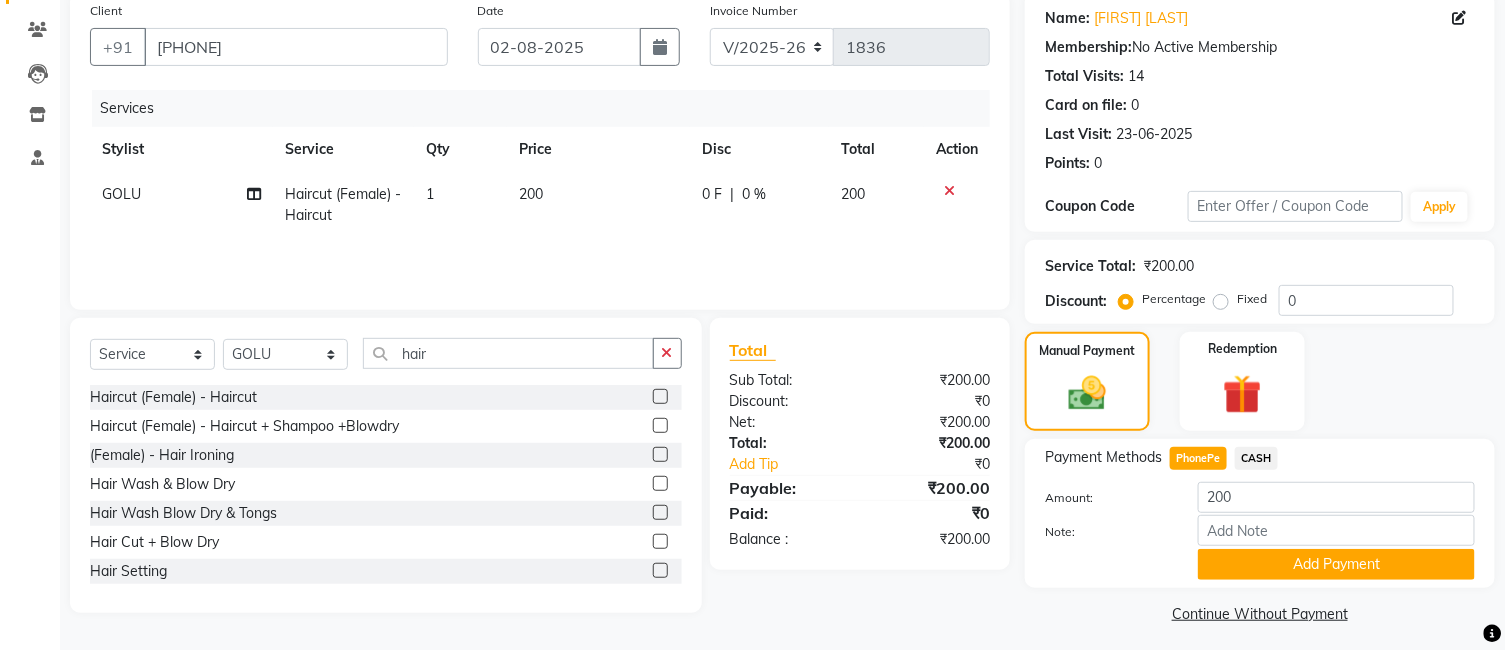 scroll, scrollTop: 166, scrollLeft: 0, axis: vertical 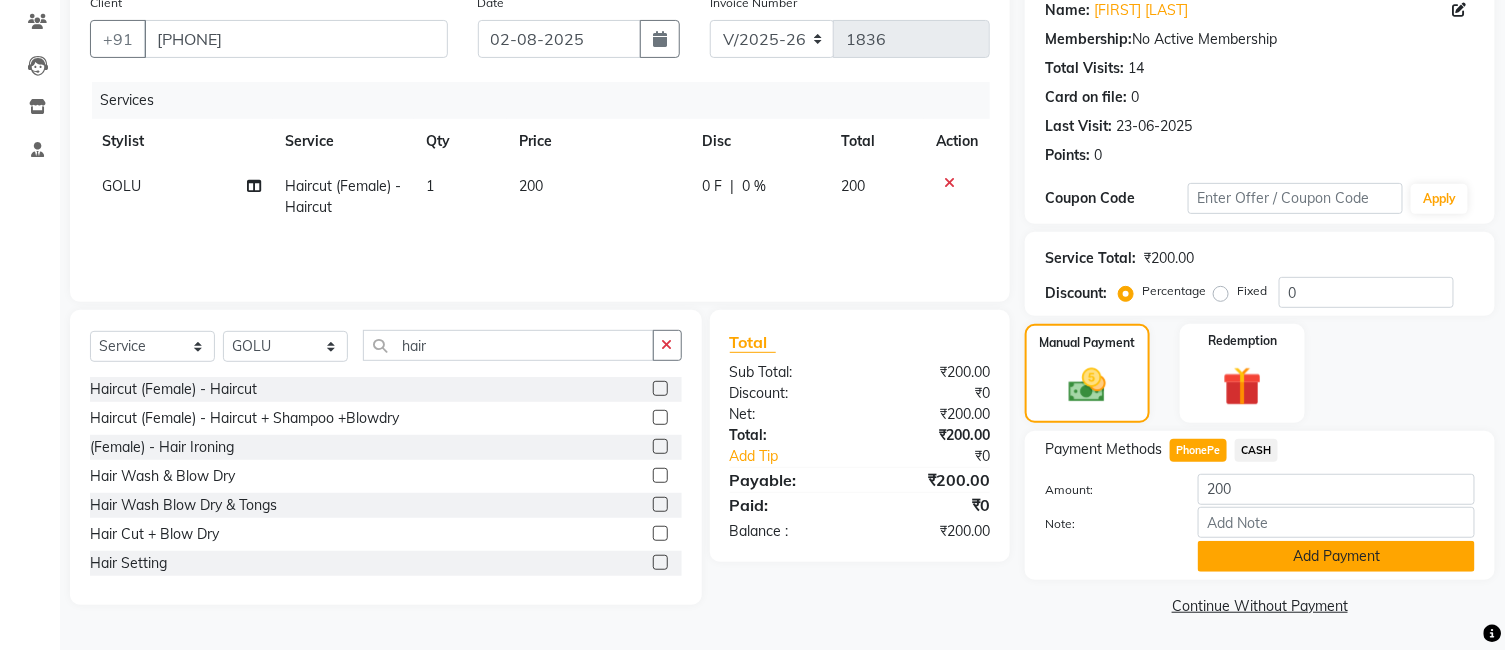click on "Add Payment" 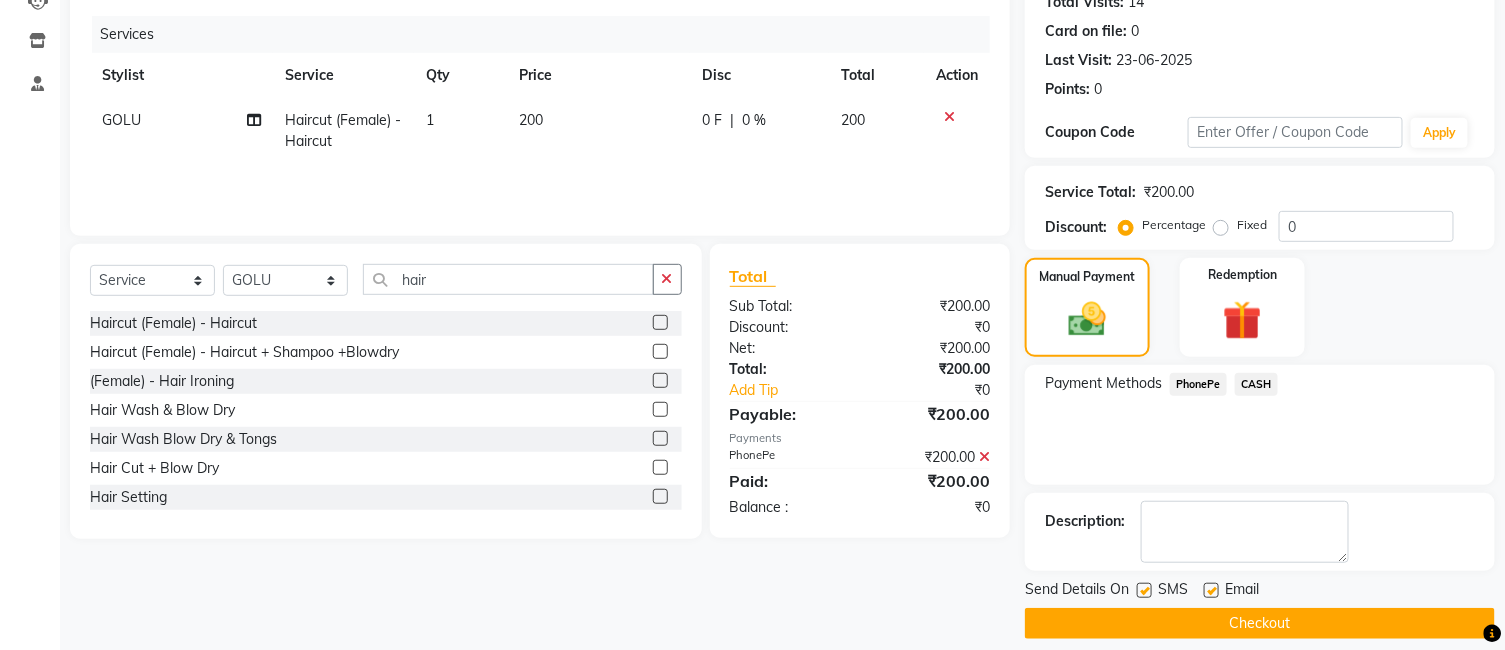 scroll, scrollTop: 251, scrollLeft: 0, axis: vertical 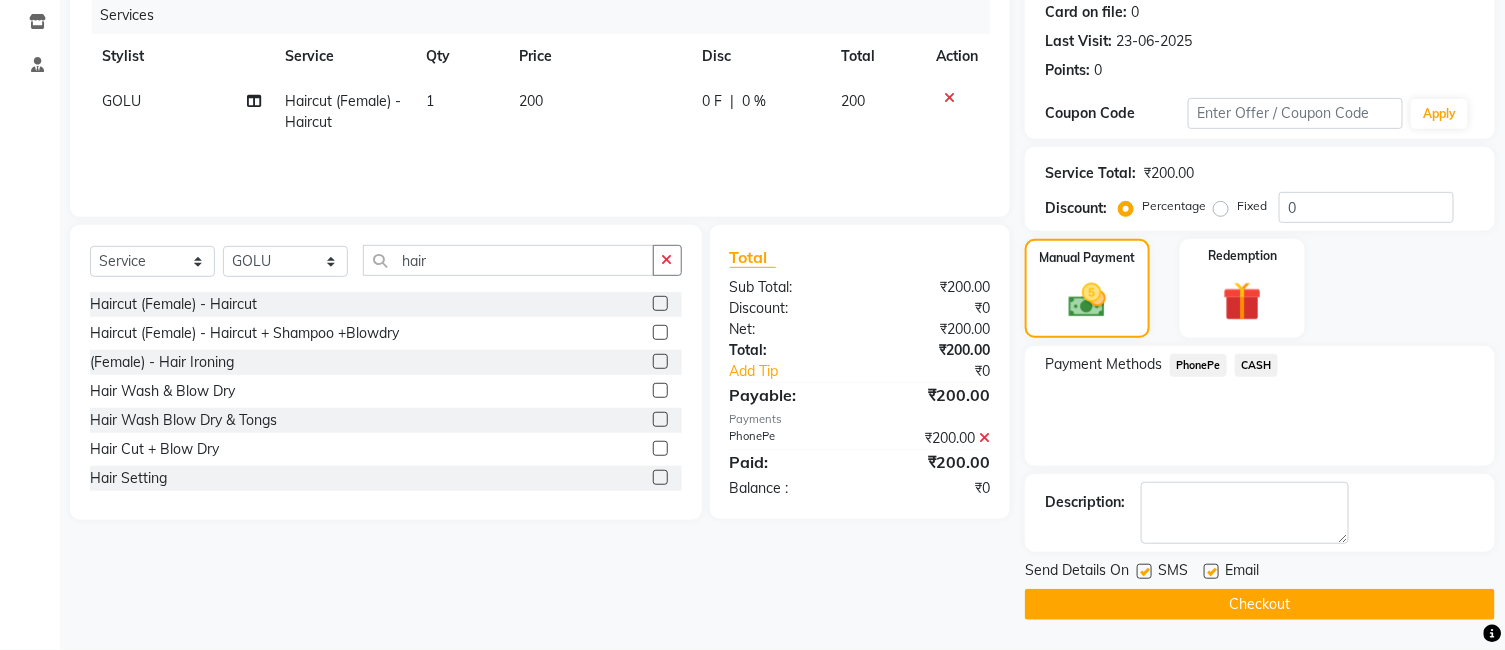click on "Checkout" 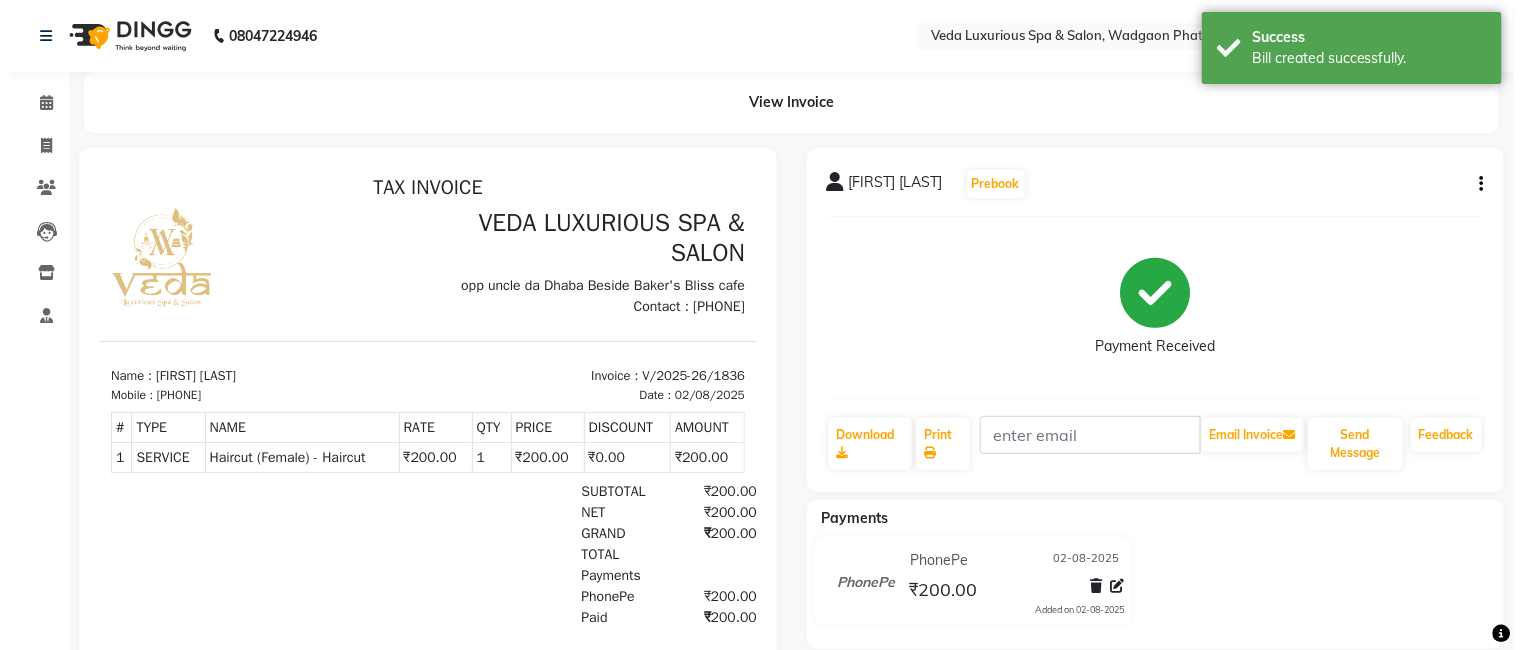 scroll, scrollTop: 0, scrollLeft: 0, axis: both 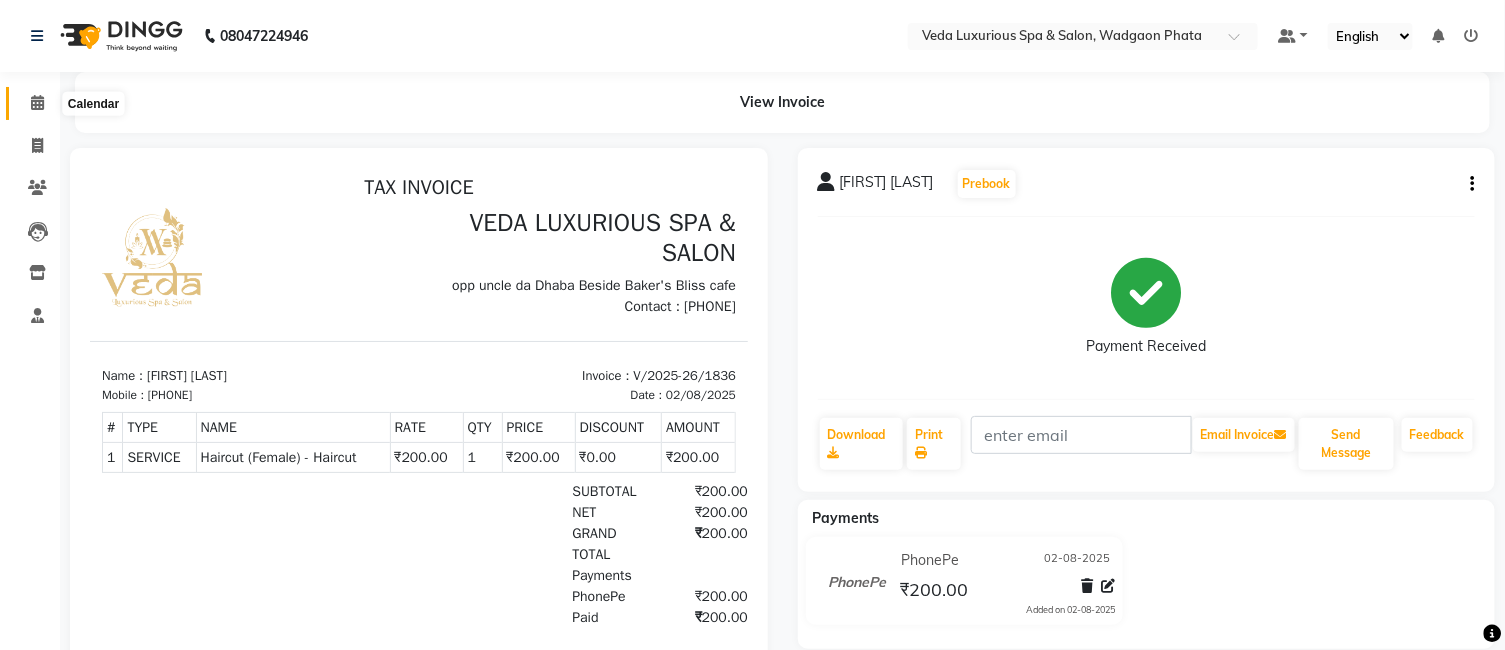 click 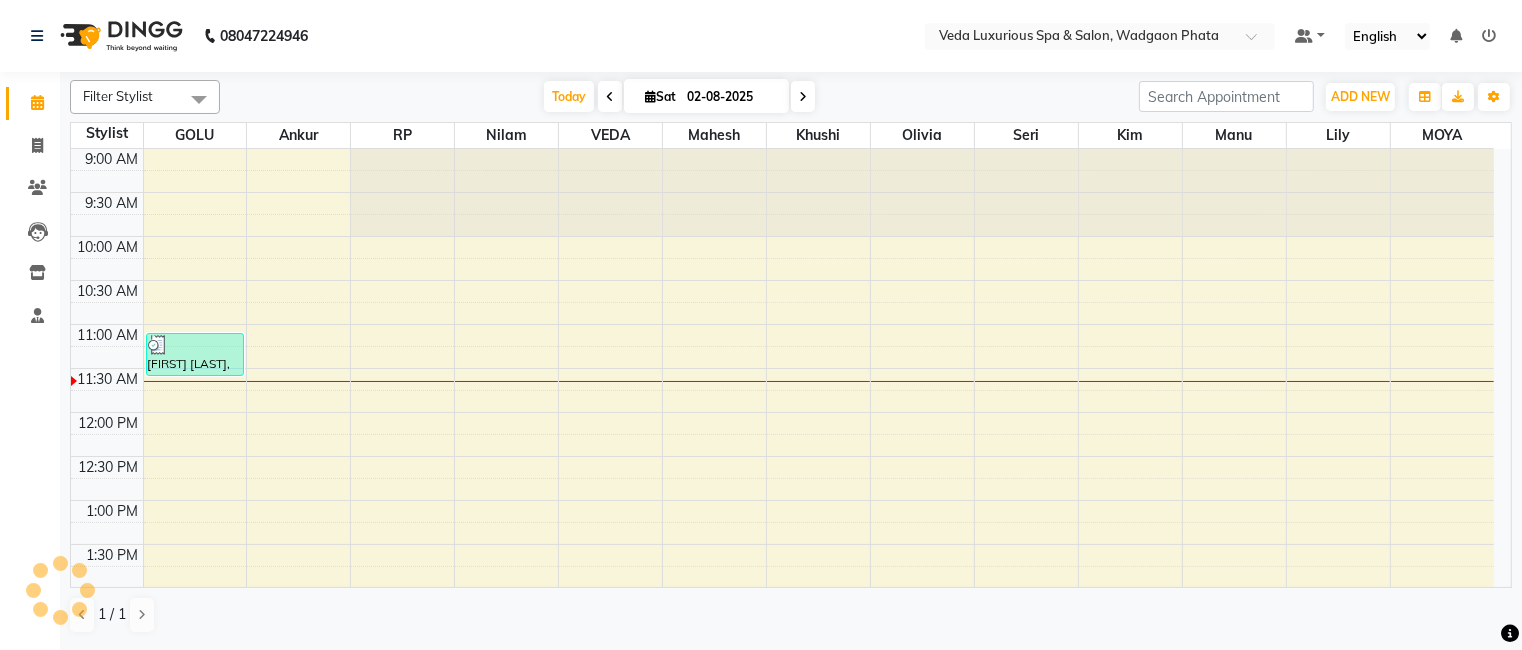 scroll, scrollTop: 177, scrollLeft: 0, axis: vertical 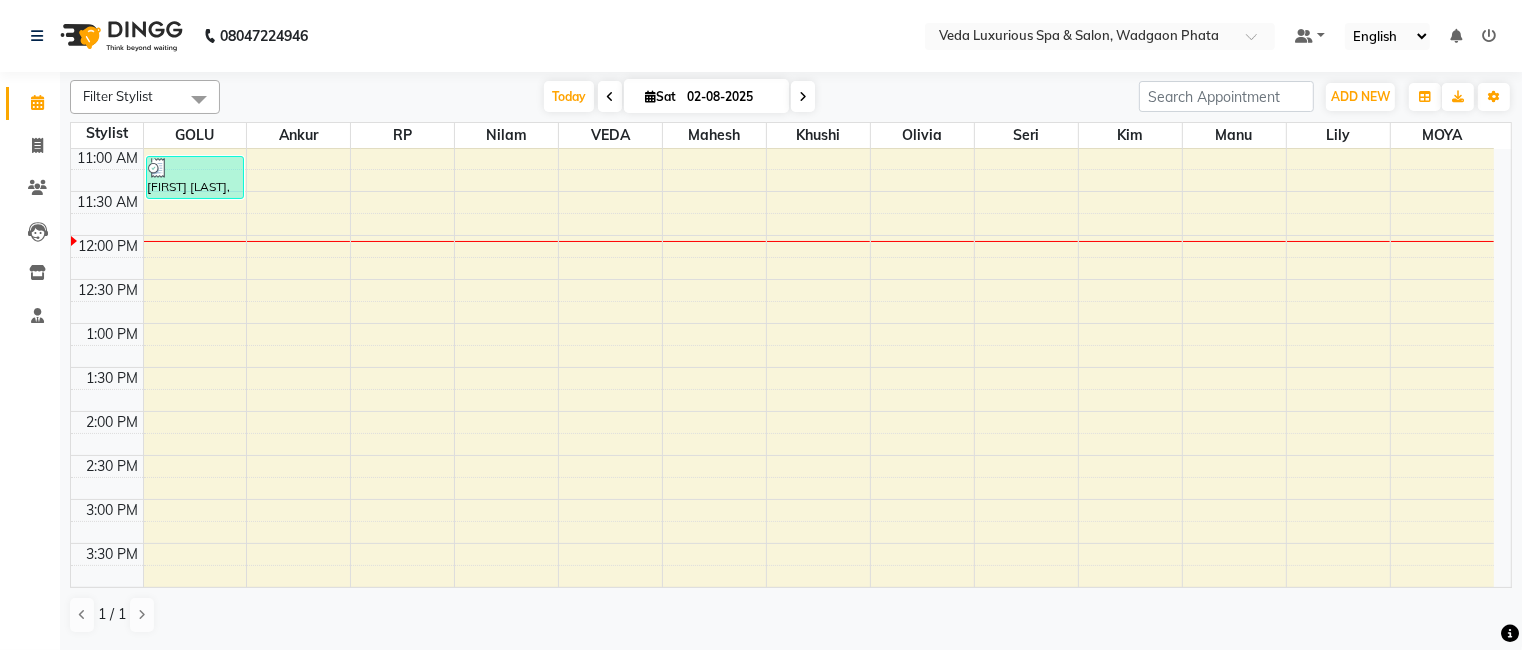 click on "9:00 AM 9:30 AM 10:00 AM 10:30 AM 11:00 AM 11:30 AM 12:00 PM 12:30 PM 1:00 PM 1:30 PM 2:00 PM 2:30 PM 3:00 PM 3:30 PM 4:00 PM 4:30 PM 5:00 PM 5:30 PM 6:00 PM 6:30 PM 7:00 PM 7:30 PM 8:00 PM 8:30 PM 9:00 PM 9:30 PM 10:00 PM 10:30 PM     [FIRST] [LAST], TK01, 11:05 AM-11:35 AM, Haircut (Female) - Haircut" at bounding box center (782, 587) 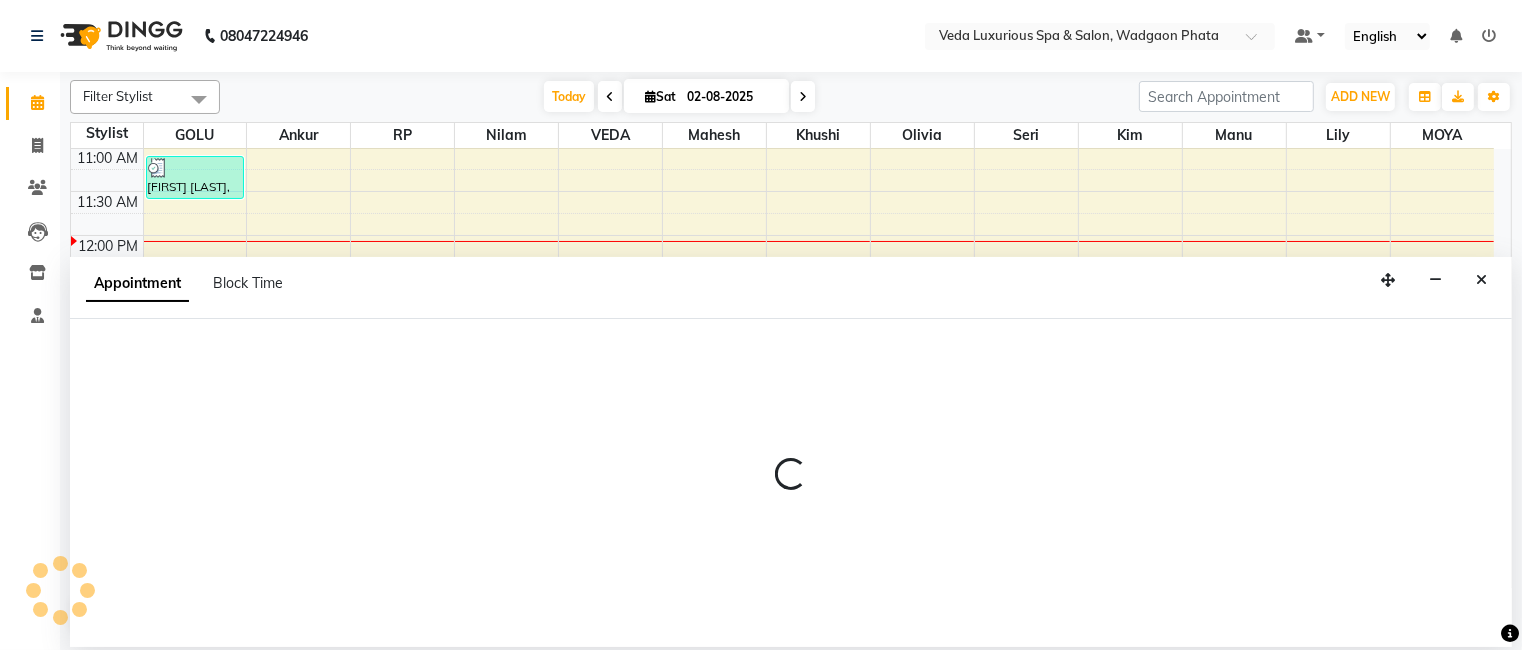 select on "74470" 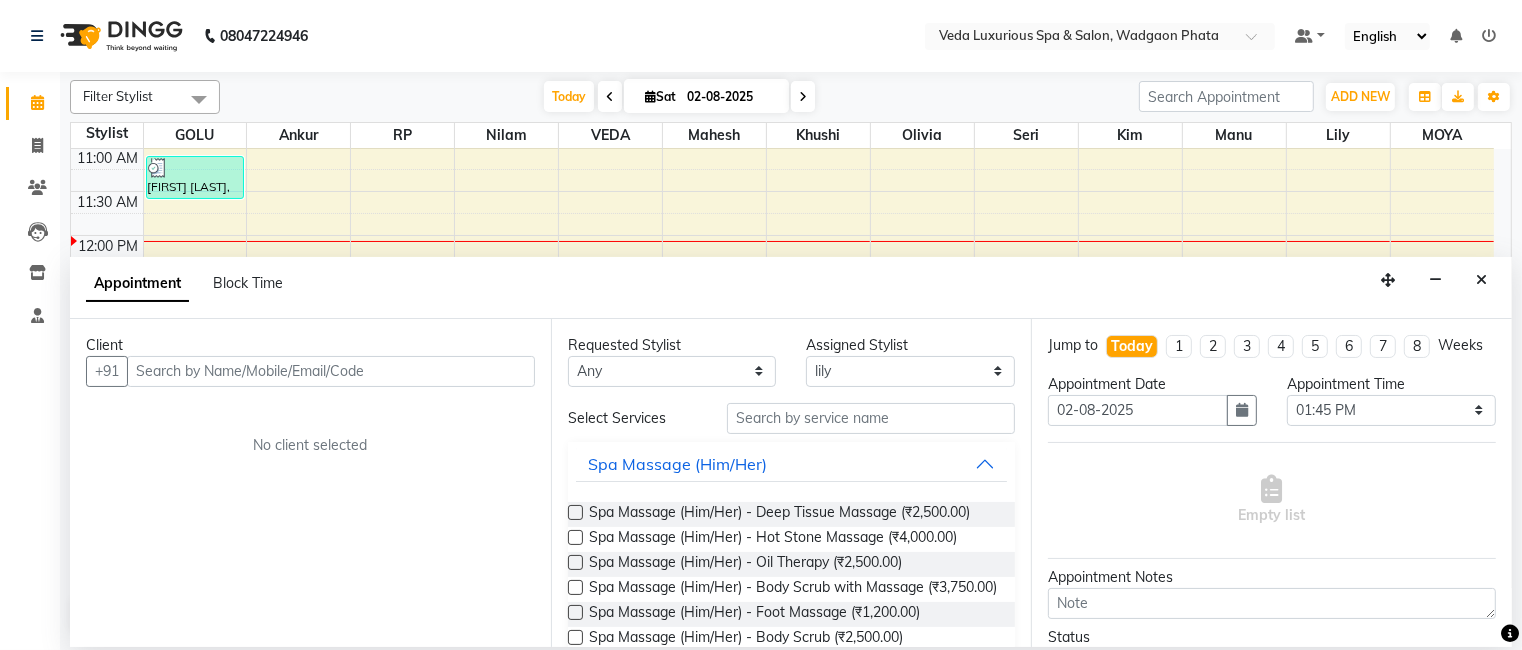 click at bounding box center (1481, 280) 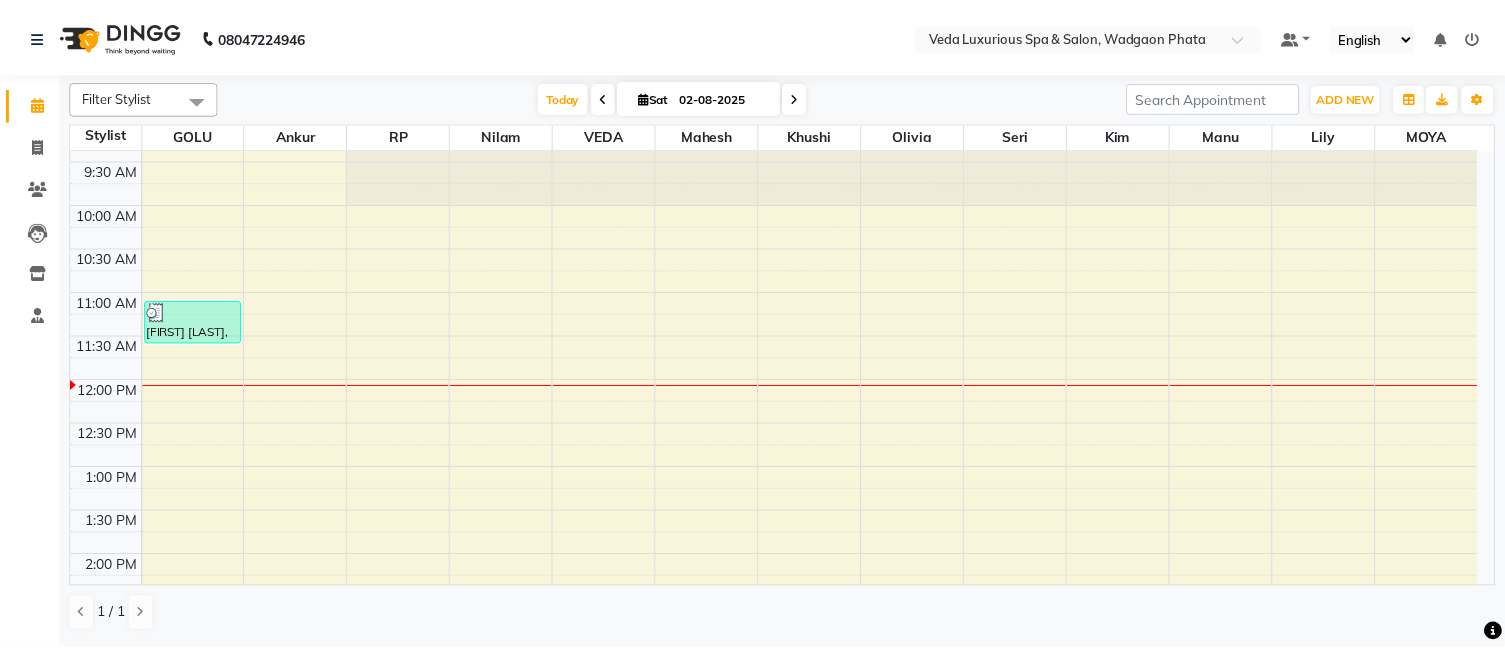 scroll, scrollTop: 0, scrollLeft: 0, axis: both 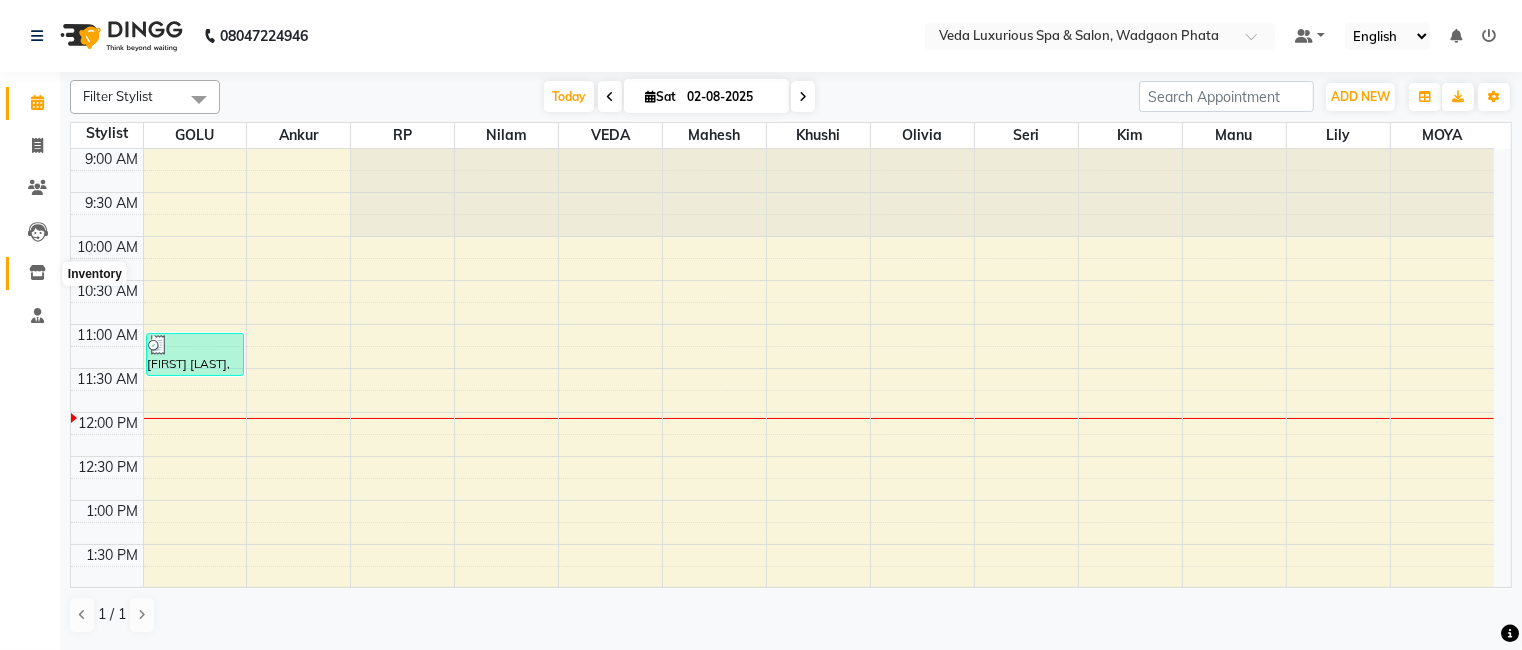 click 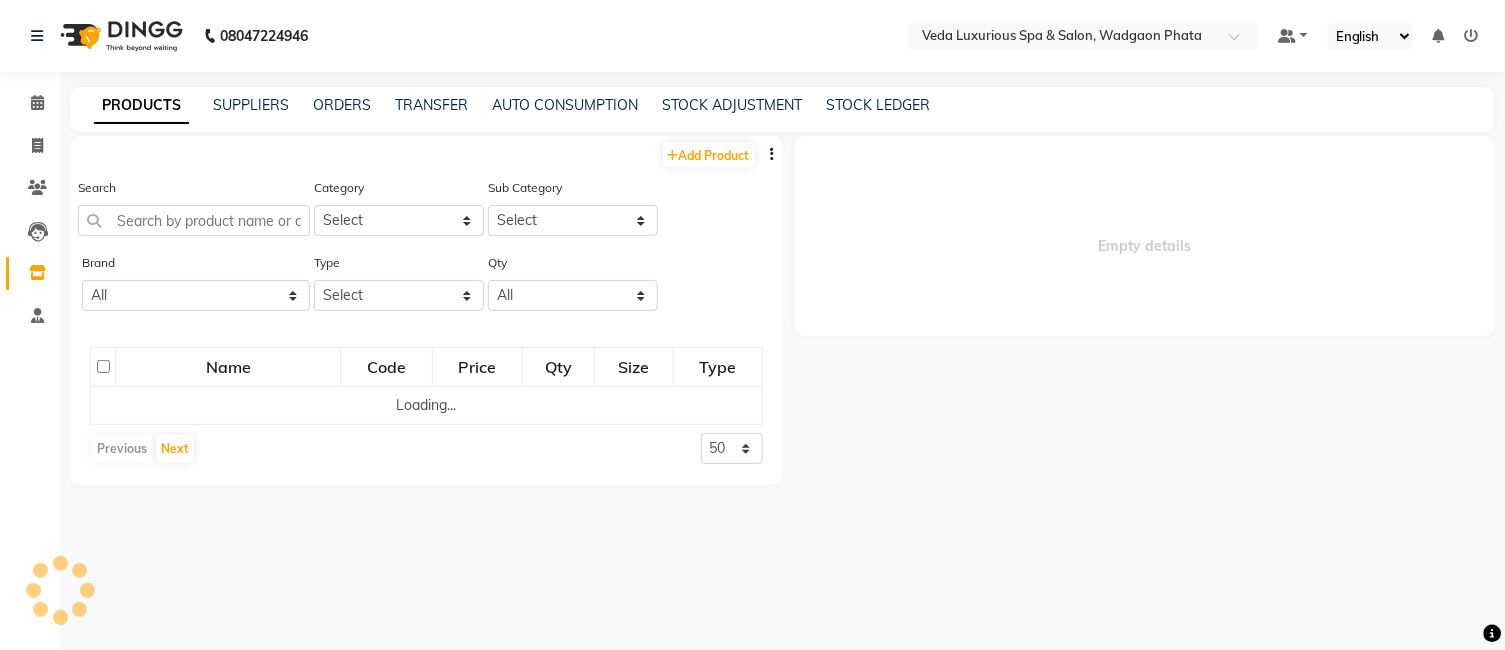 select 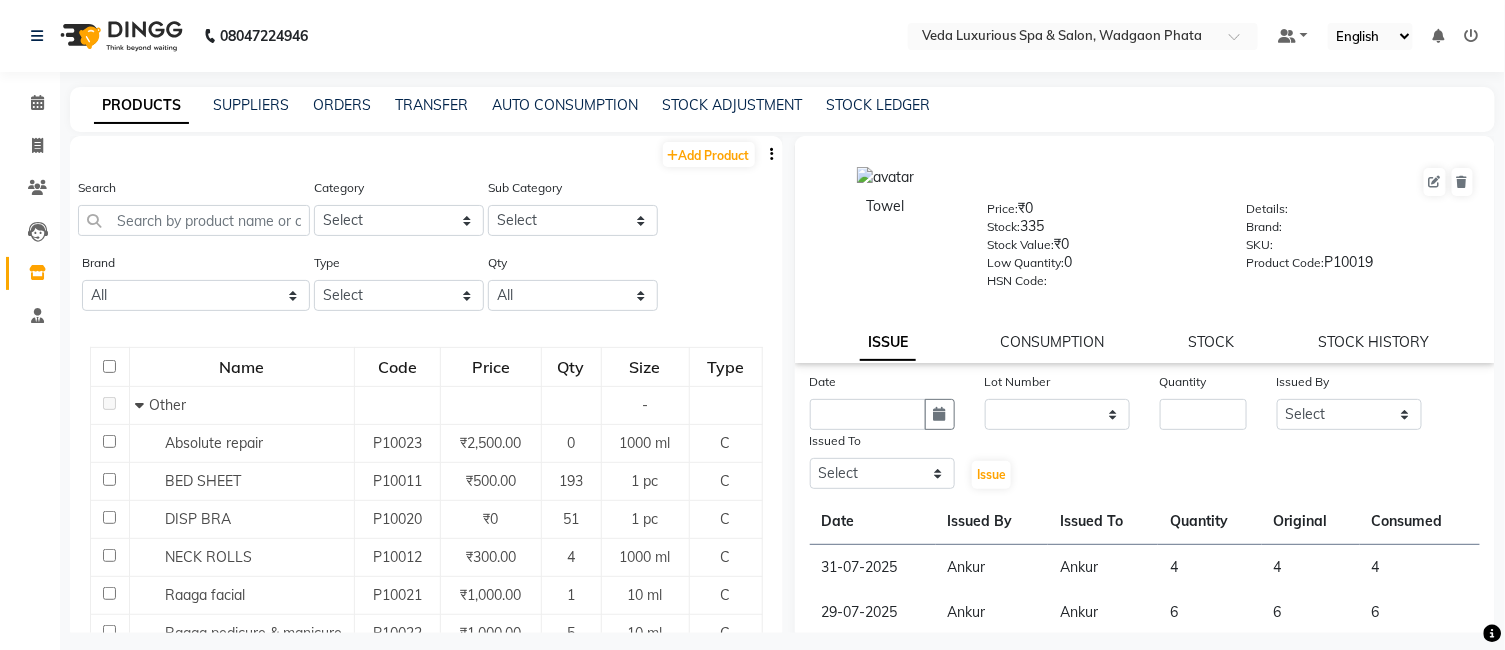 scroll, scrollTop: 222, scrollLeft: 0, axis: vertical 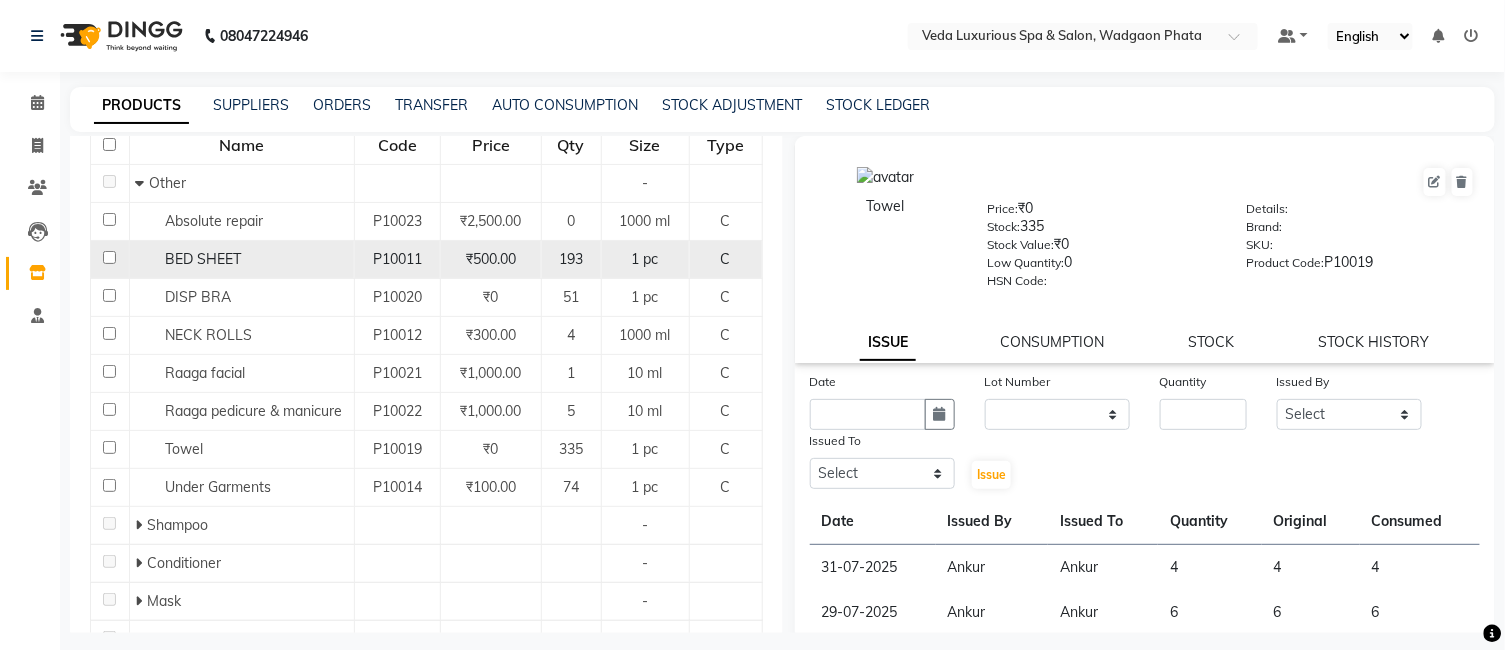 click 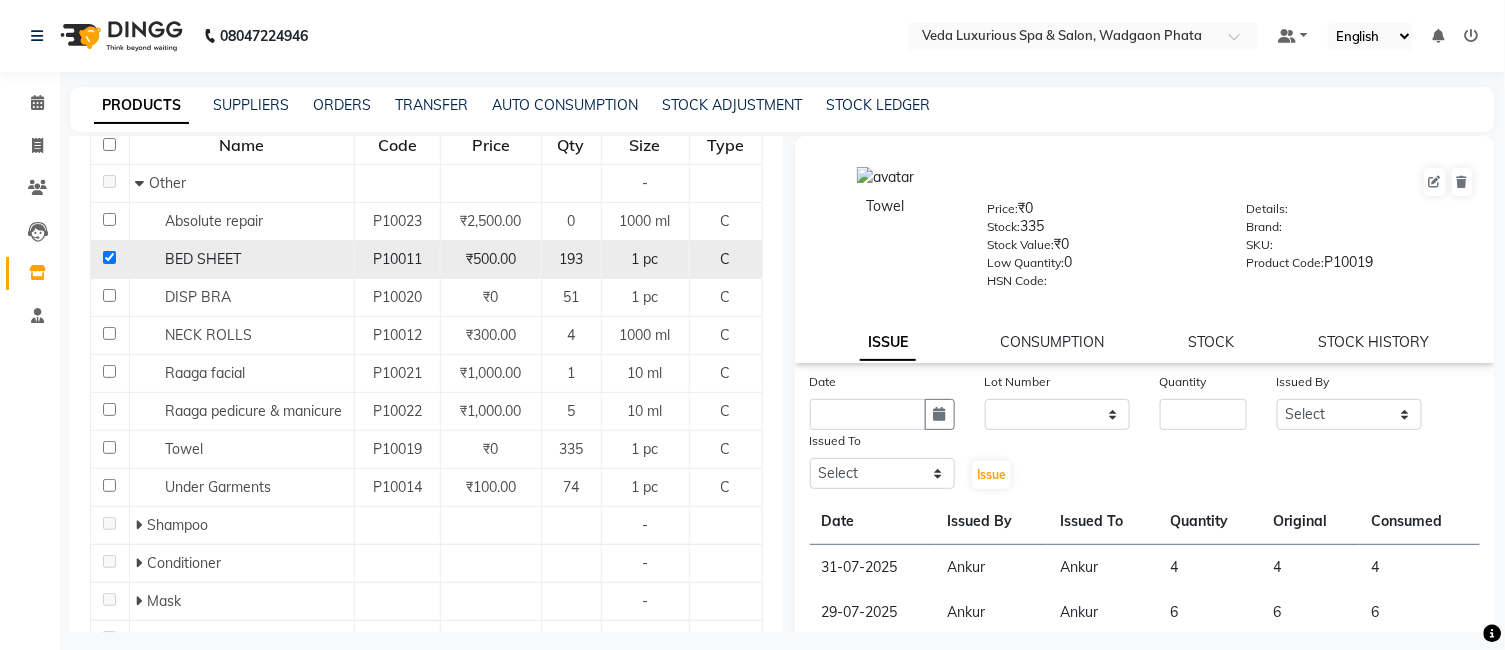 checkbox on "true" 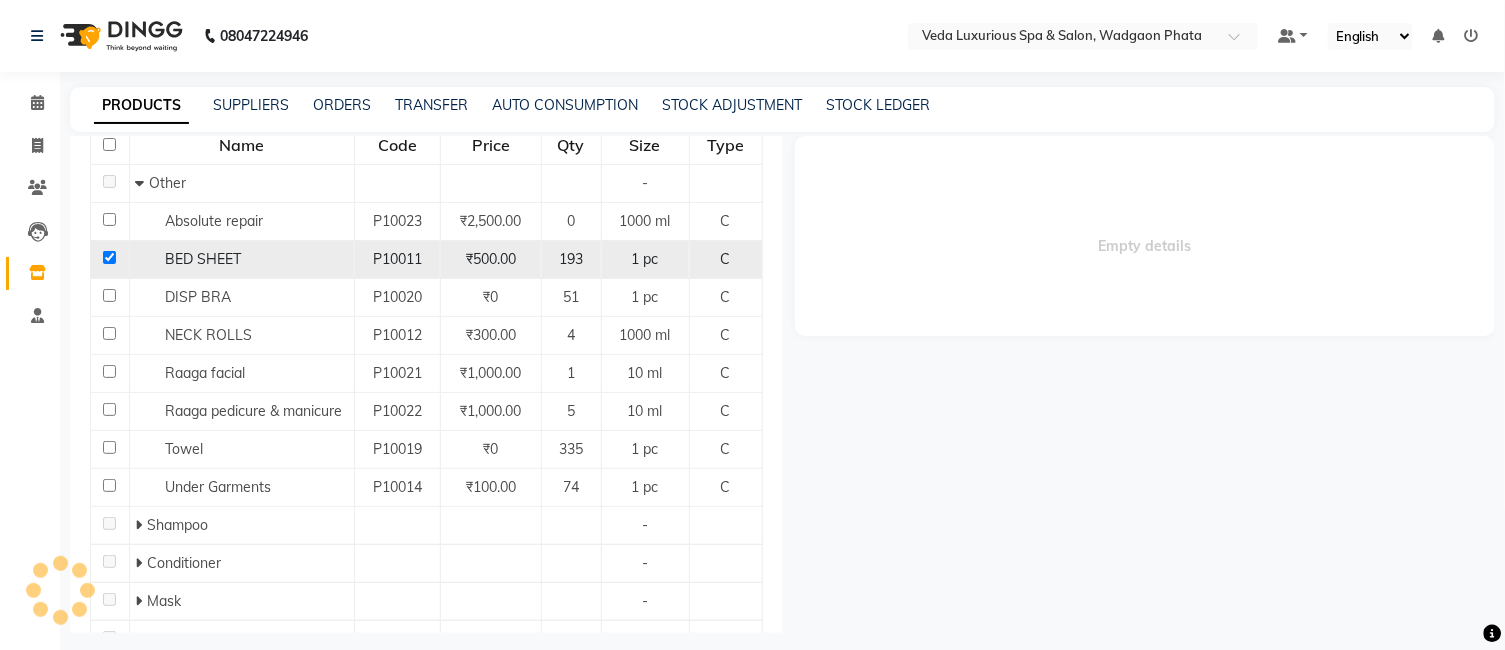 select 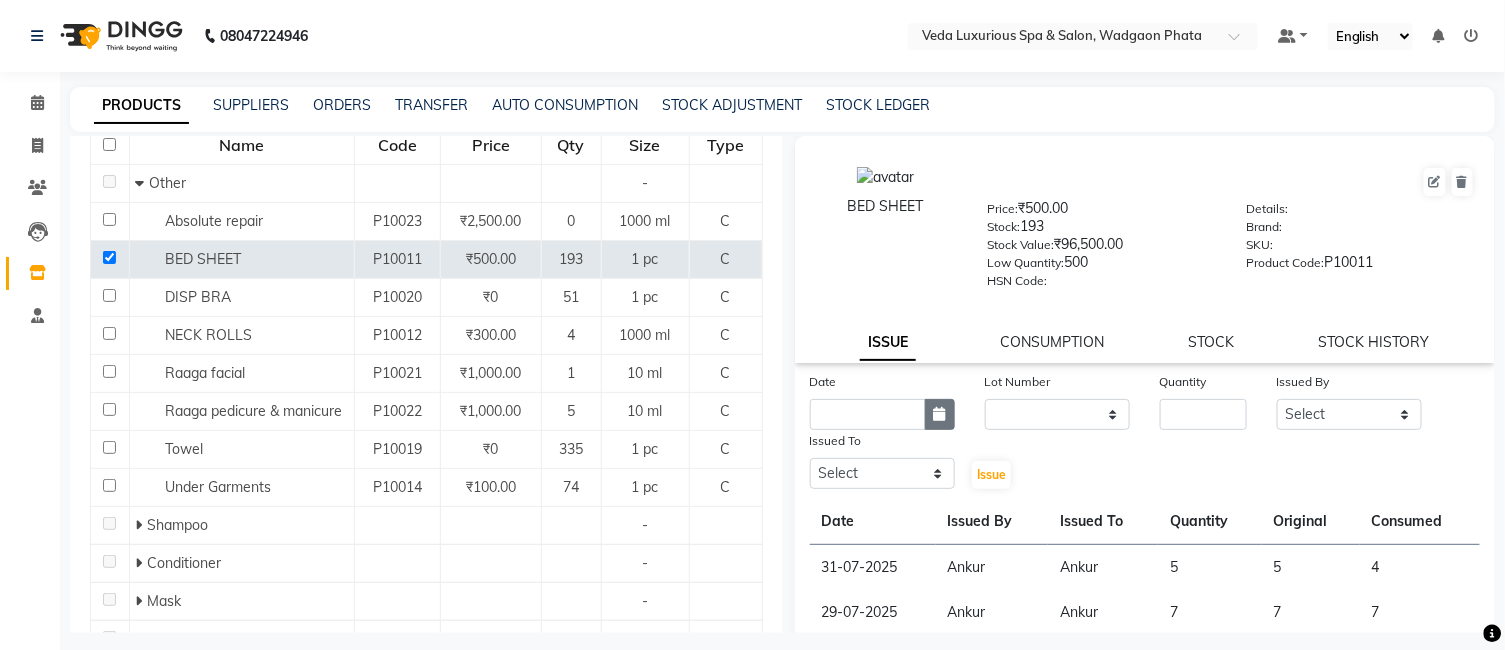 click 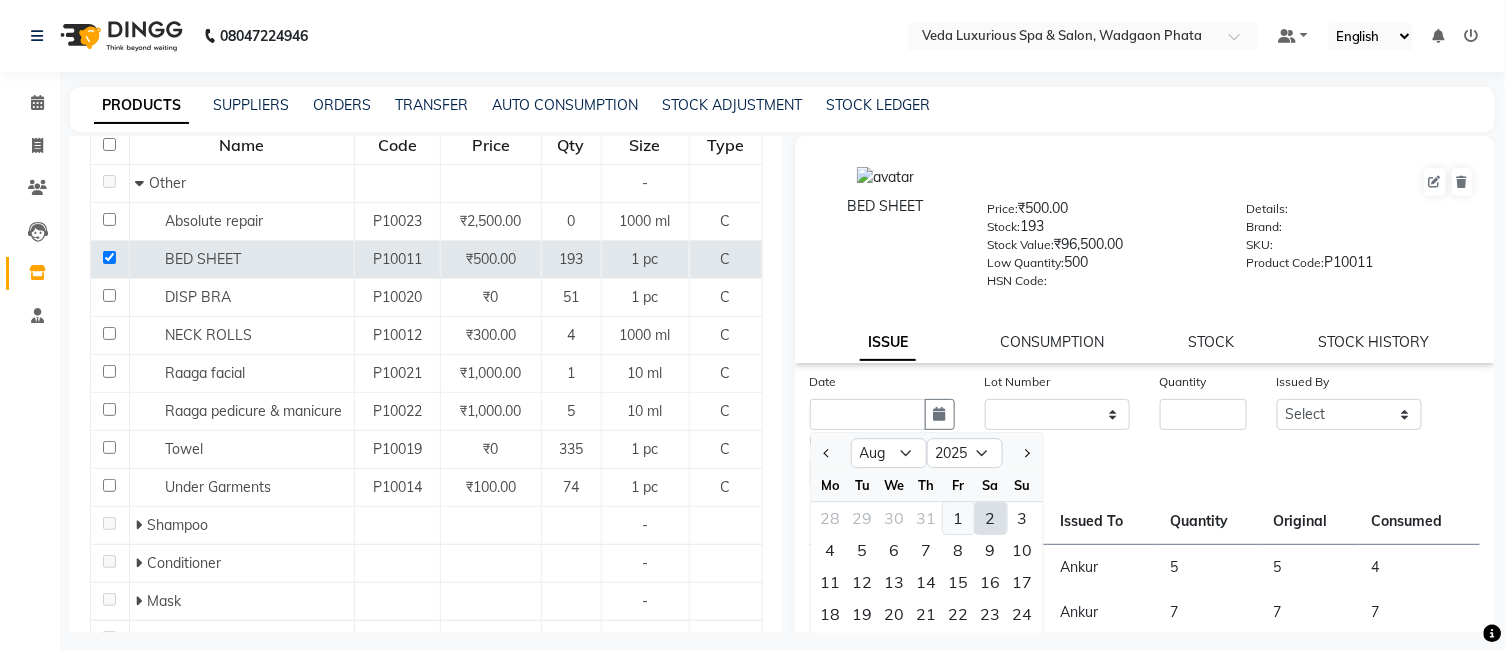 click on "1" 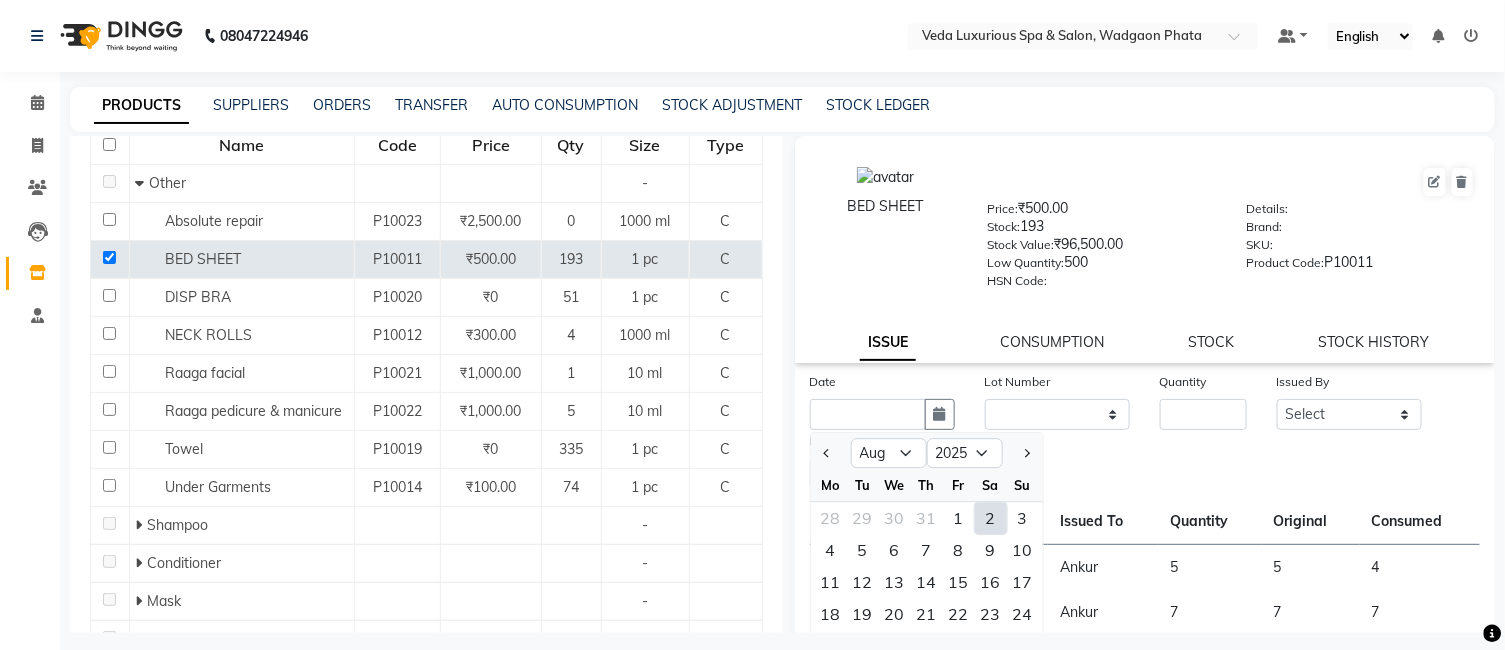 type on "01-08-2025" 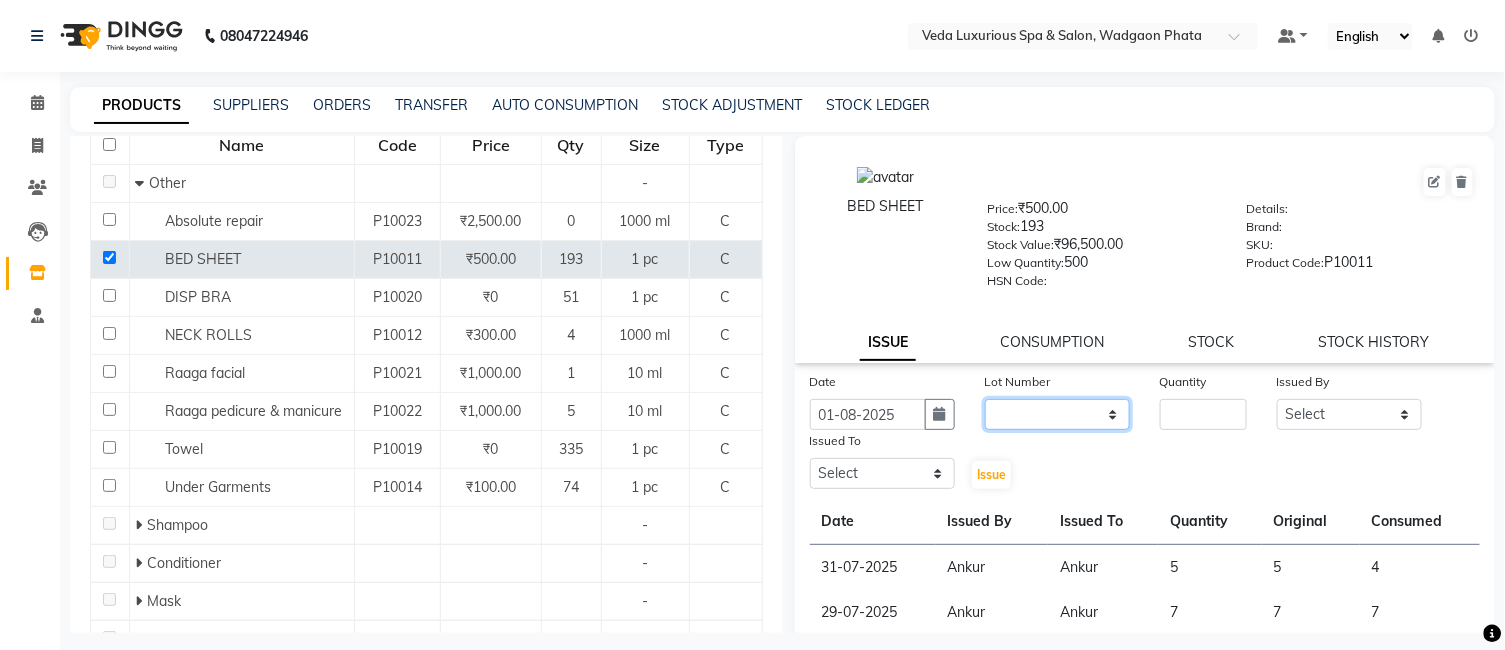 click on "None" 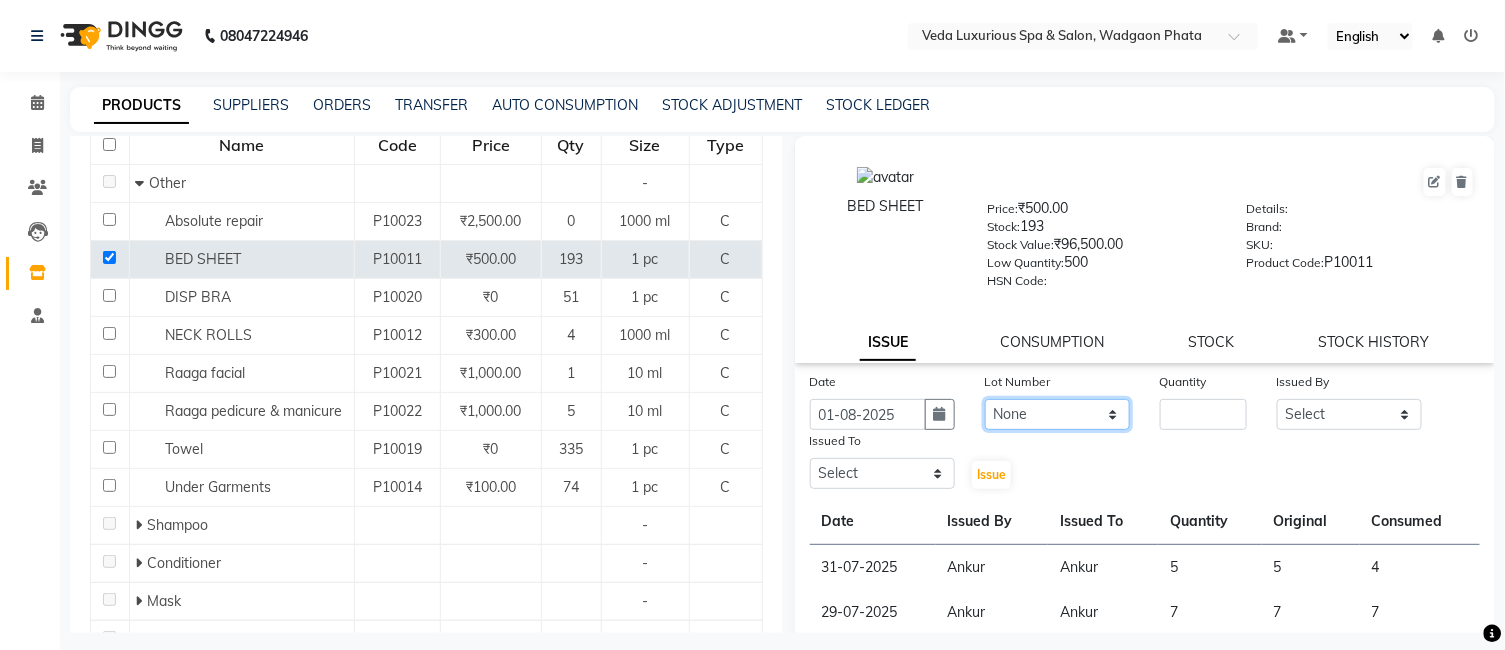click on "None" 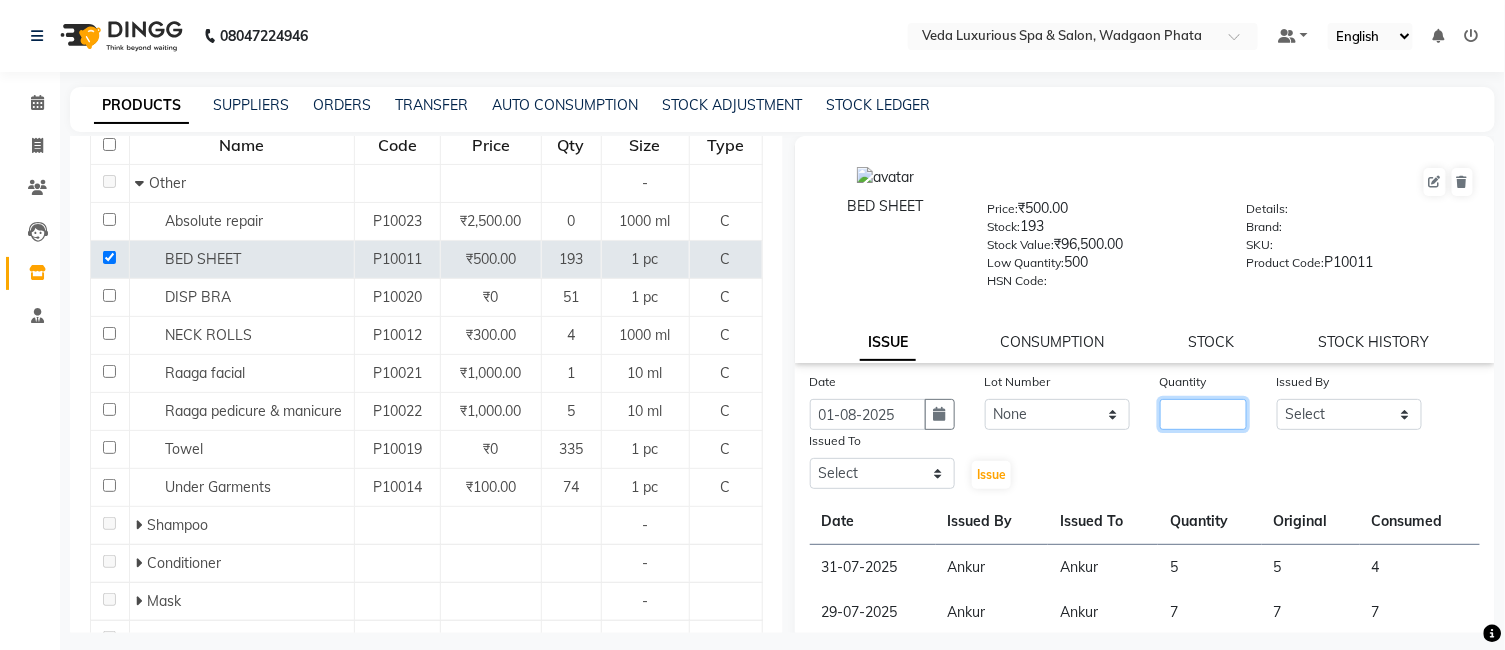 click 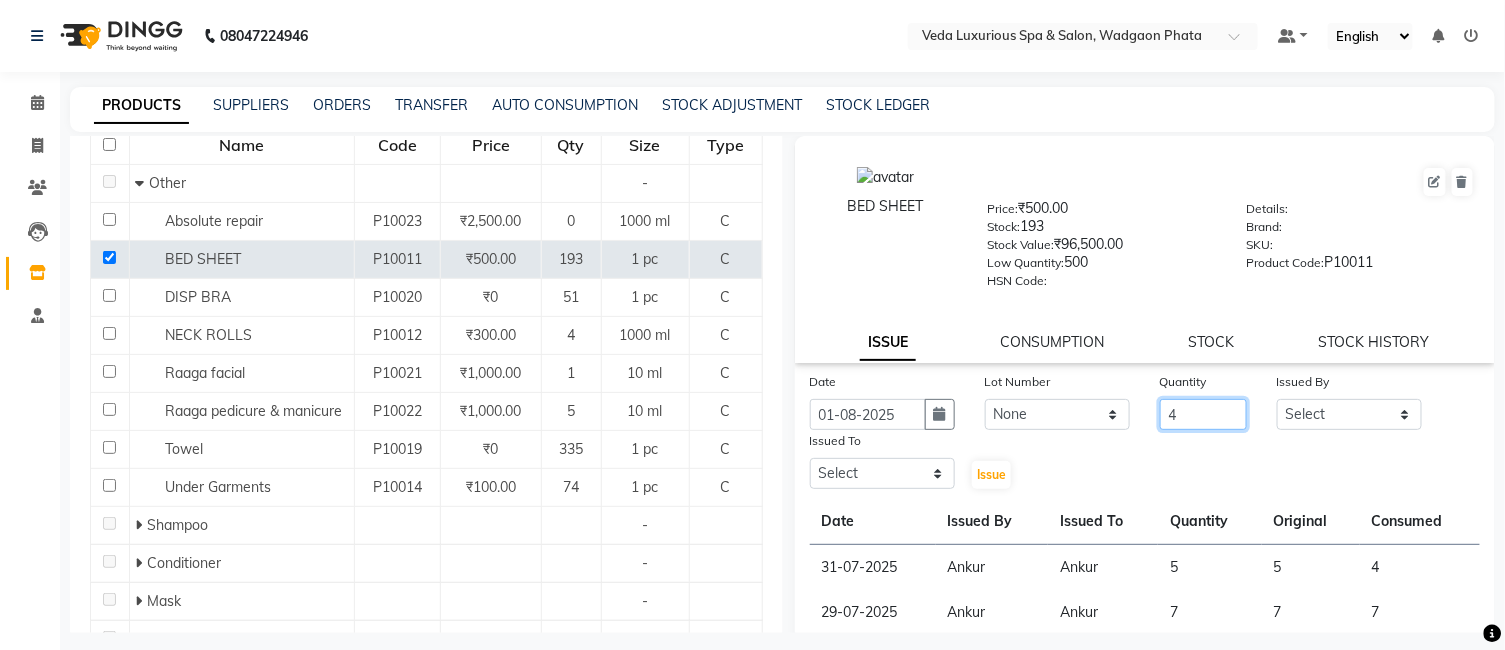 type on "4" 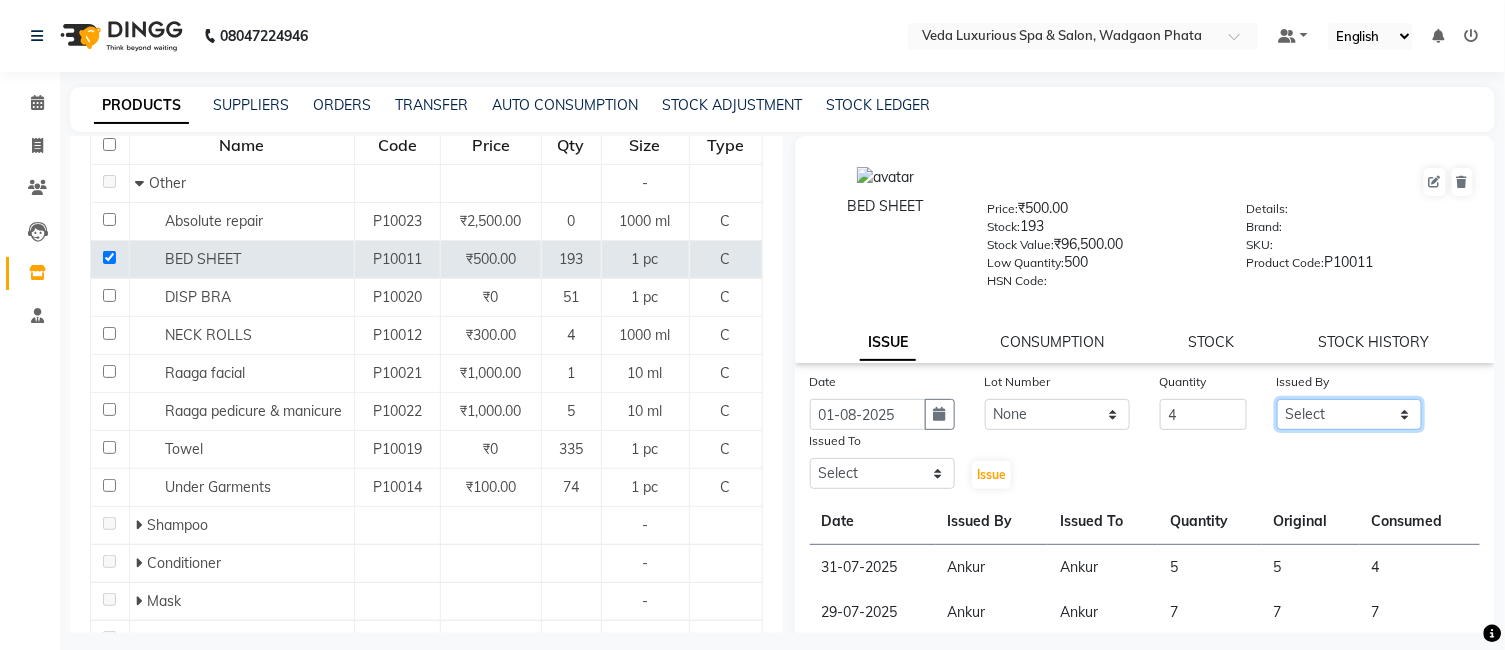 click on "Select [FIRST] [FIRST] [FIRST] [FIRST] [FIRST] [FIRST] [FIRST] [FIRST] [FIRST] [FIRST] [FIRST] [FIRST]" 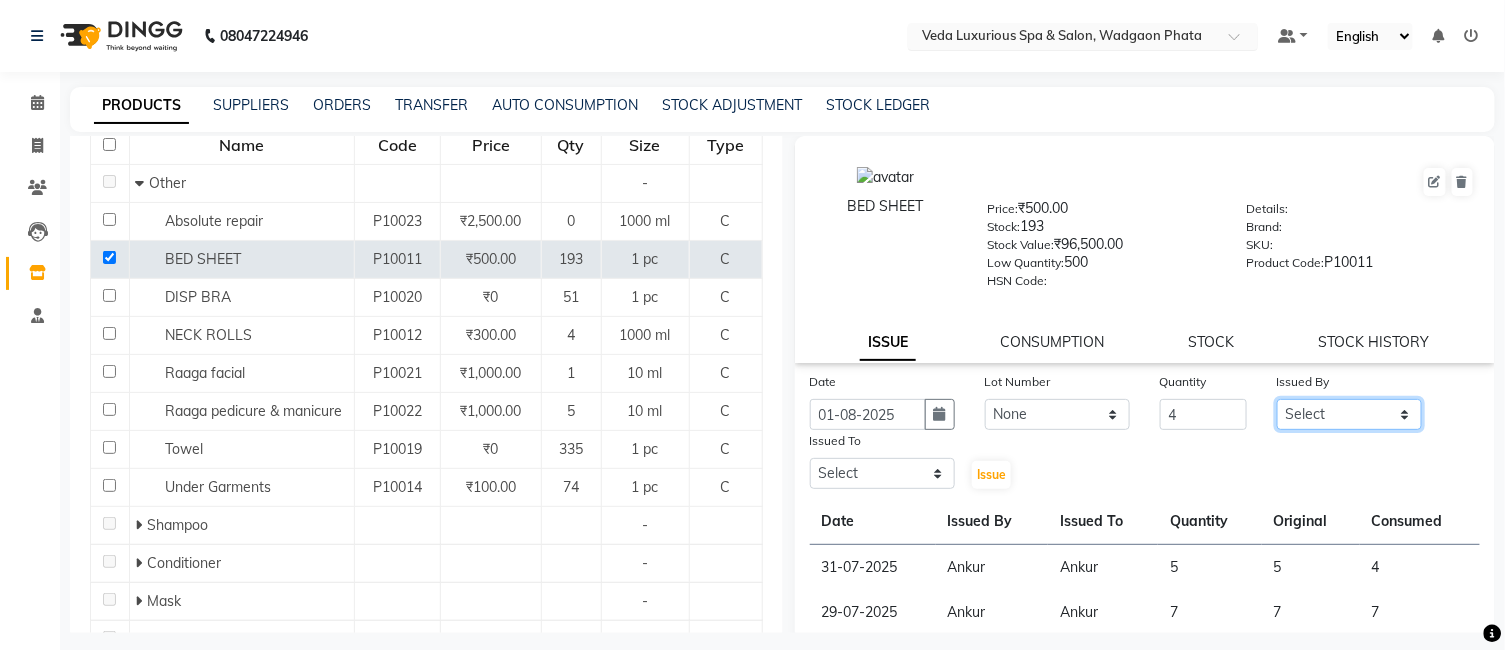 select on "28495" 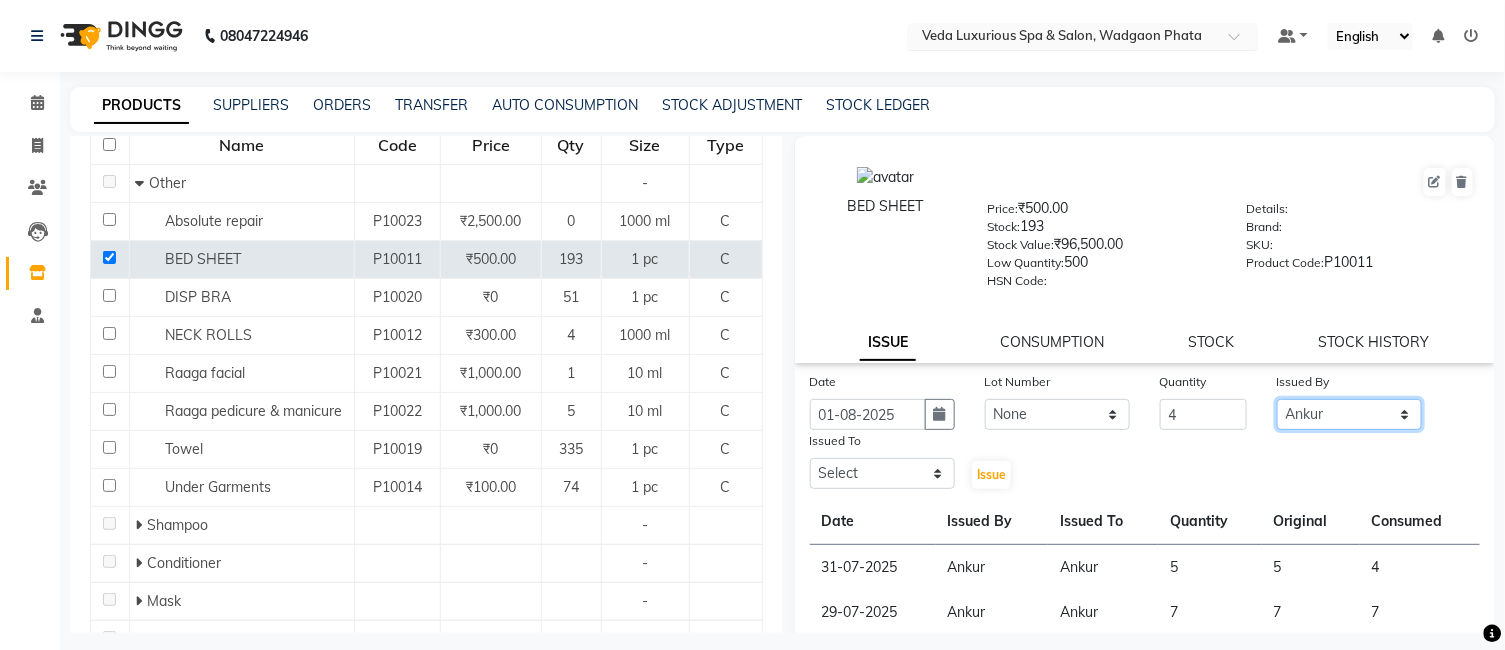 click on "Select [FIRST] [FIRST] [FIRST] [FIRST] [FIRST] [FIRST] [FIRST] [FIRST] [FIRST] [FIRST] [FIRST] [FIRST]" 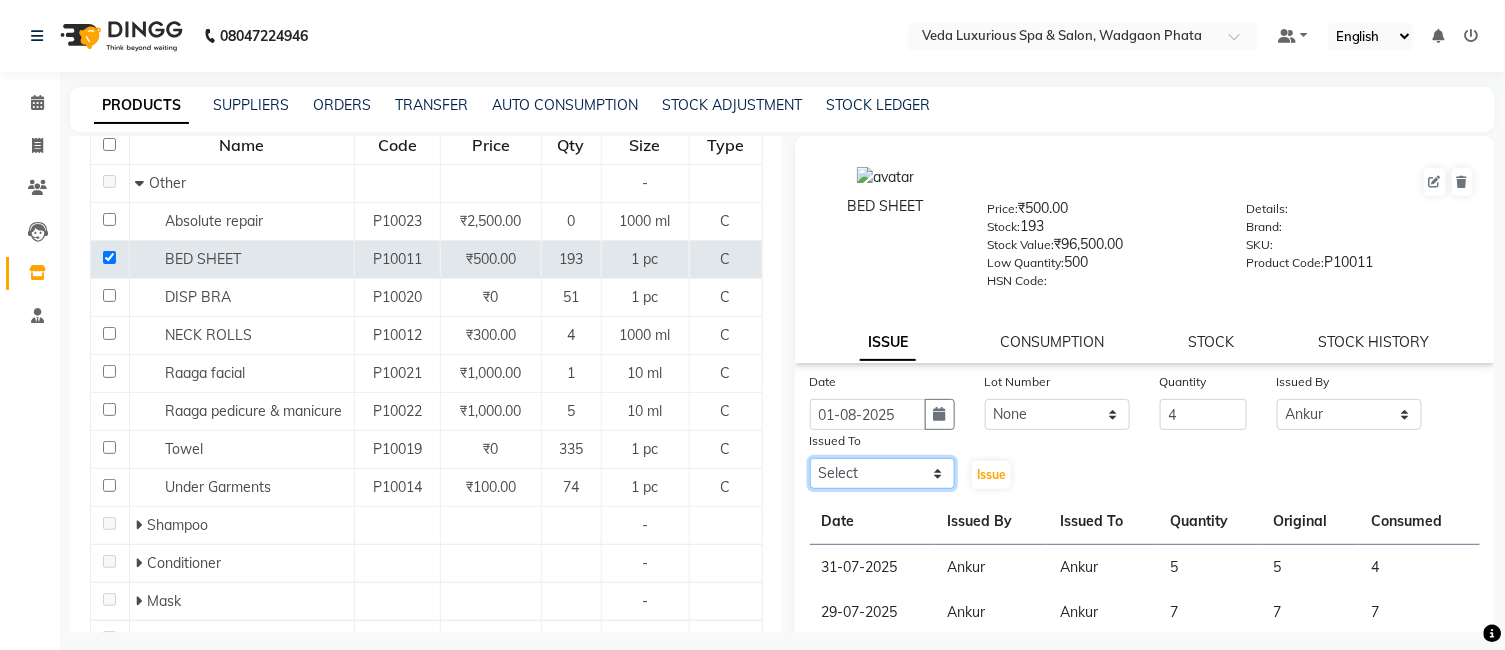 drag, startPoint x: 888, startPoint y: 476, endPoint x: 888, endPoint y: 460, distance: 16 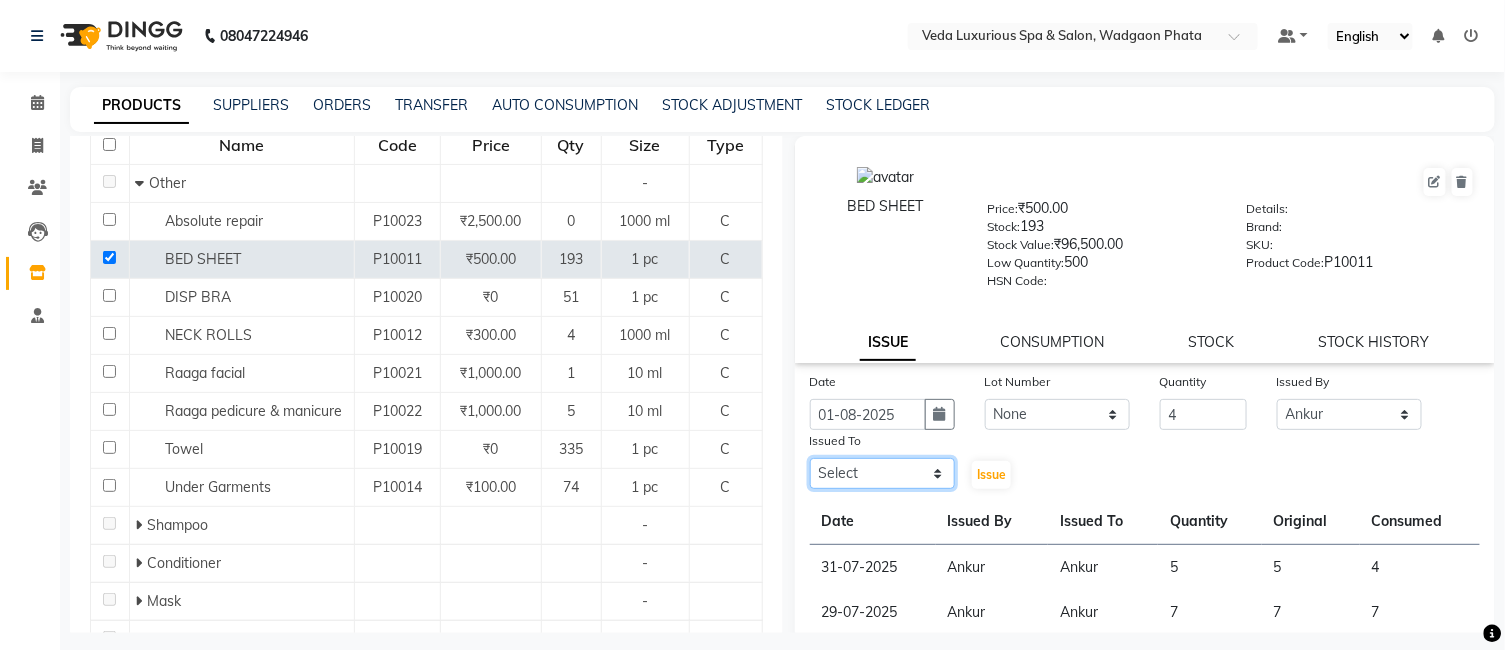 select on "28495" 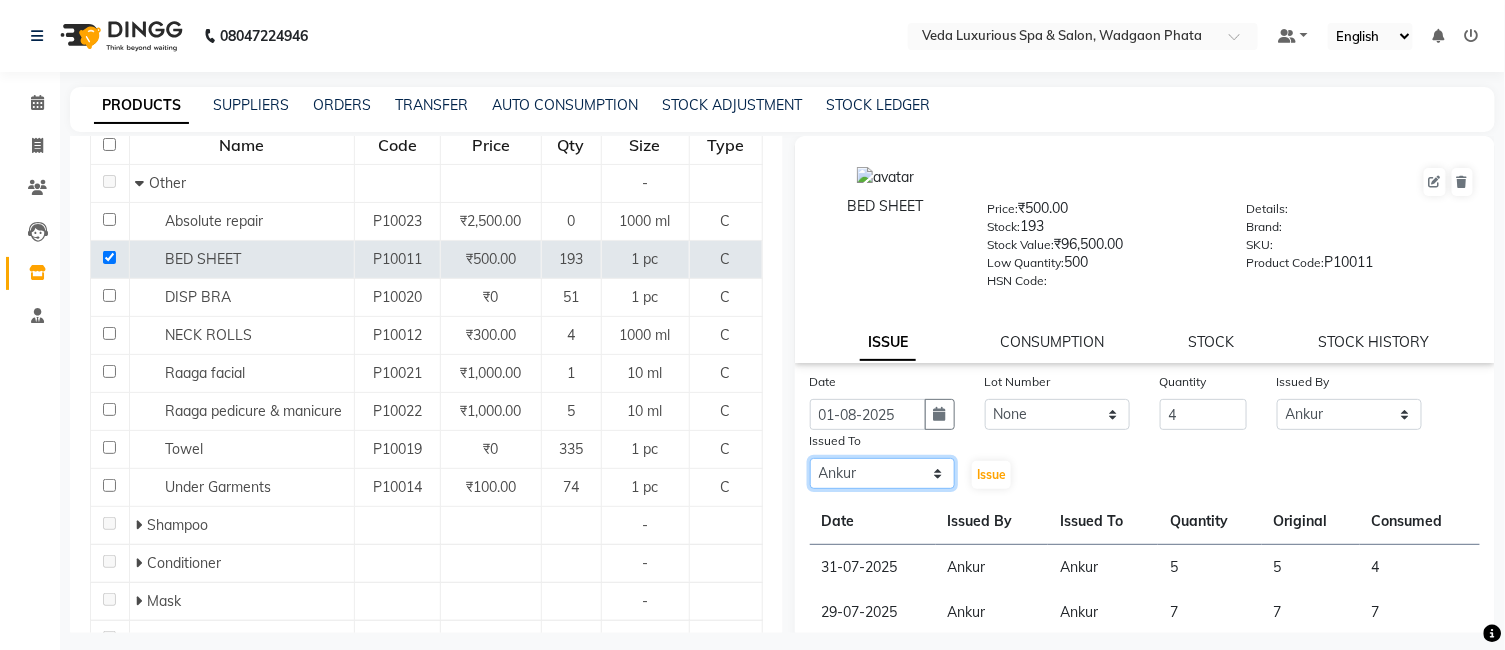 click on "Select [FIRST] [FIRST] [FIRST] [FIRST] [FIRST] [FIRST] [FIRST] [FIRST] [FIRST] [FIRST] [FIRST] [FIRST]" 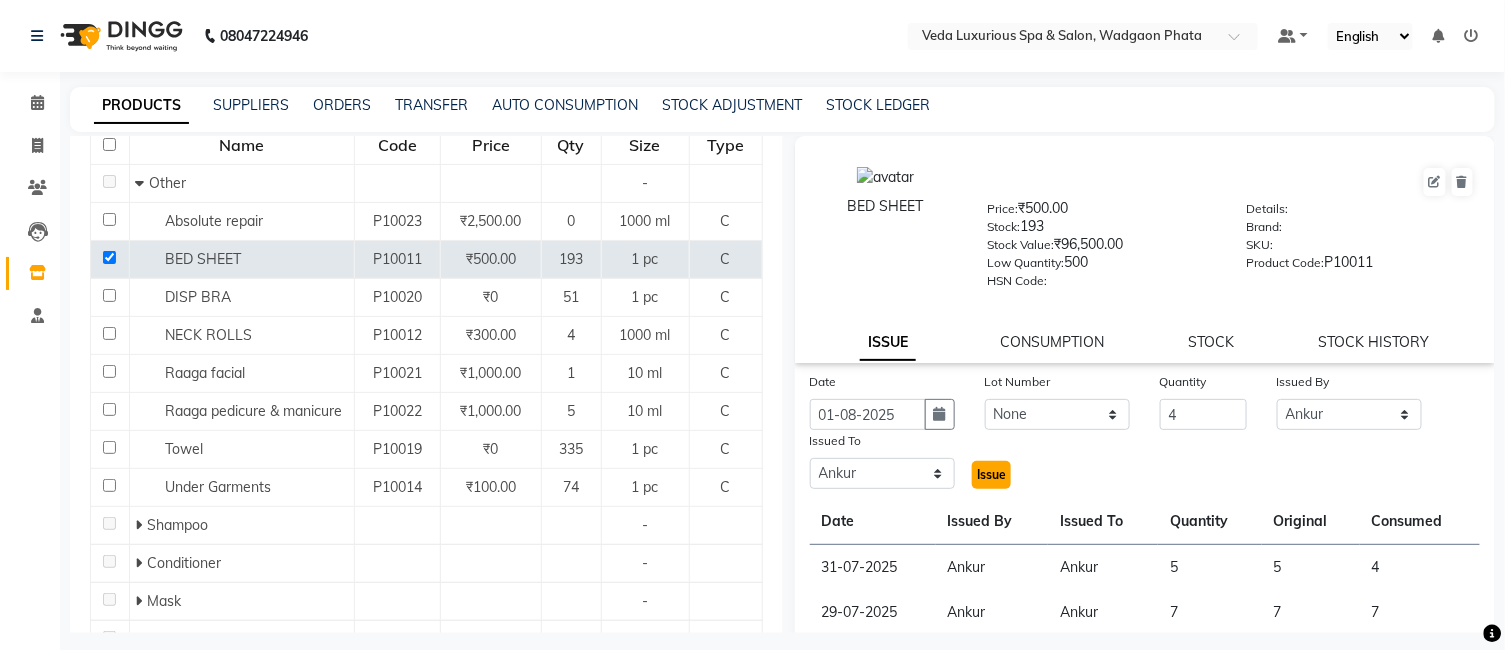 click on "Issue" 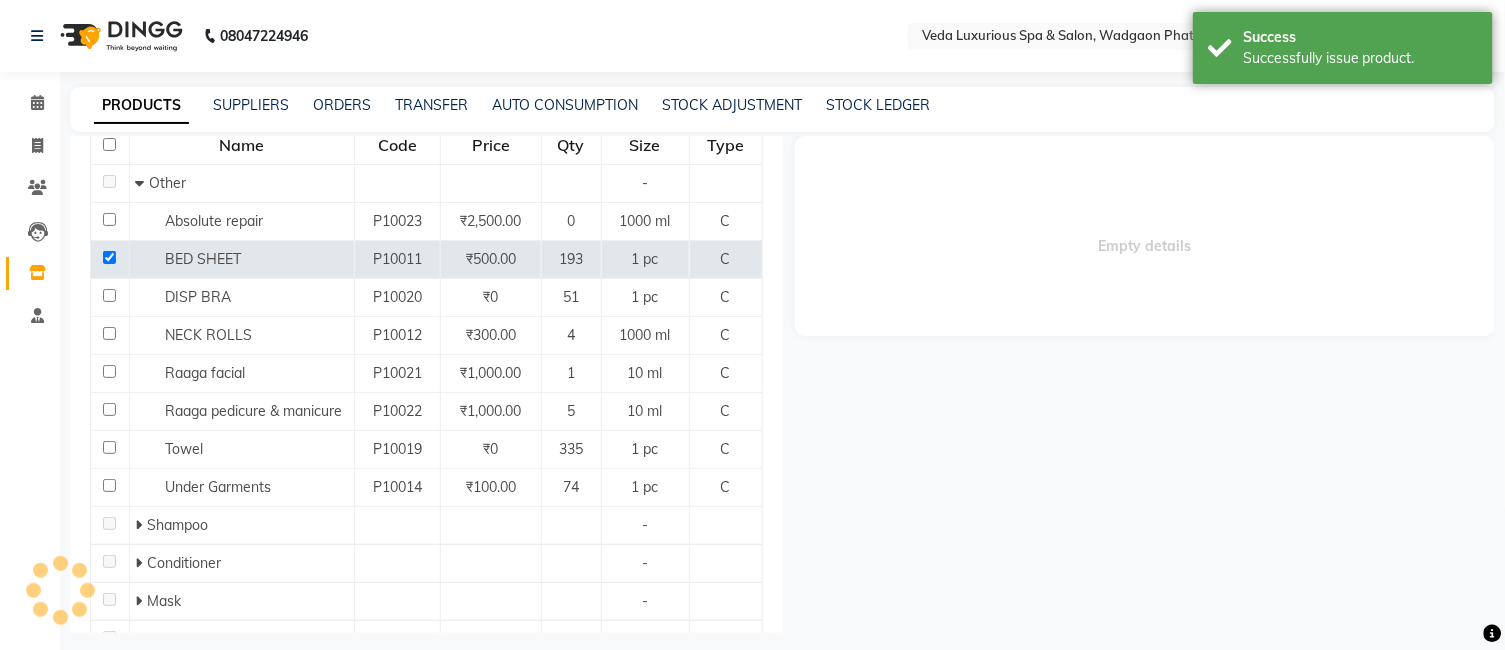 select 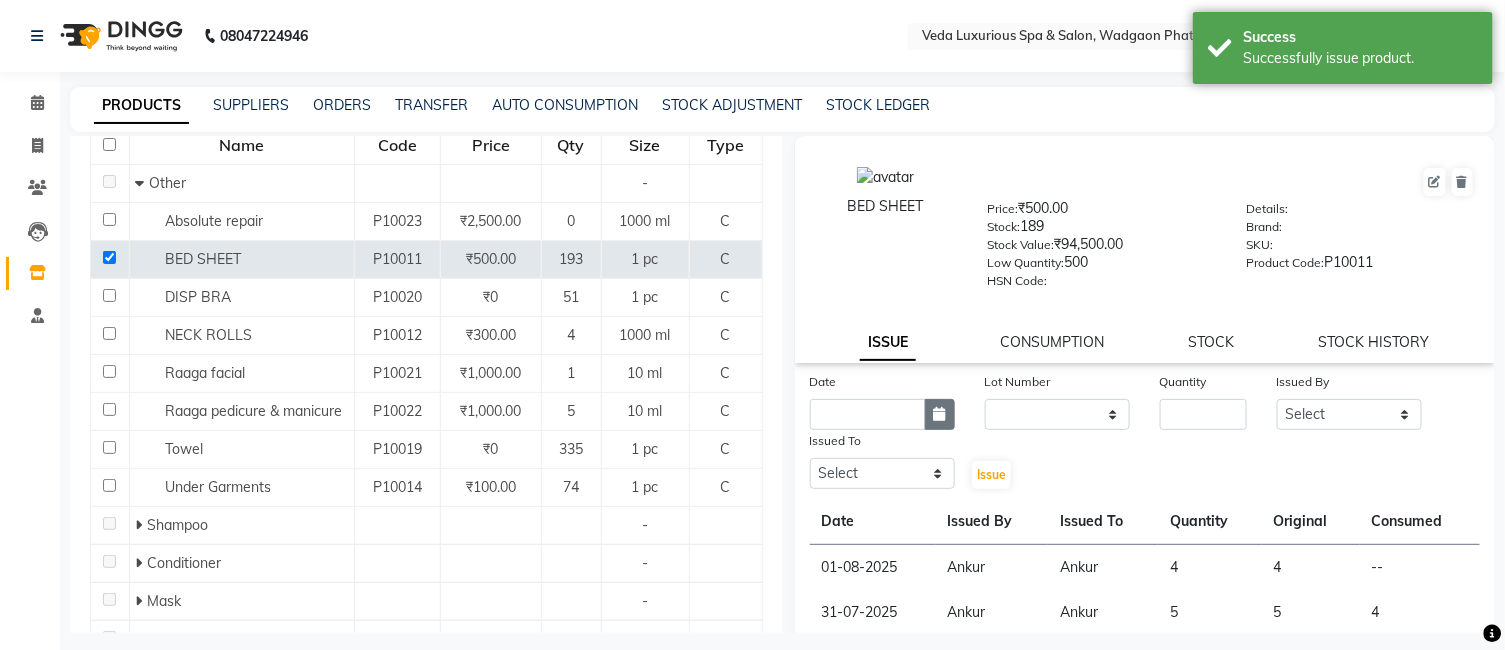 click 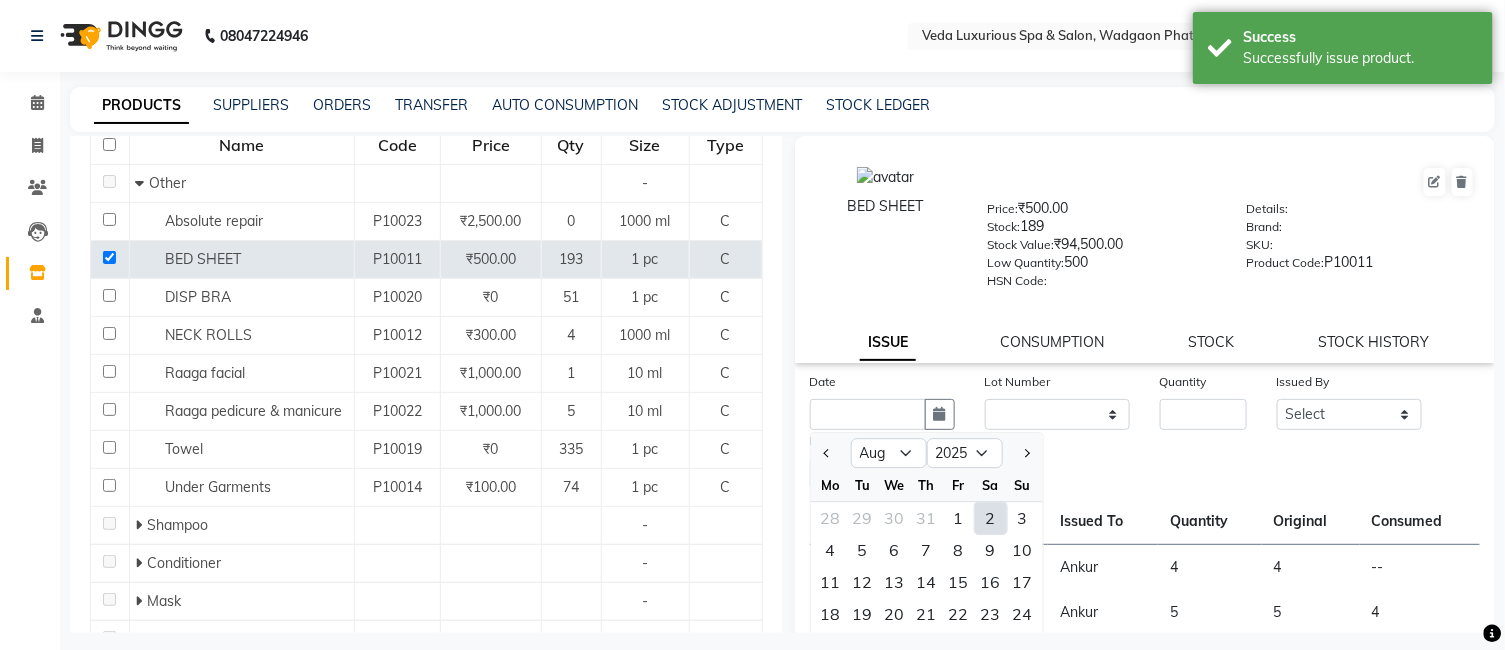 drag, startPoint x: 958, startPoint y: 520, endPoint x: 984, endPoint y: 501, distance: 32.202484 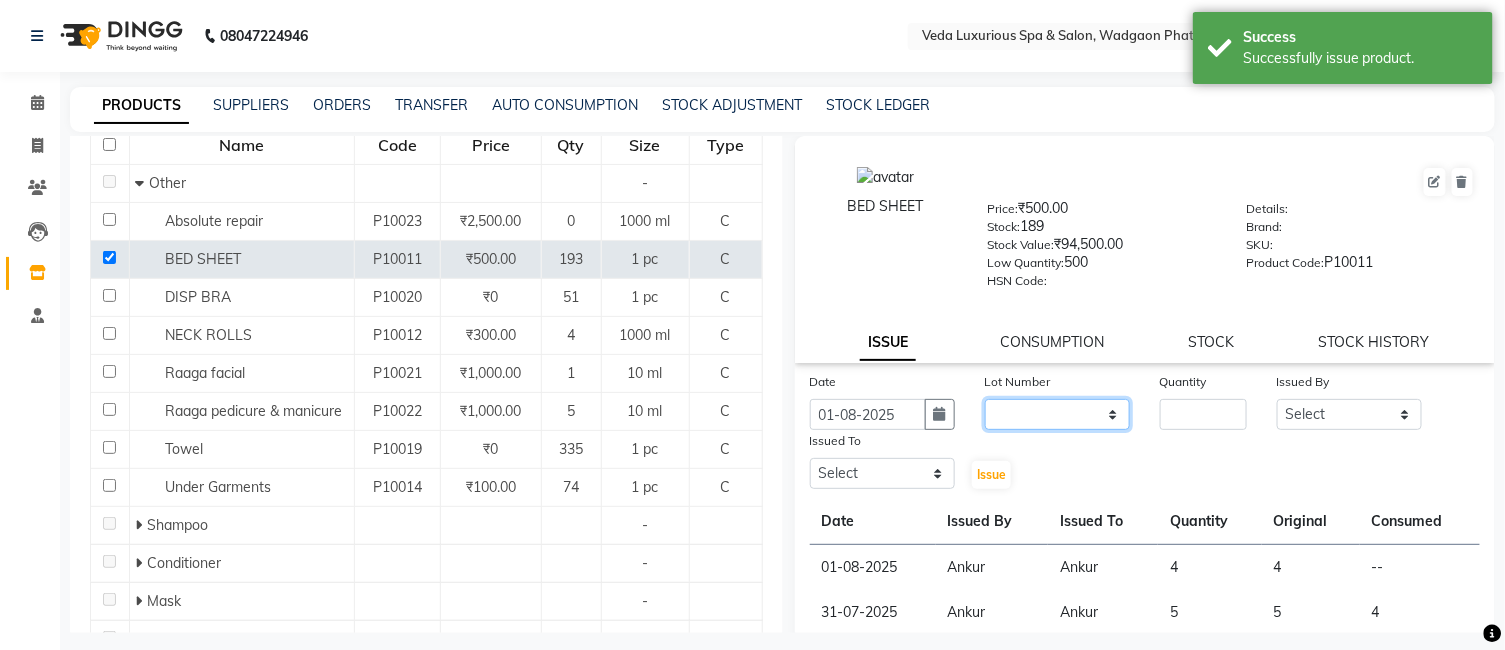 click on "None" 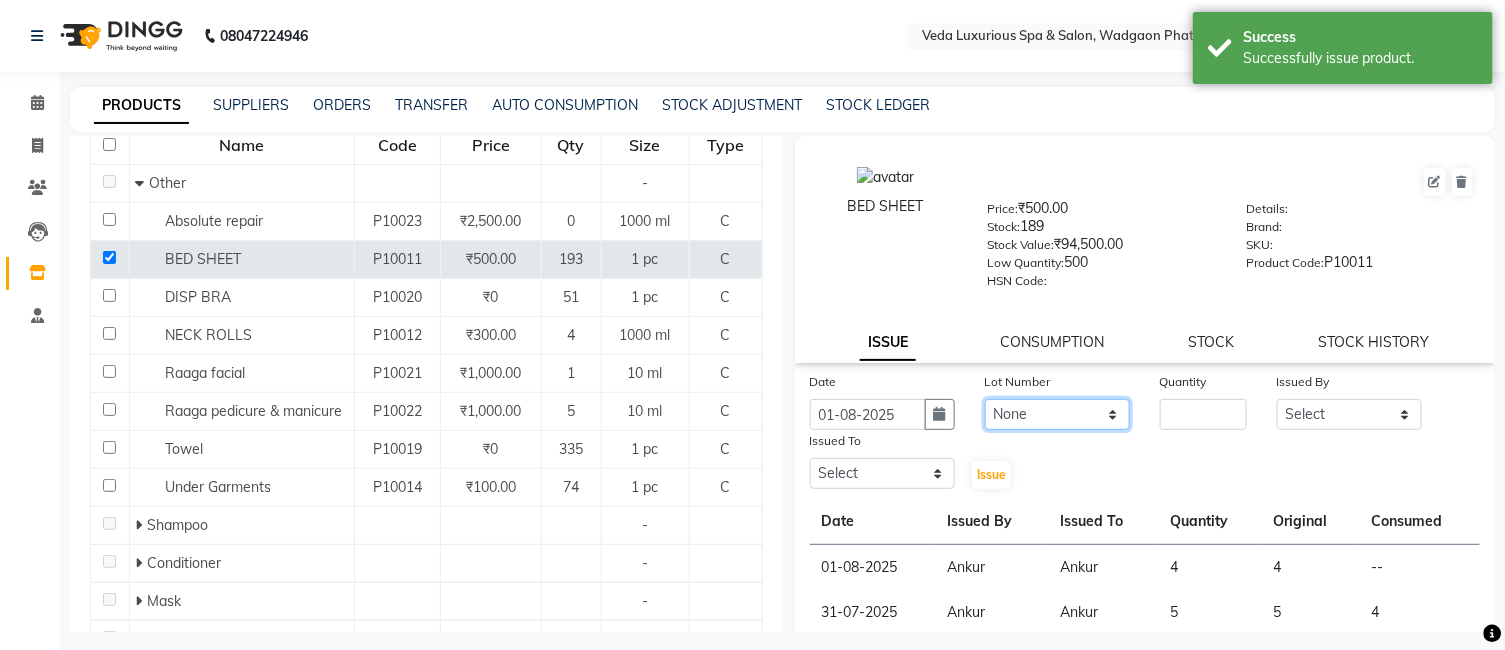 click on "None" 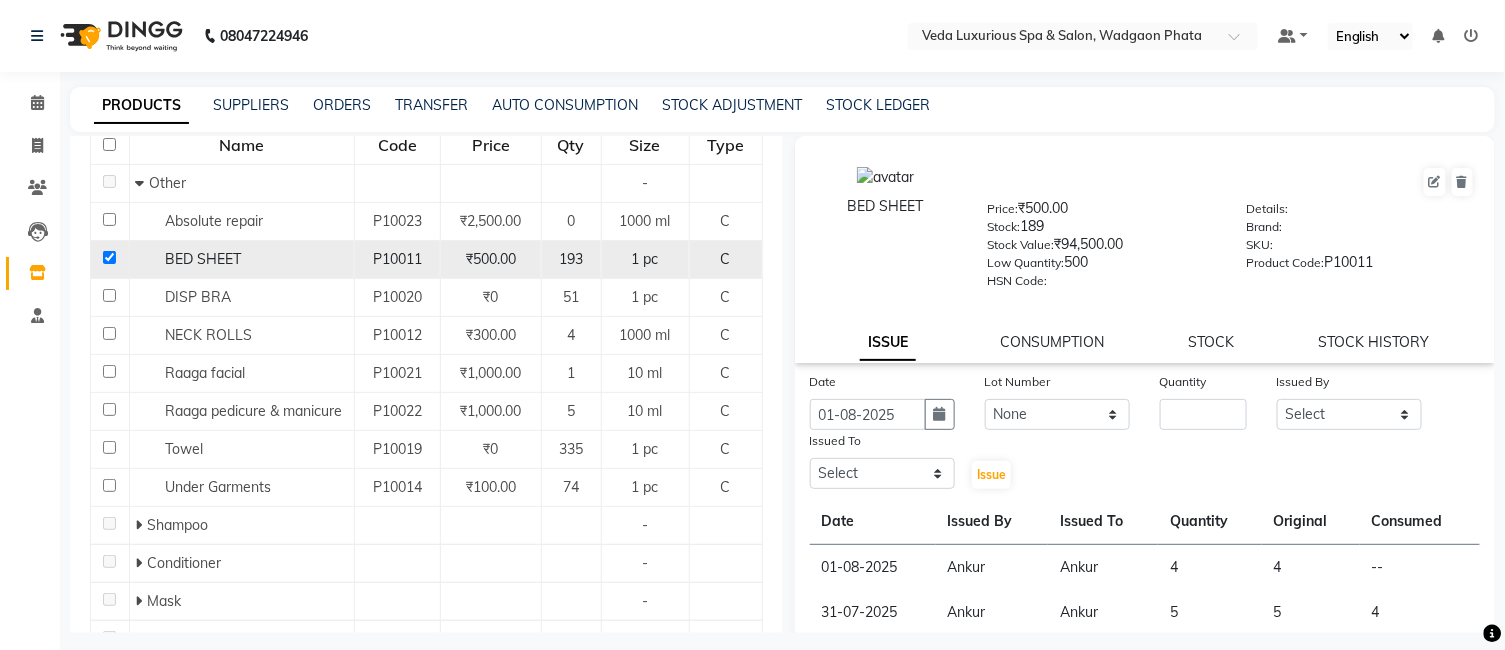 click 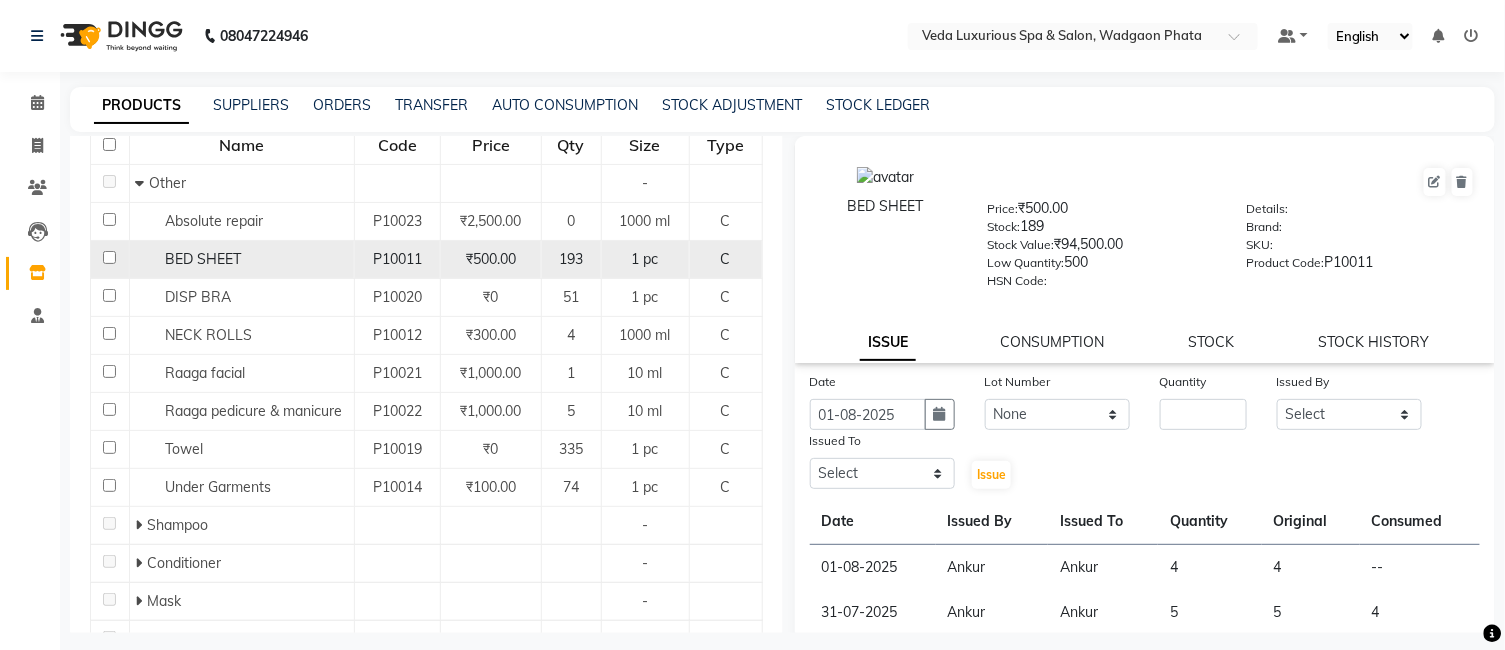 checkbox on "false" 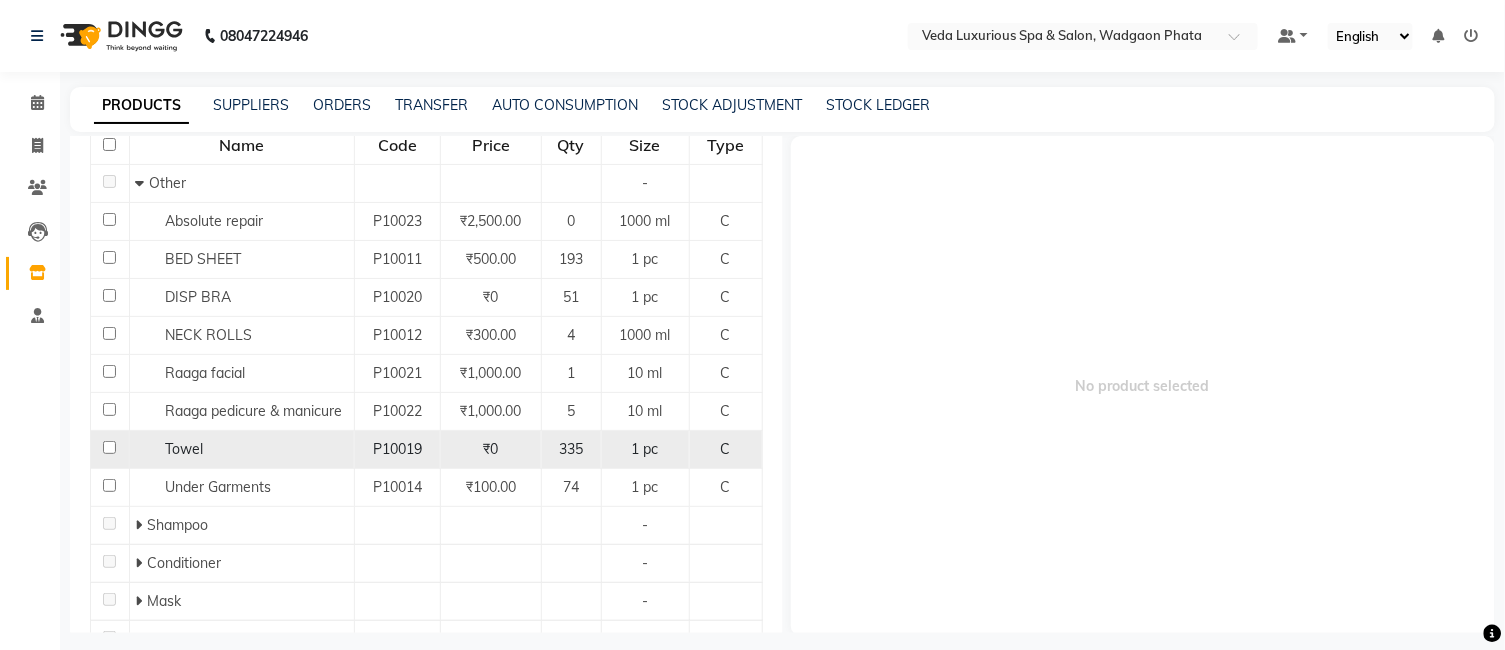 click 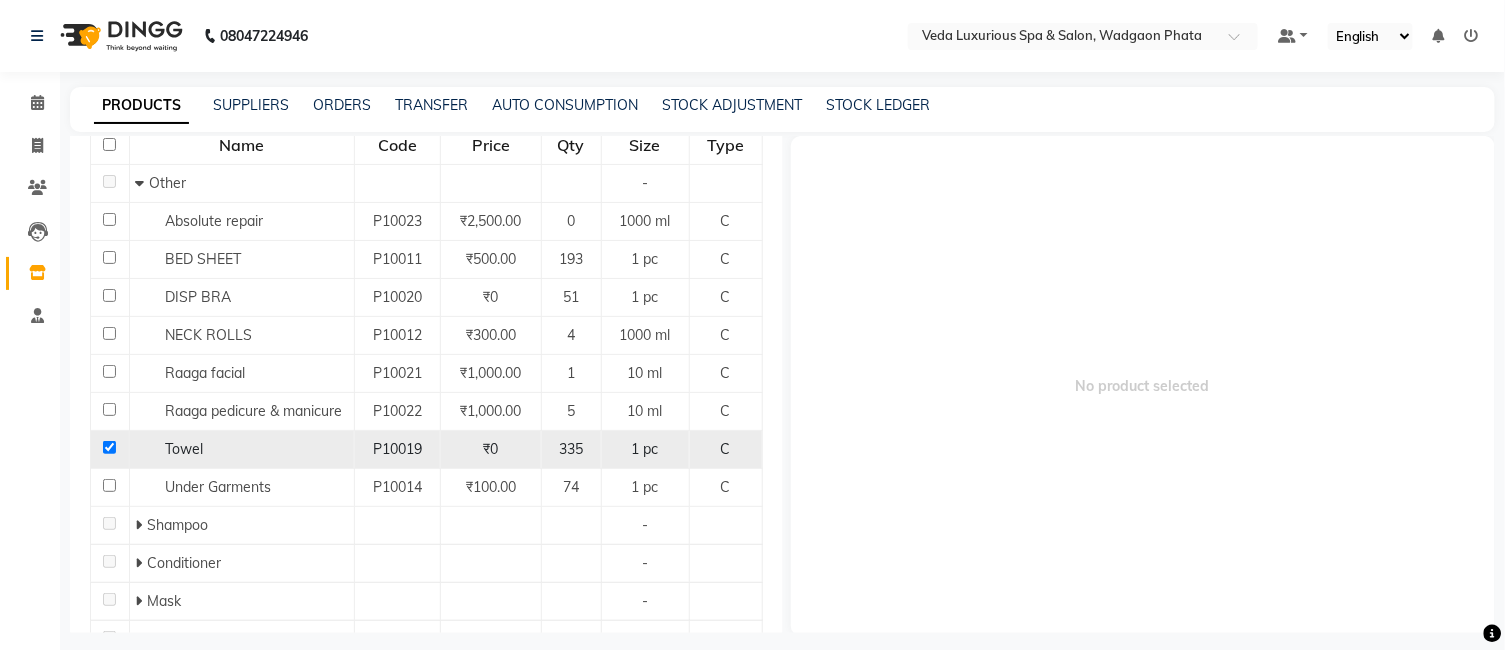checkbox on "true" 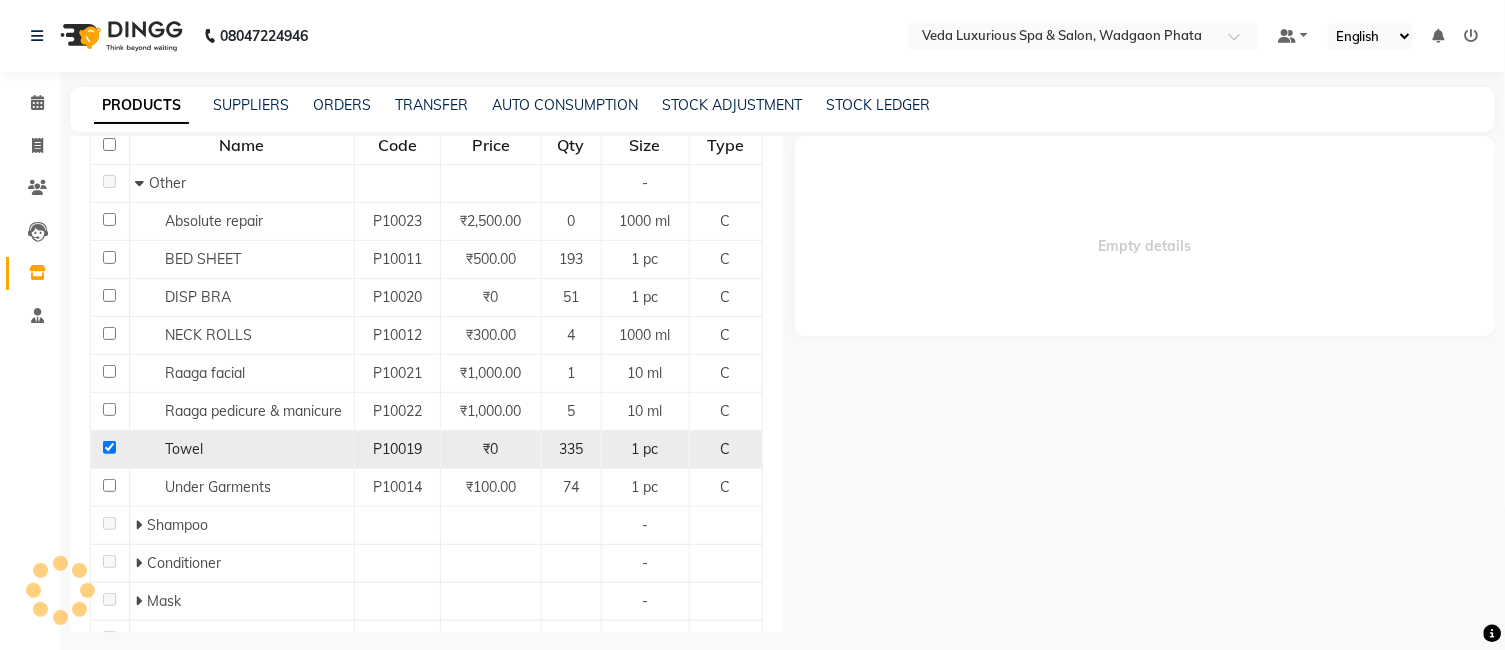select 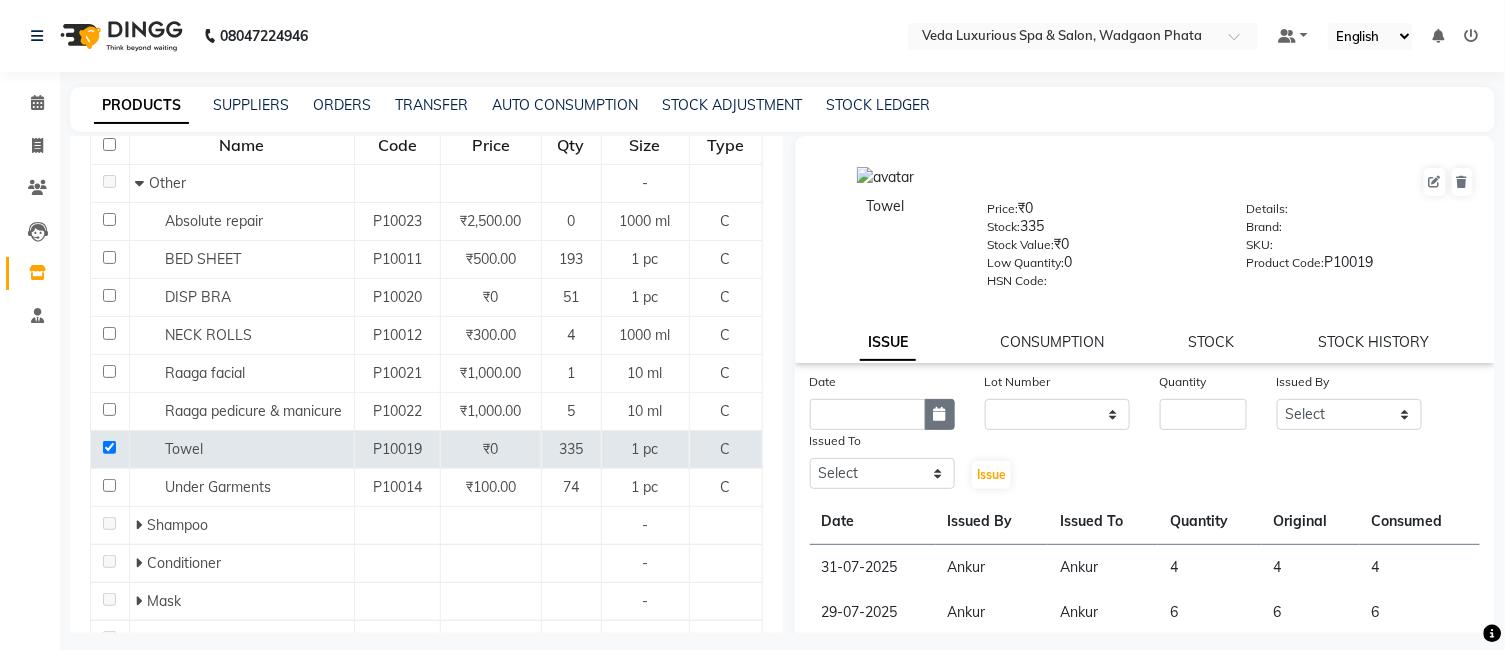 click 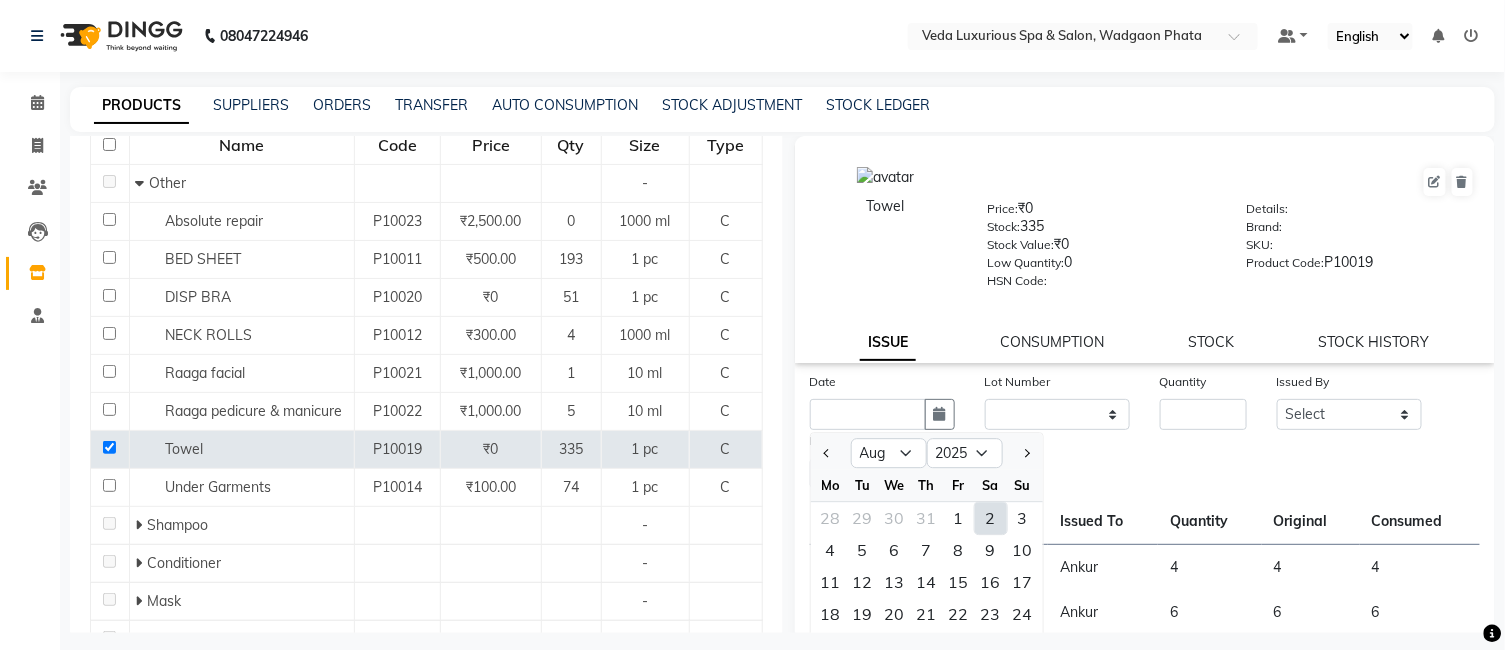 drag, startPoint x: 956, startPoint y: 522, endPoint x: 978, endPoint y: 495, distance: 34.828148 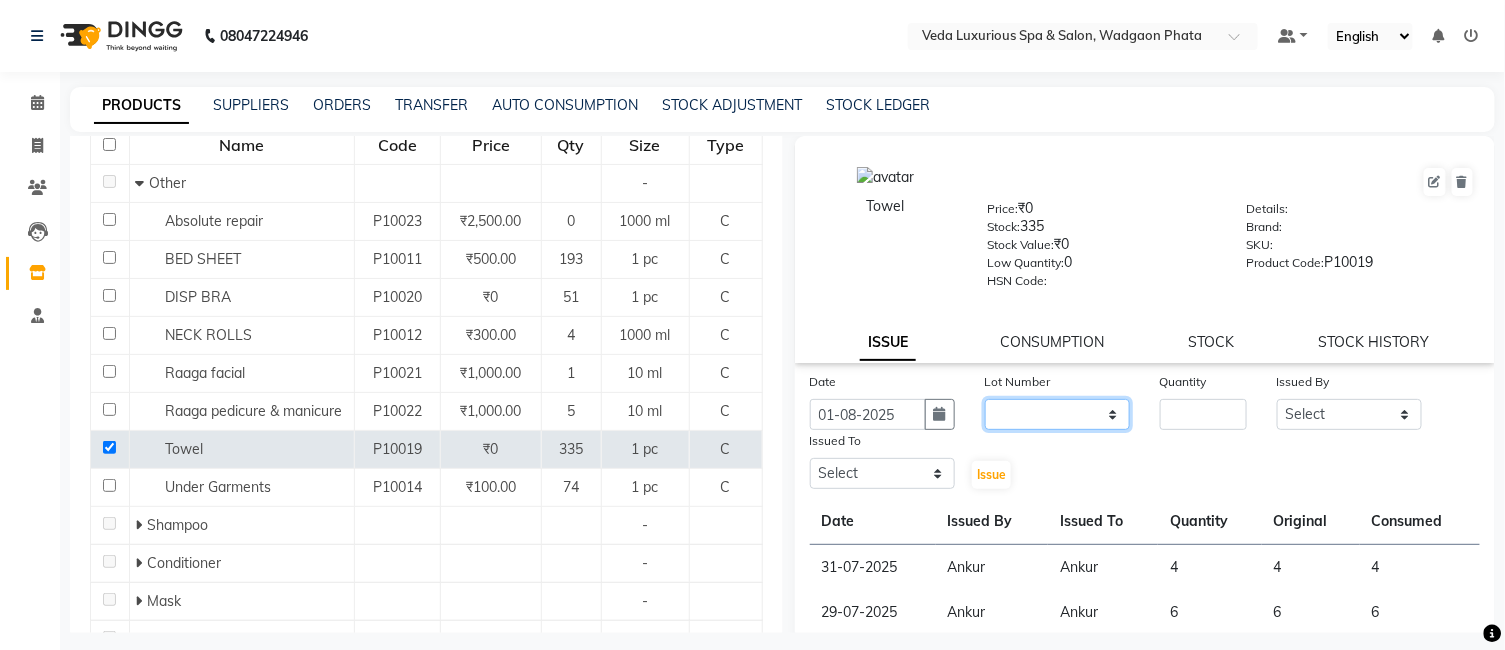 click on "None" 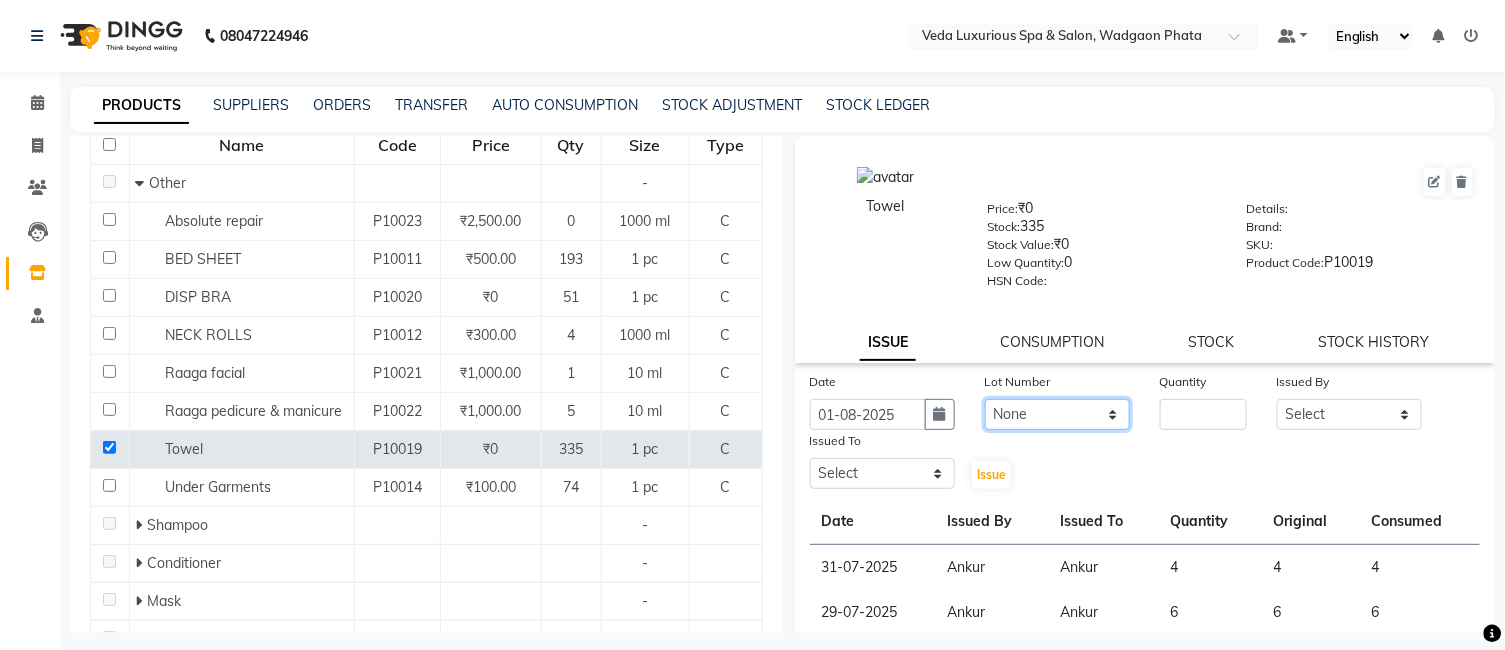 click on "None" 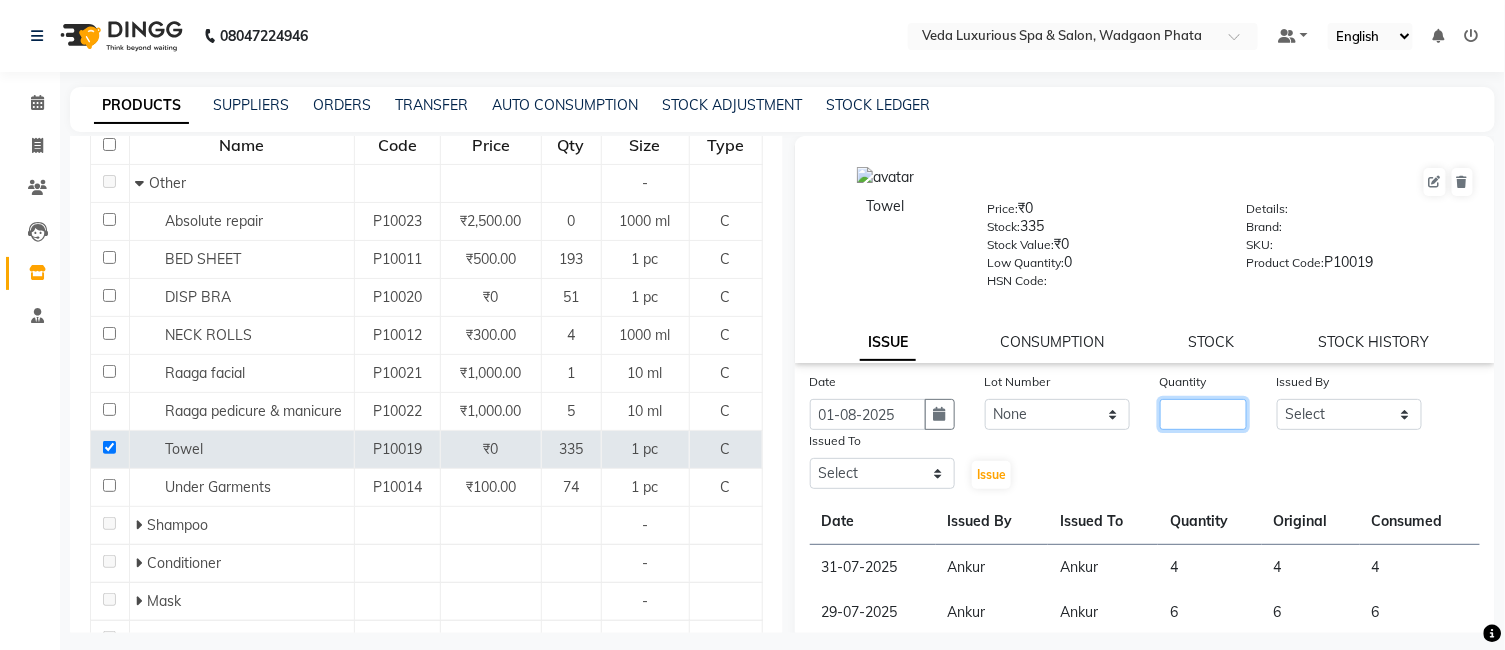 click 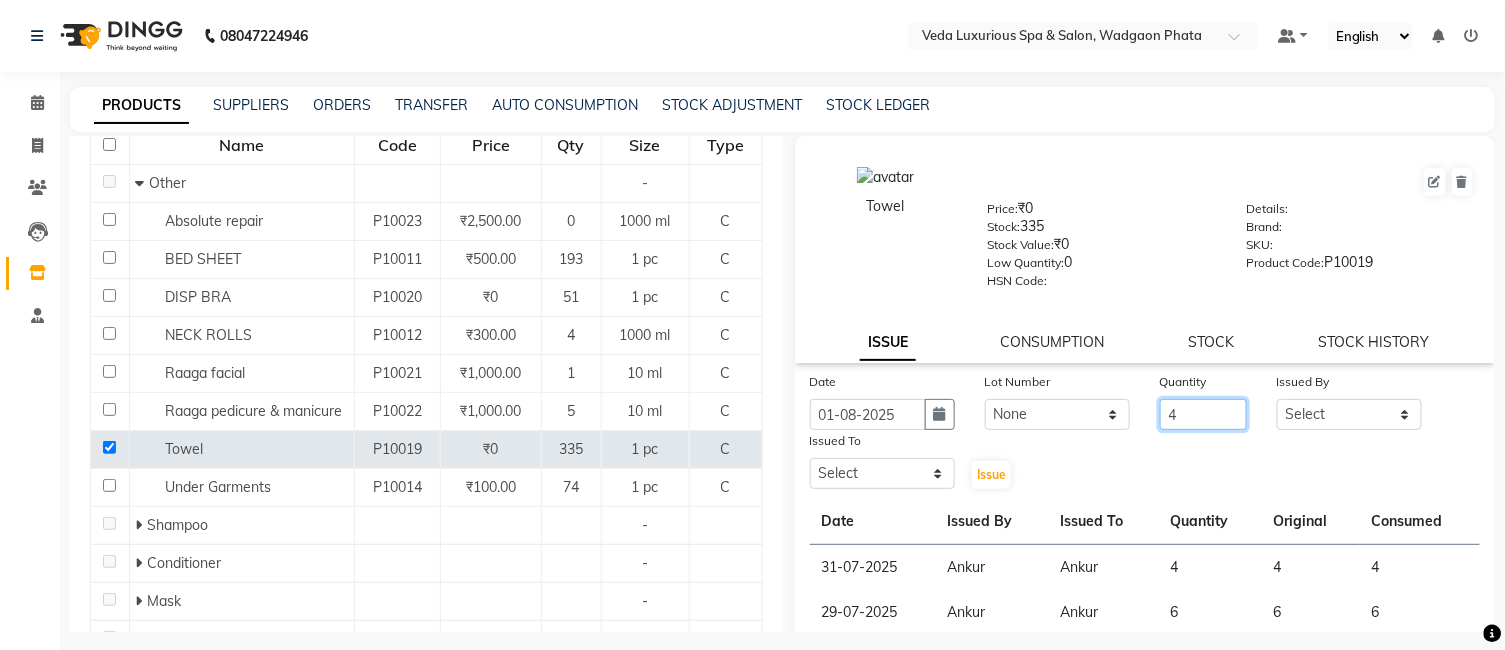 type on "4" 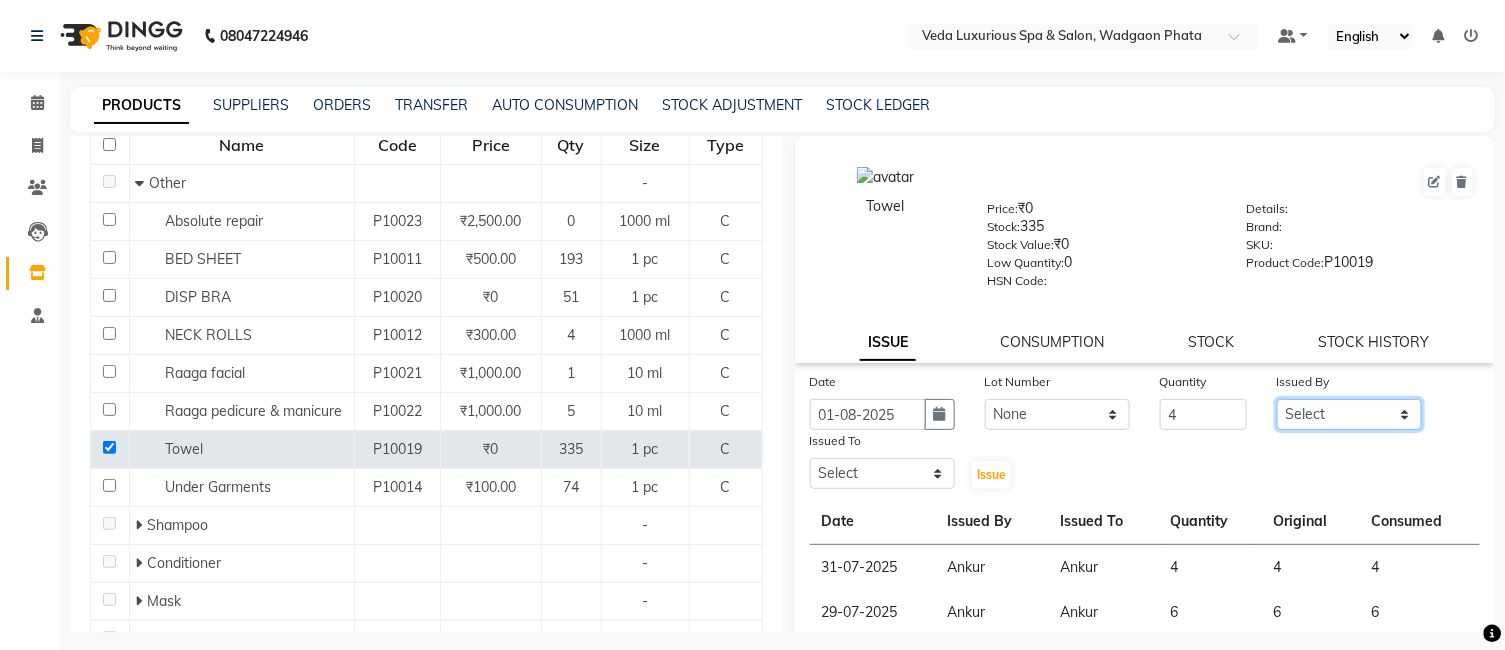 click on "Select [FIRST] [FIRST] [FIRST] [FIRST] [FIRST] [FIRST] [FIRST] [FIRST] [FIRST] [FIRST] [FIRST] [FIRST]" 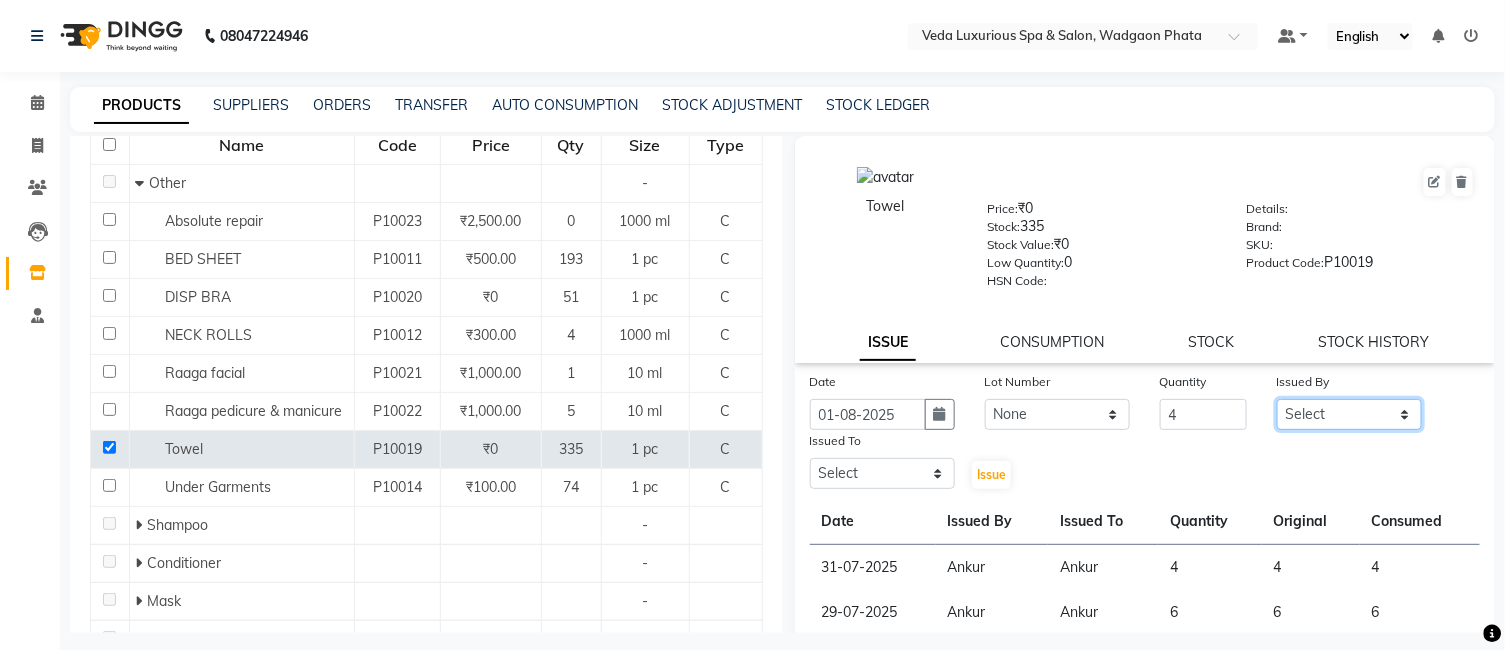 select on "28495" 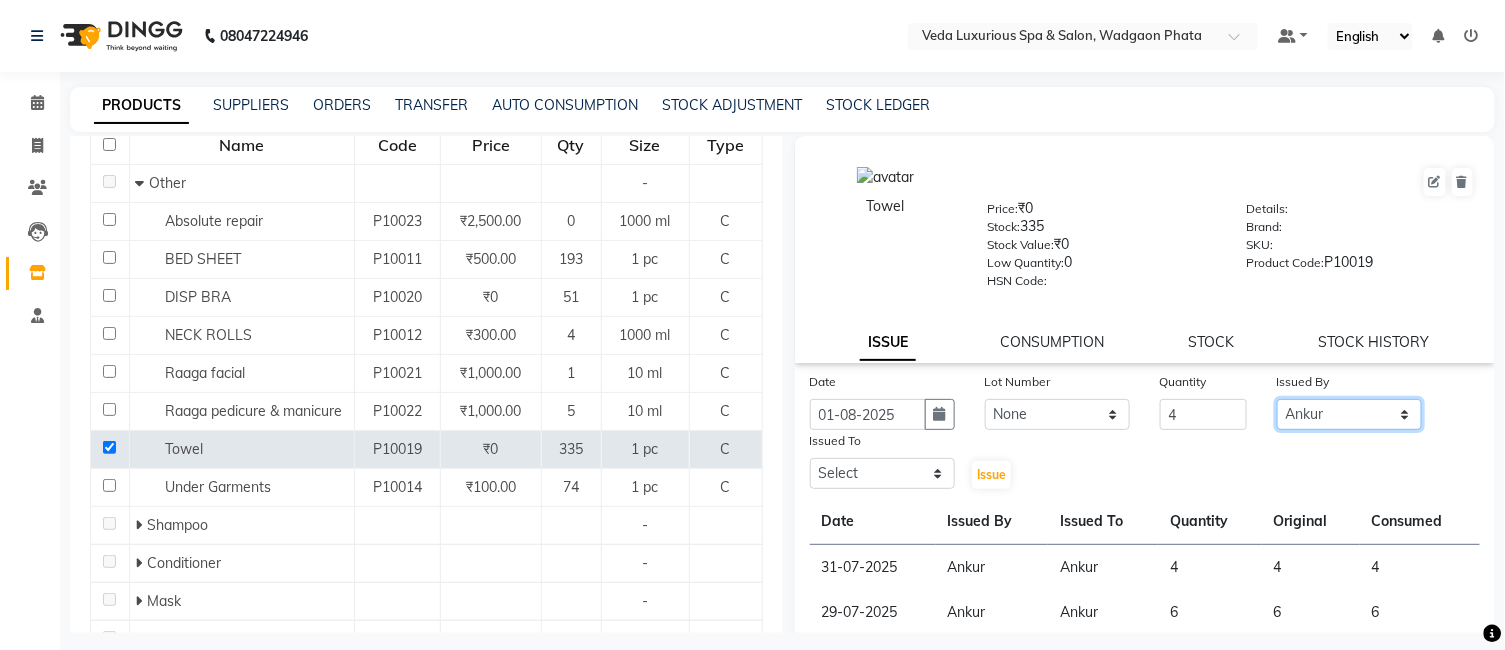 click on "Select [FIRST] [FIRST] [FIRST] [FIRST] [FIRST] [FIRST] [FIRST] [FIRST] [FIRST] [FIRST] [FIRST] [FIRST]" 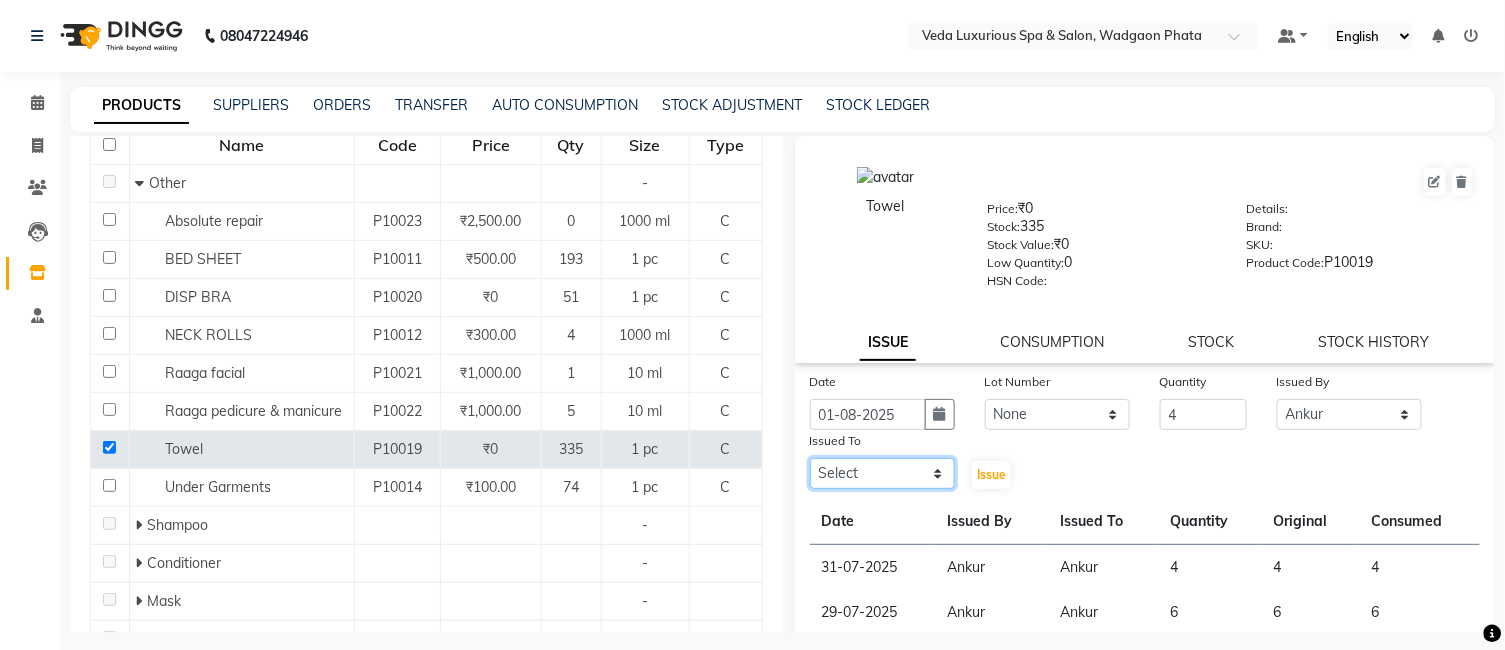 drag, startPoint x: 917, startPoint y: 474, endPoint x: 916, endPoint y: 463, distance: 11.045361 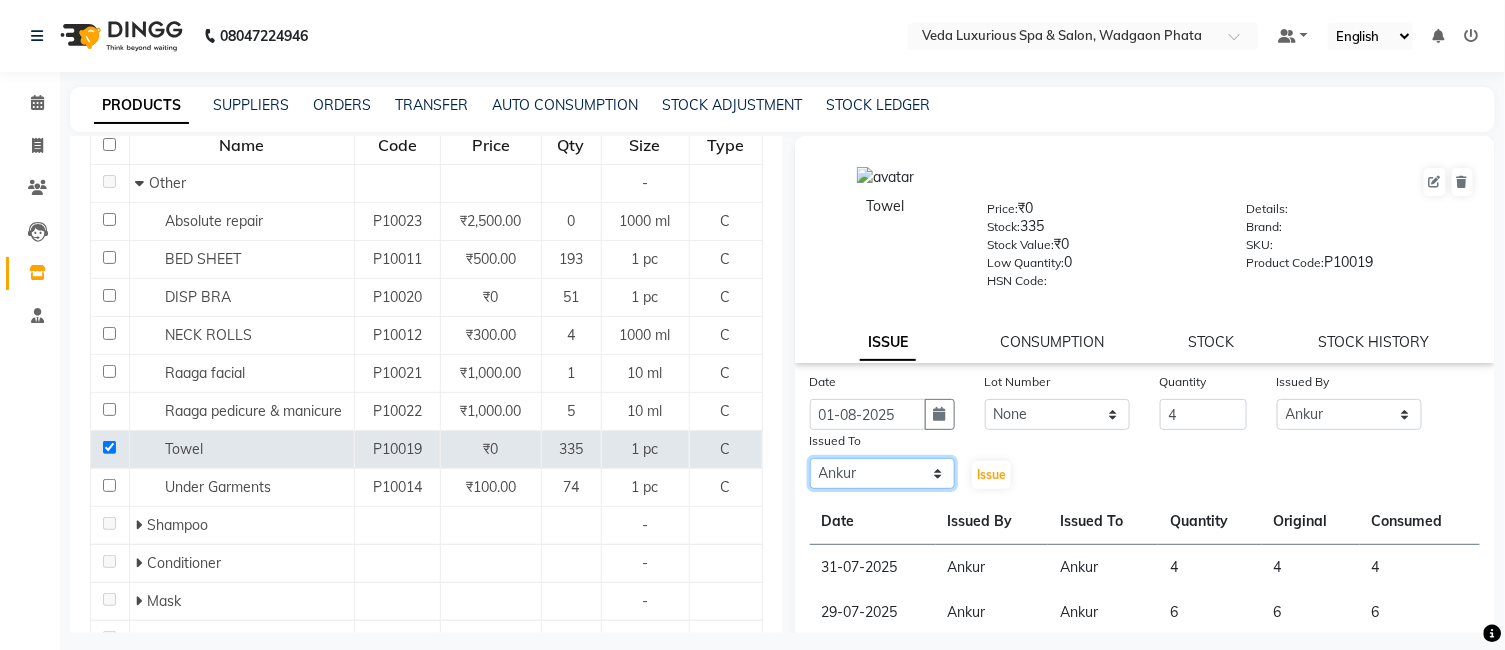 click on "Select [FIRST] [FIRST] [FIRST] [FIRST] [FIRST] [FIRST] [FIRST] [FIRST] [FIRST] [FIRST] [FIRST] [FIRST]" 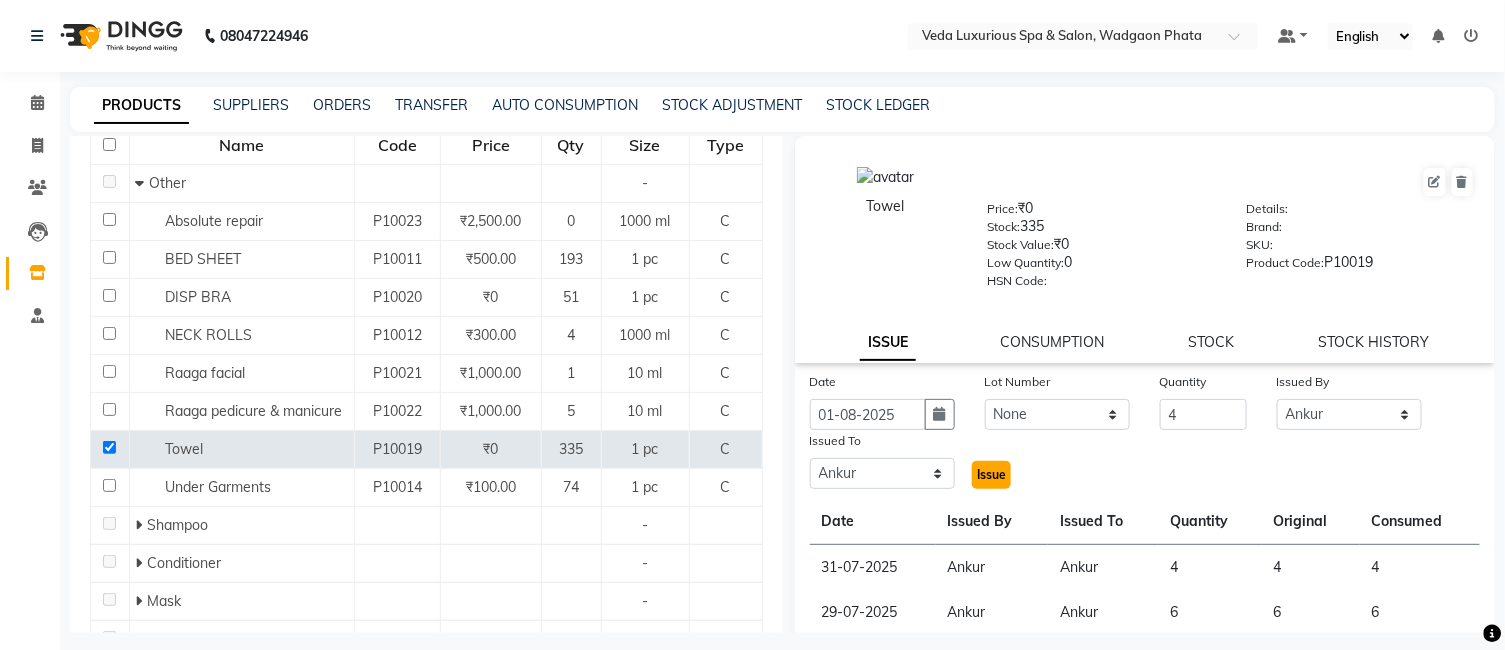 click on "Issue" 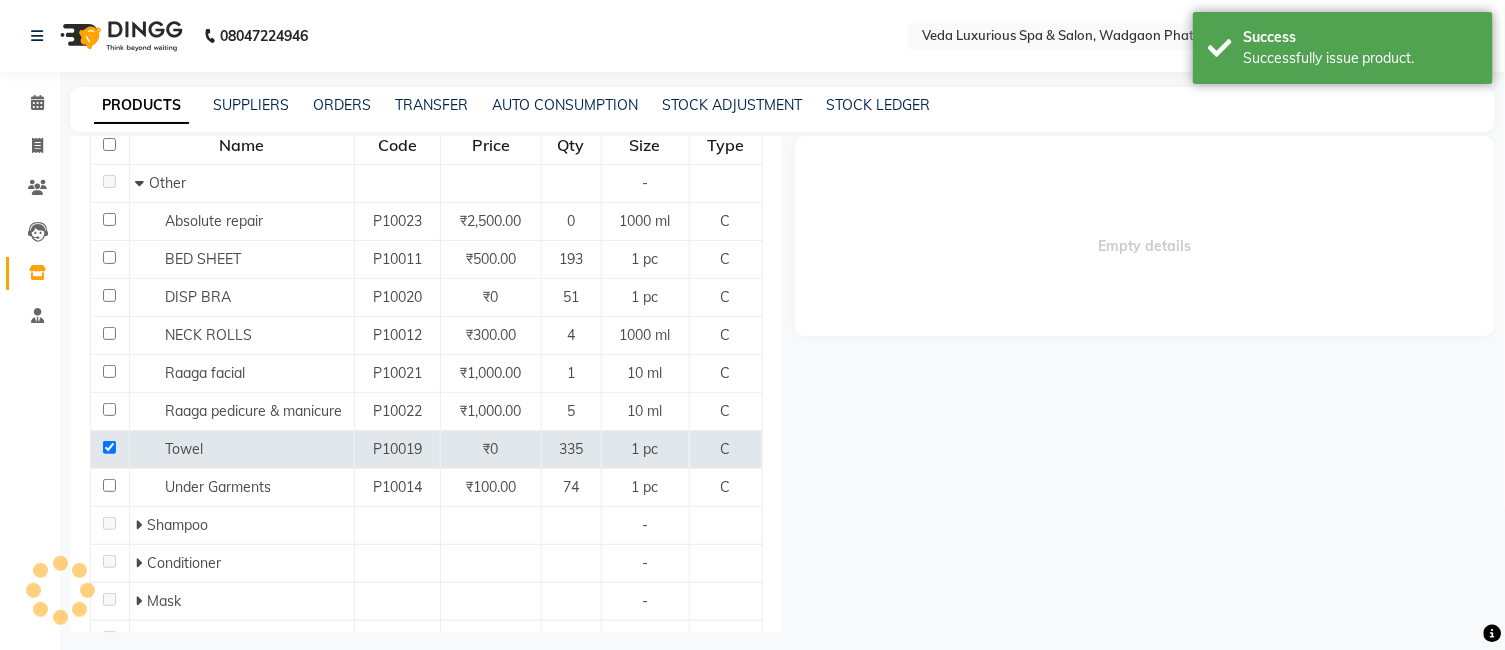 select 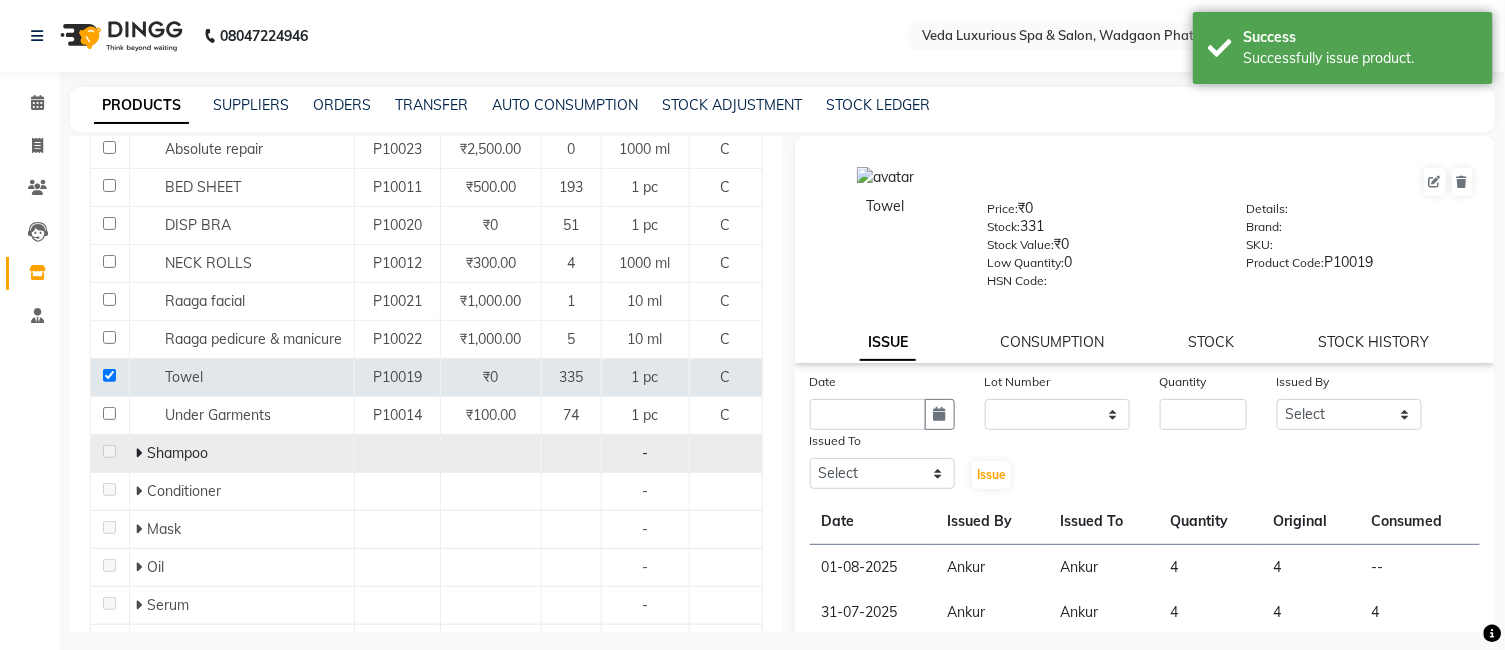 scroll, scrollTop: 333, scrollLeft: 0, axis: vertical 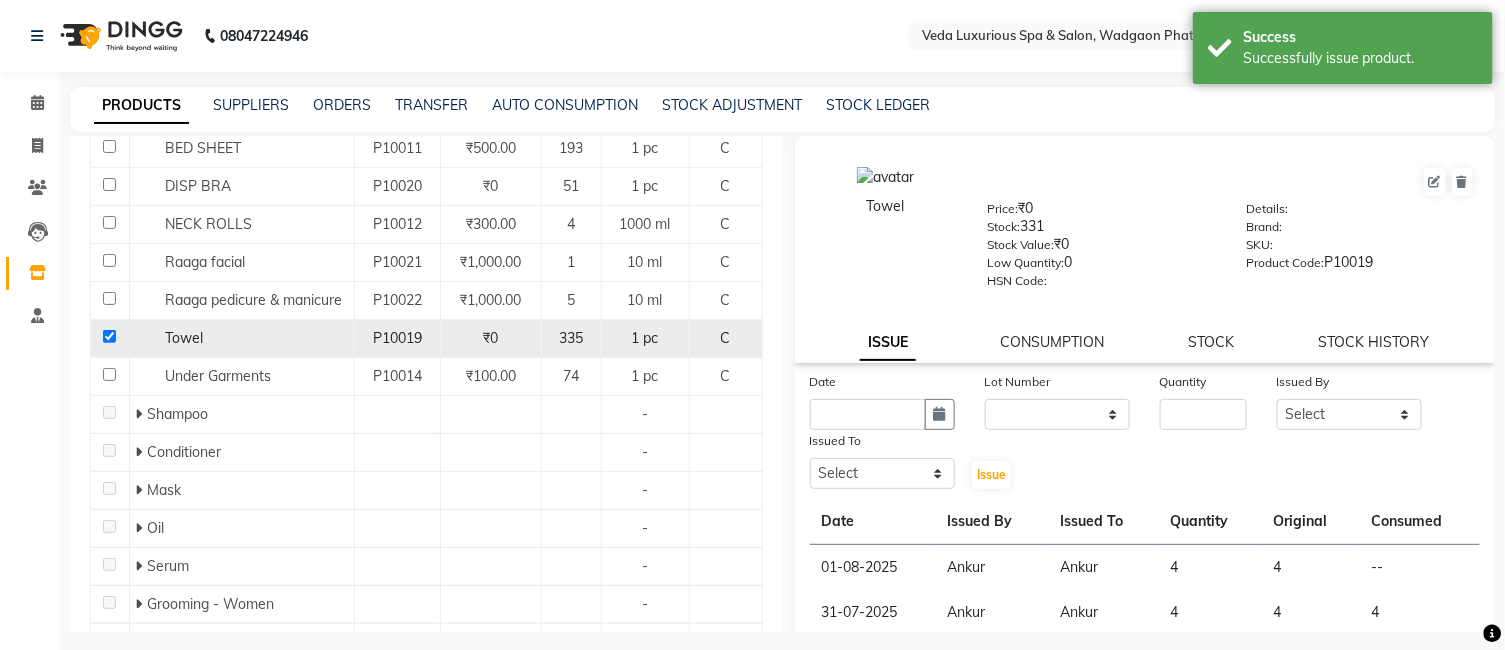 drag, startPoint x: 94, startPoint y: 330, endPoint x: 115, endPoint y: 333, distance: 21.213203 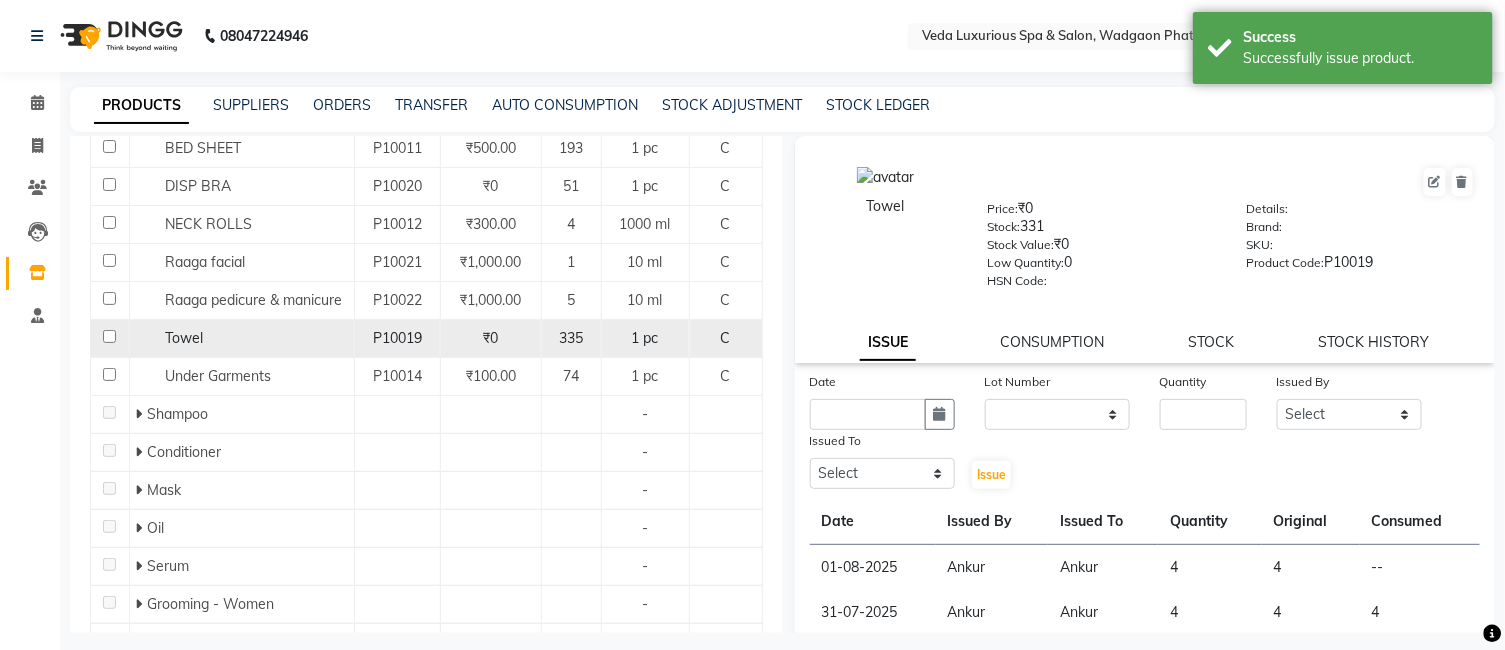 checkbox on "false" 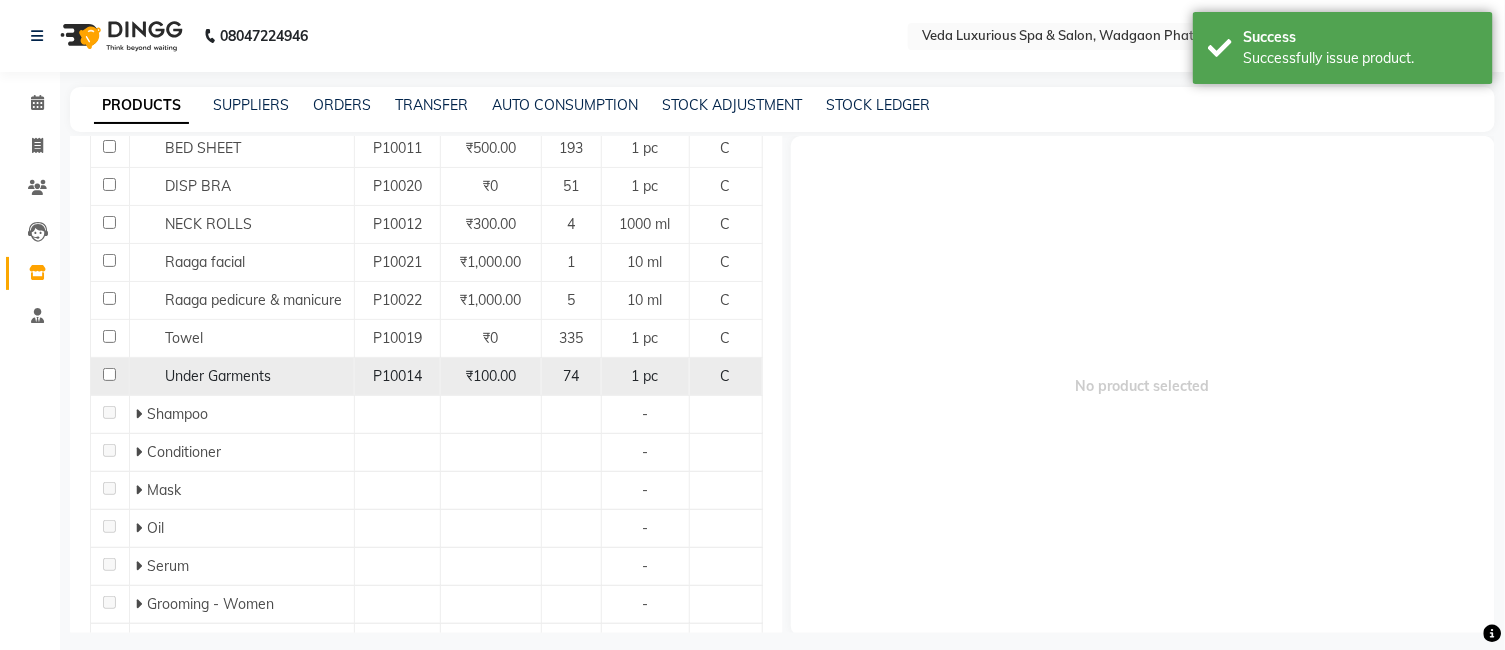 click 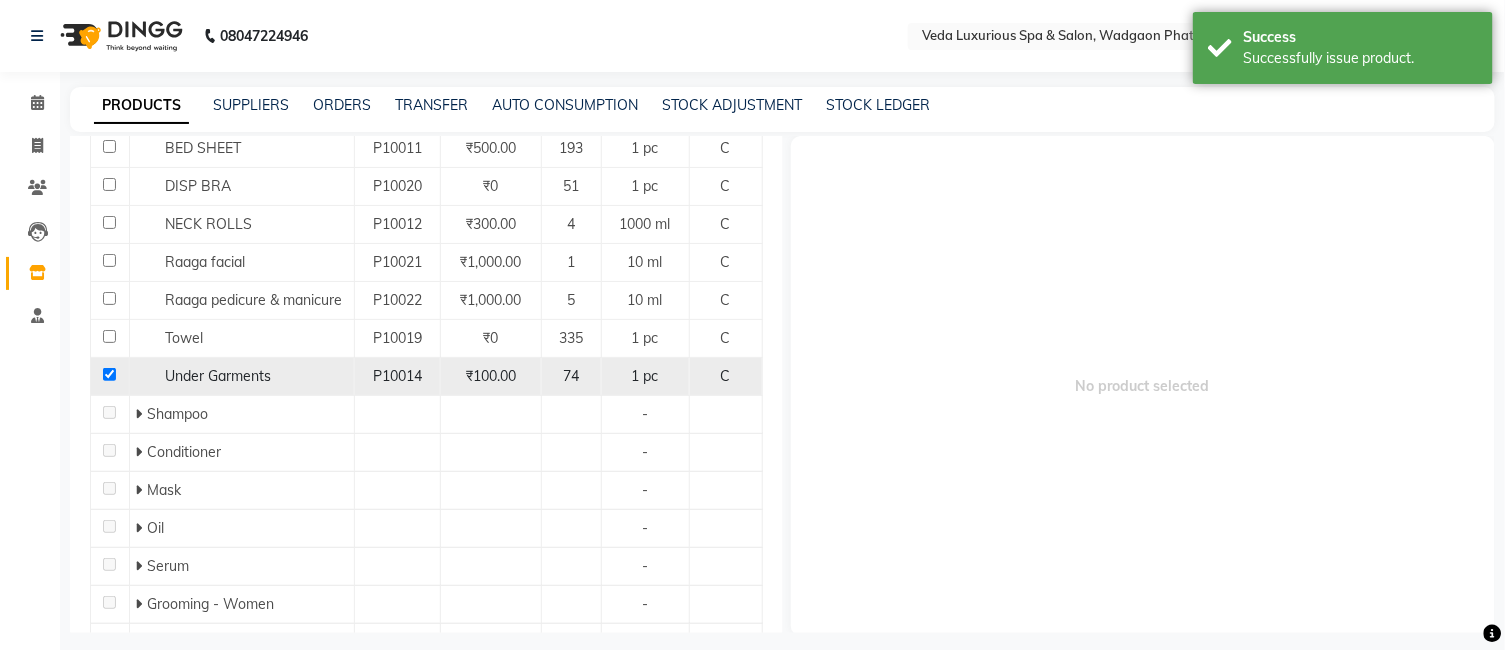 checkbox on "true" 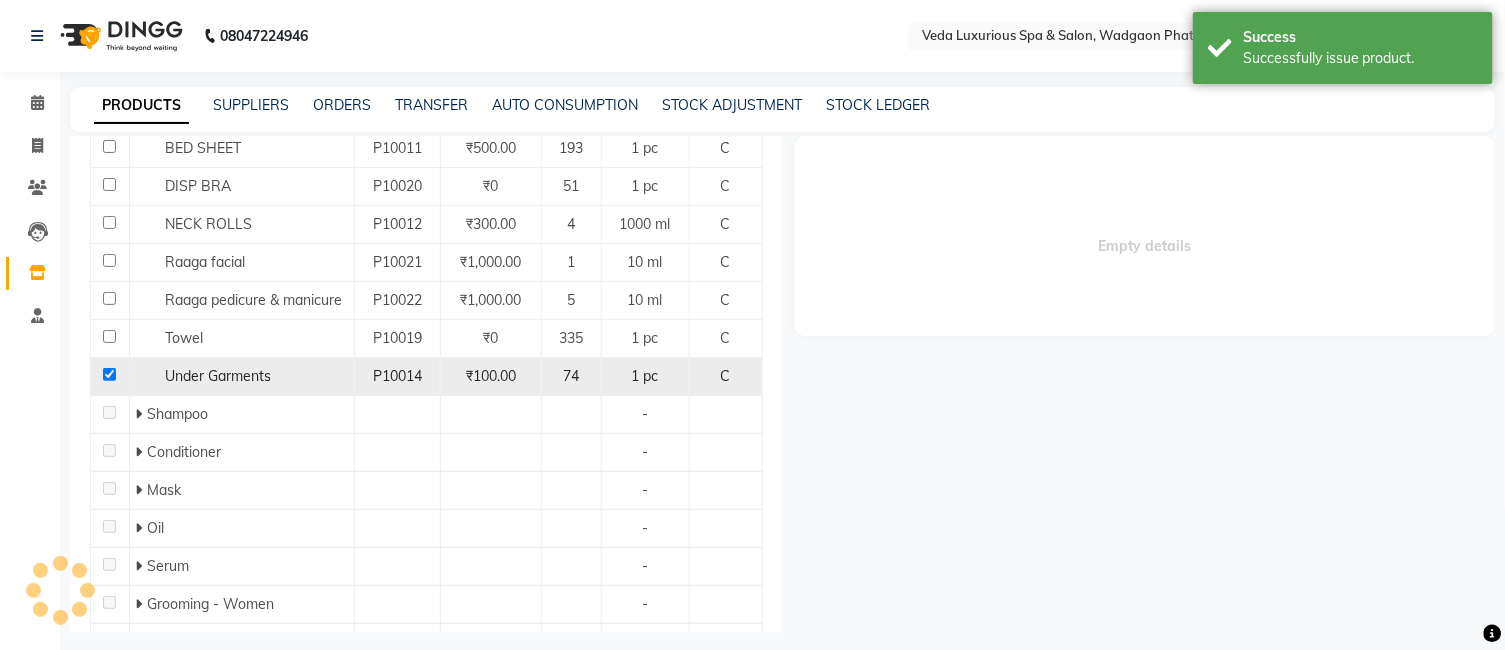 select 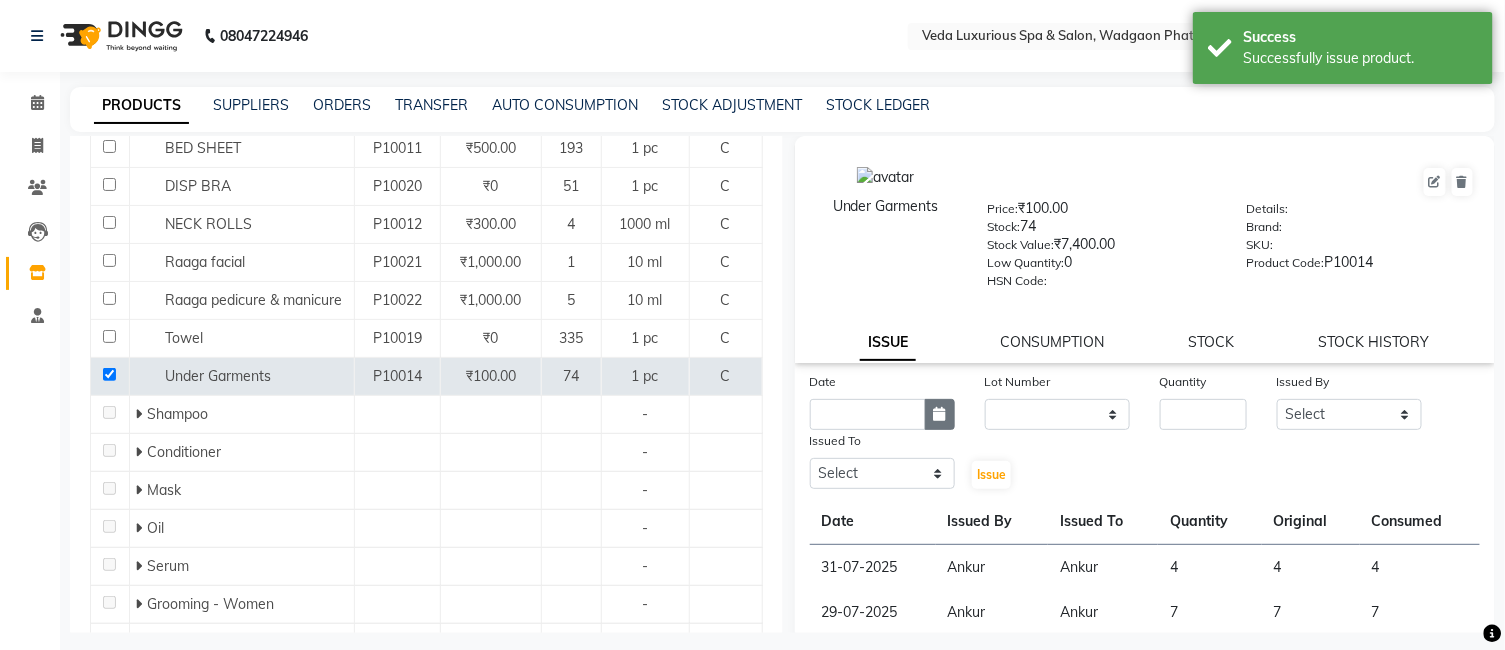 click 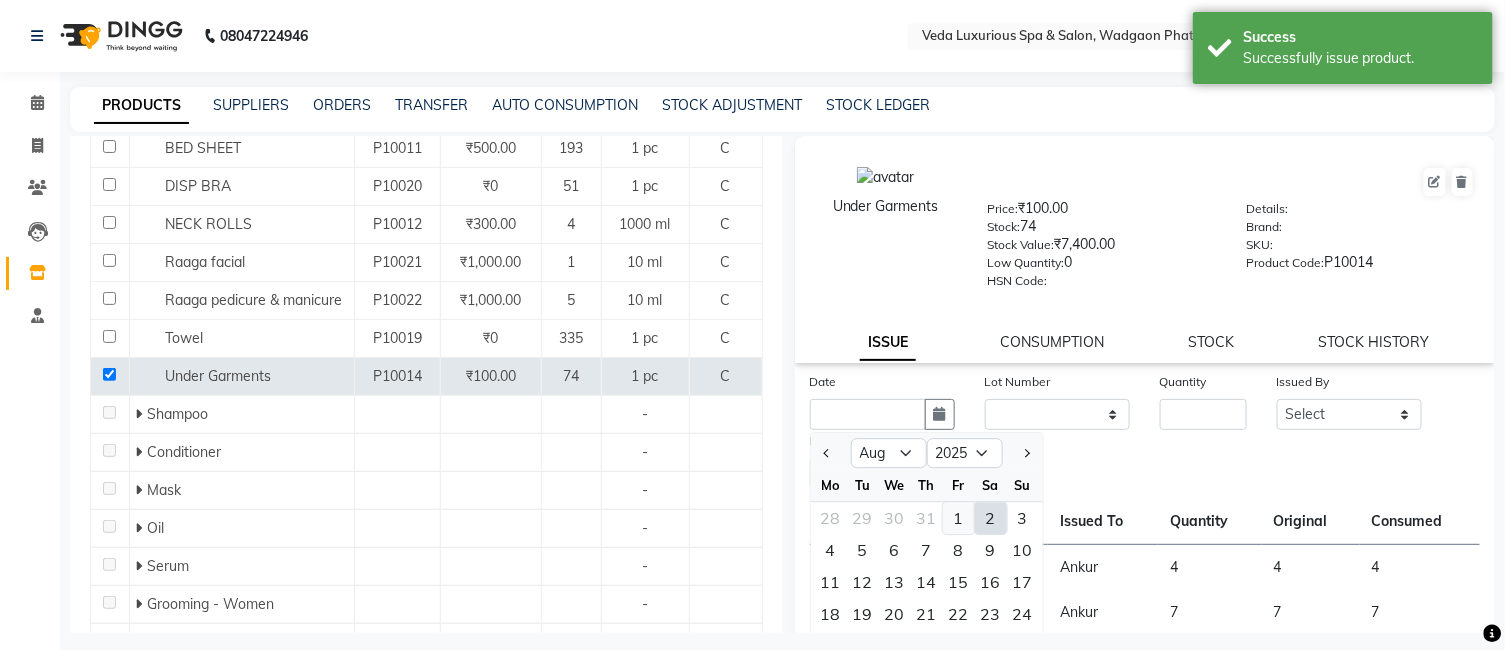 click on "1" 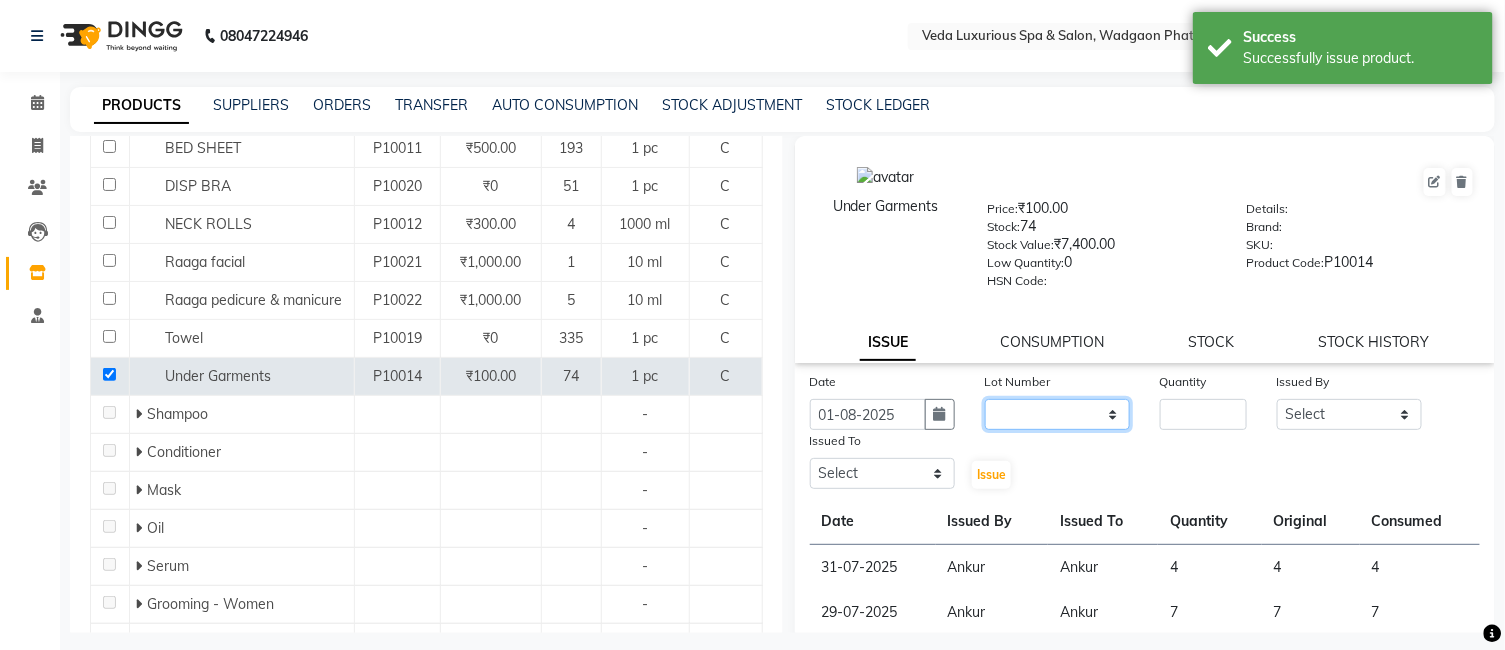 click on "None" 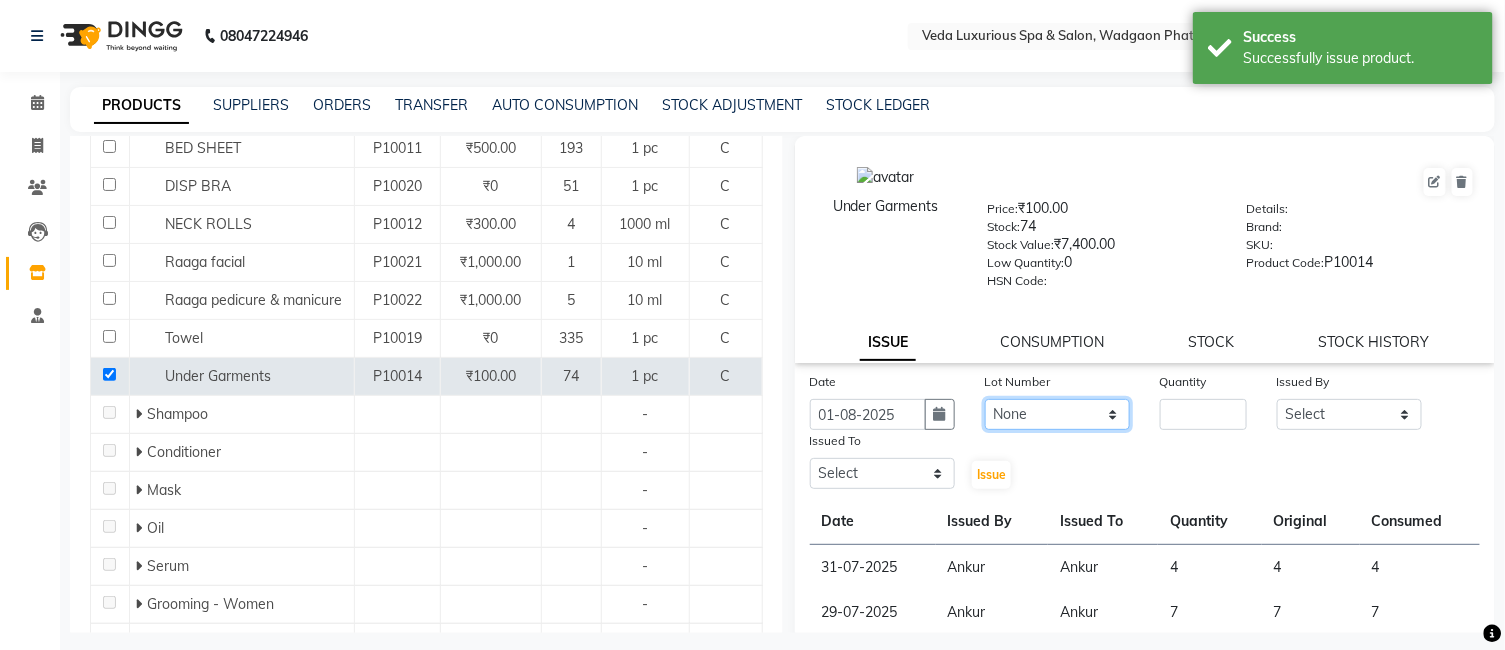 click on "None" 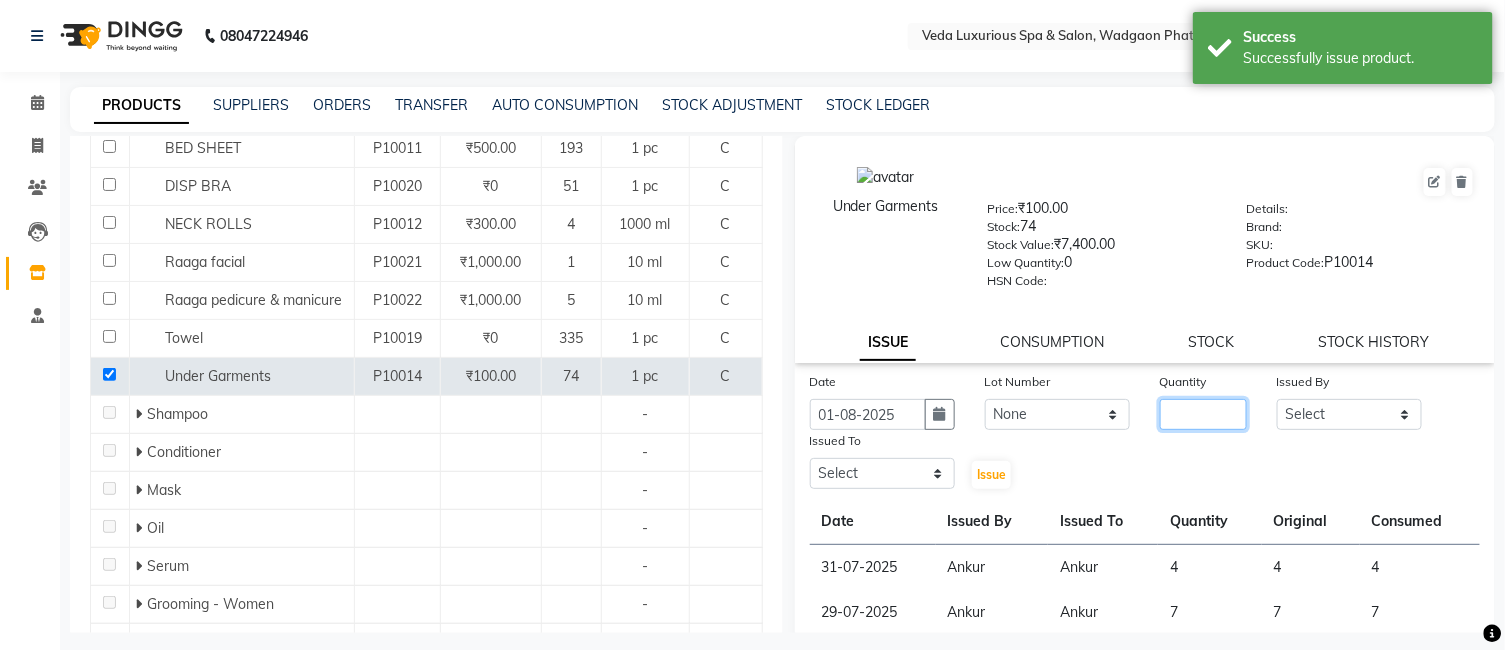 click 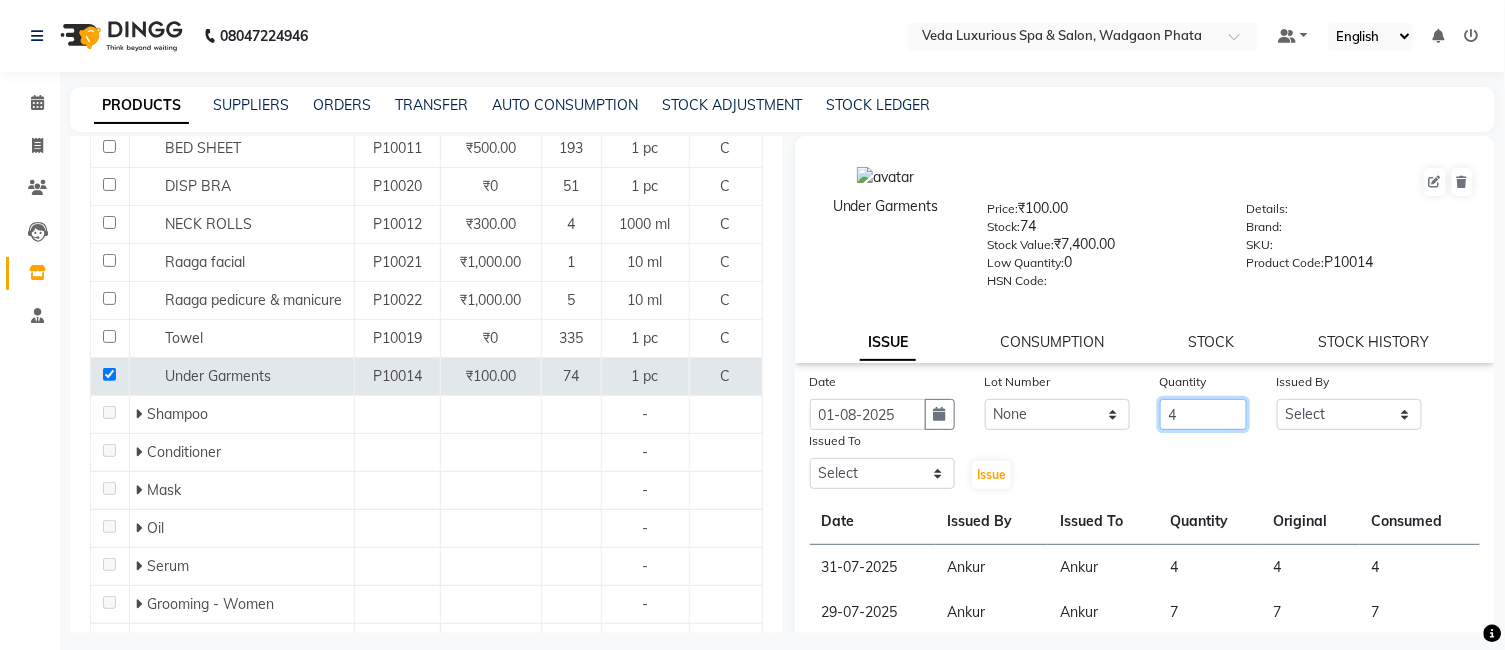 type on "4" 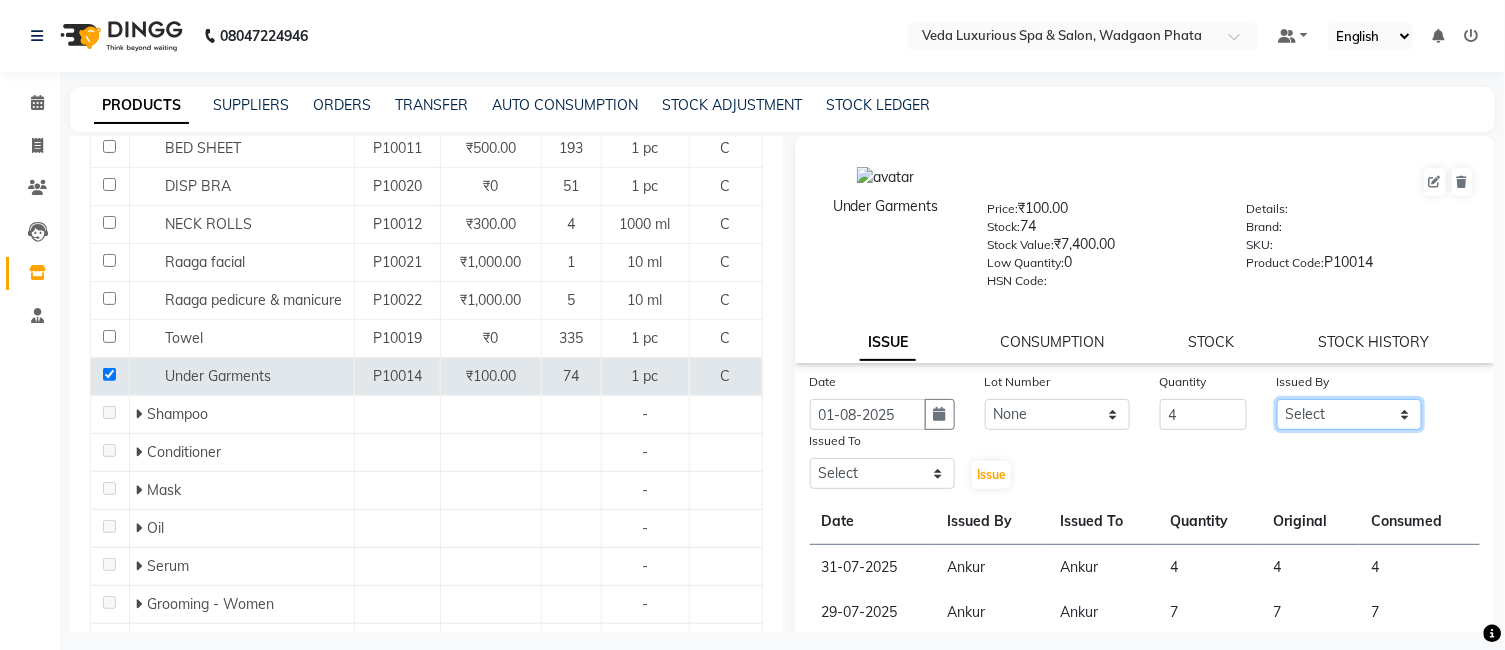click on "Select [FIRST] [FIRST] [FIRST] [FIRST] [FIRST] [FIRST] [FIRST] [FIRST] [FIRST] [FIRST] [FIRST] [FIRST]" 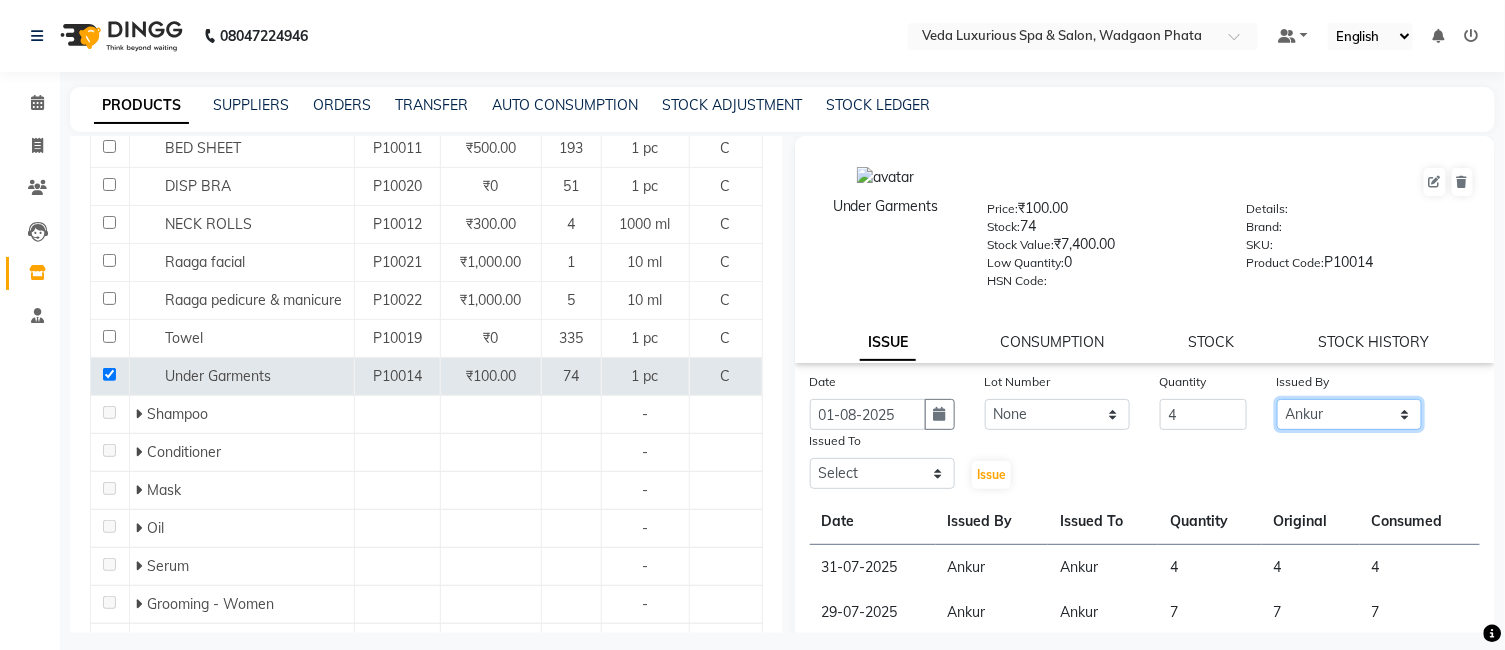 click on "Select [FIRST] [FIRST] [FIRST] [FIRST] [FIRST] [FIRST] [FIRST] [FIRST] [FIRST] [FIRST] [FIRST] [FIRST]" 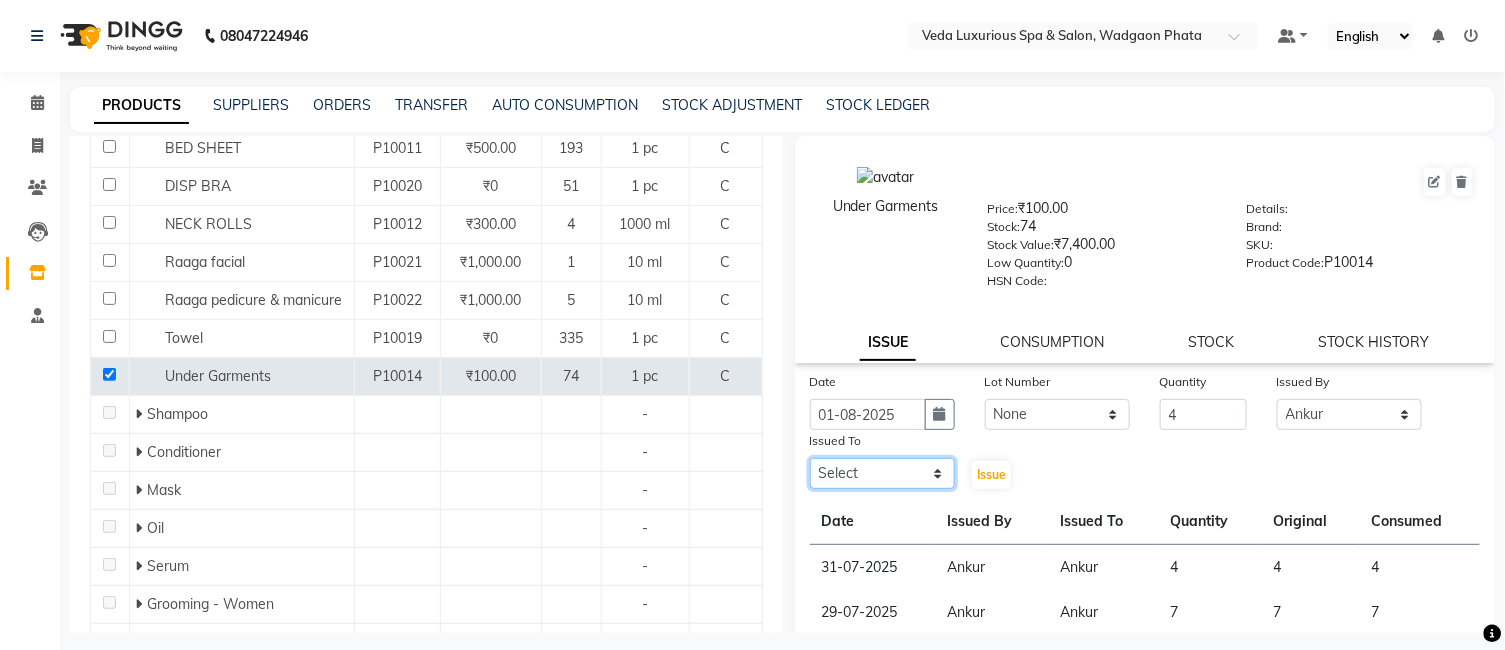 click on "Select [FIRST] [FIRST] [FIRST] [FIRST] [FIRST] [FIRST] [FIRST] [FIRST] [FIRST] [FIRST] [FIRST] [FIRST]" 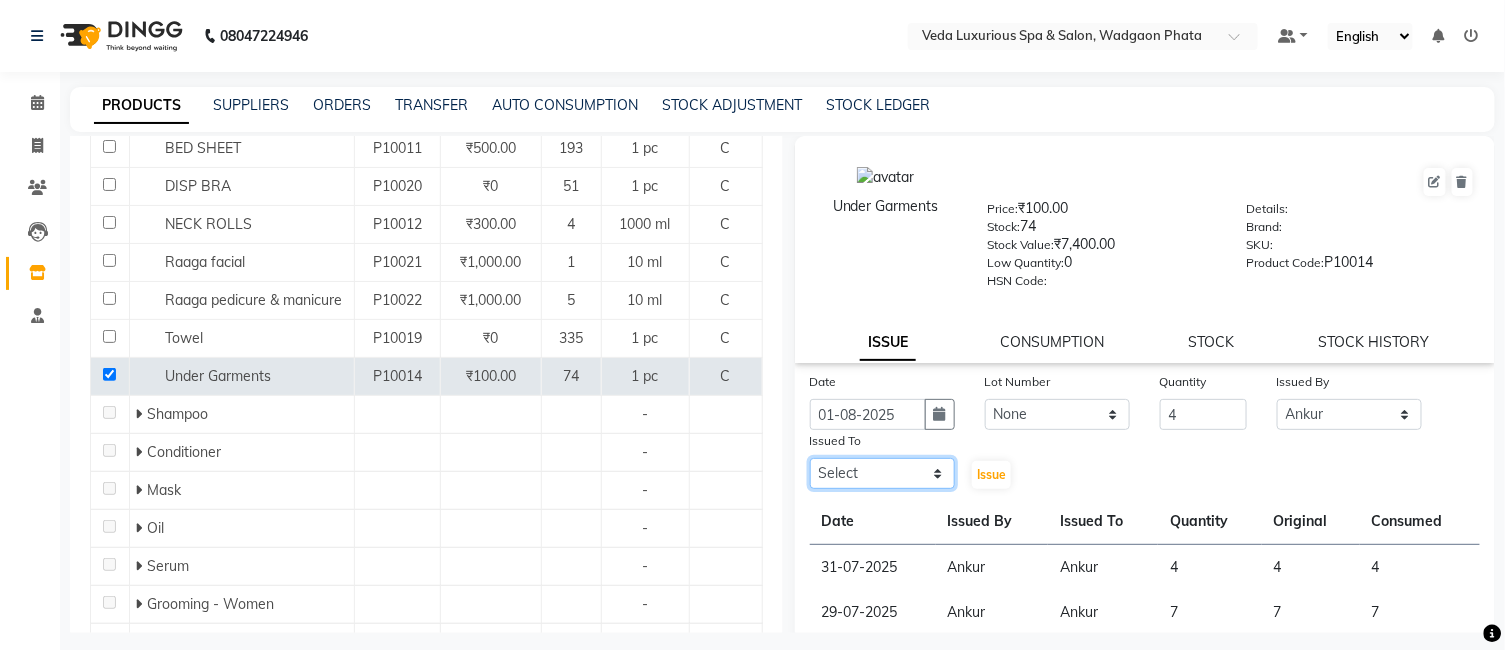 select on "28495" 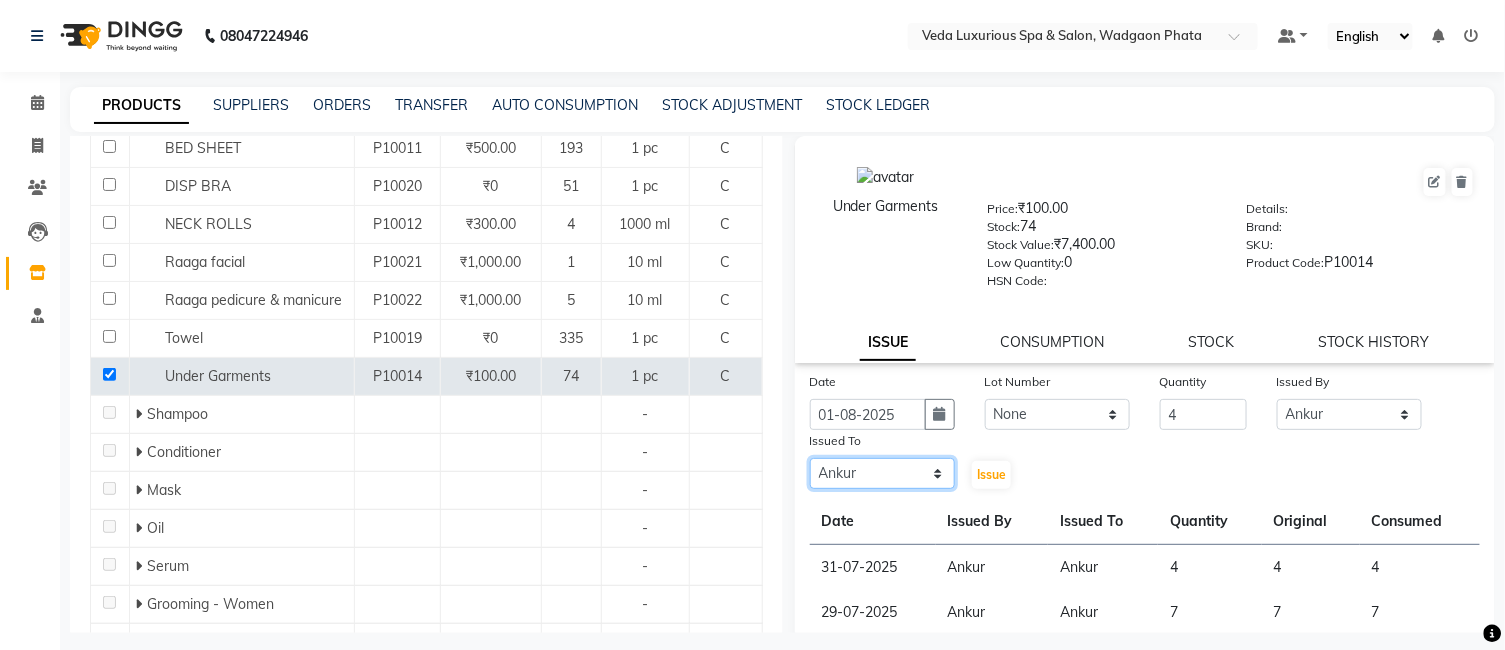 click on "Select [FIRST] [FIRST] [FIRST] [FIRST] [FIRST] [FIRST] [FIRST] [FIRST] [FIRST] [FIRST] [FIRST] [FIRST]" 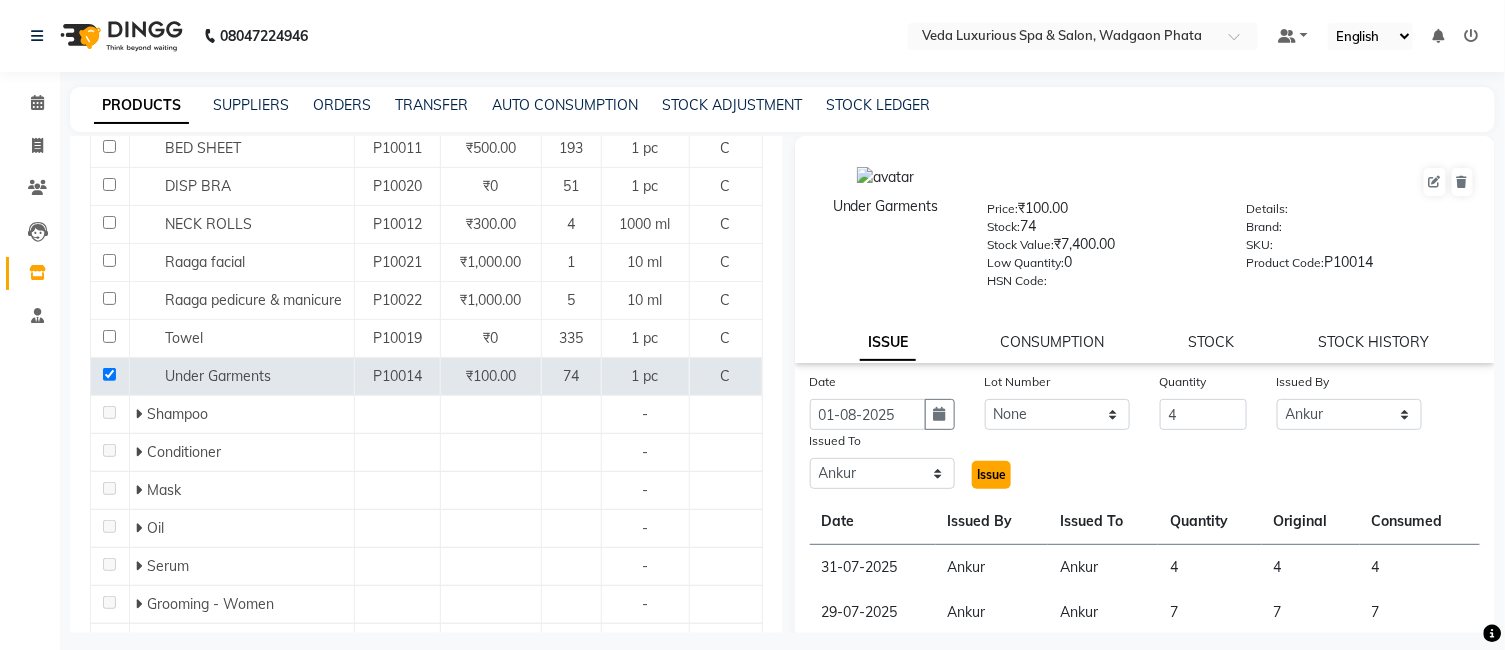 click on "Issue" 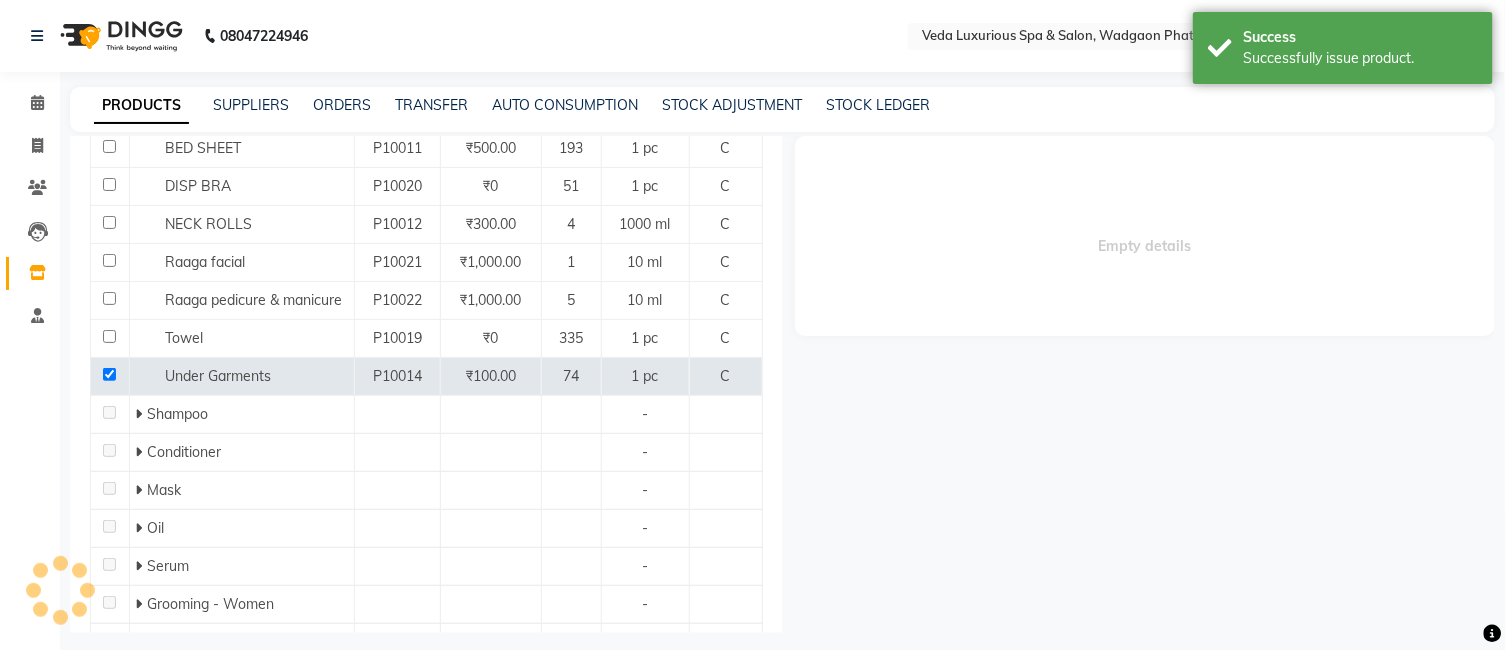 select 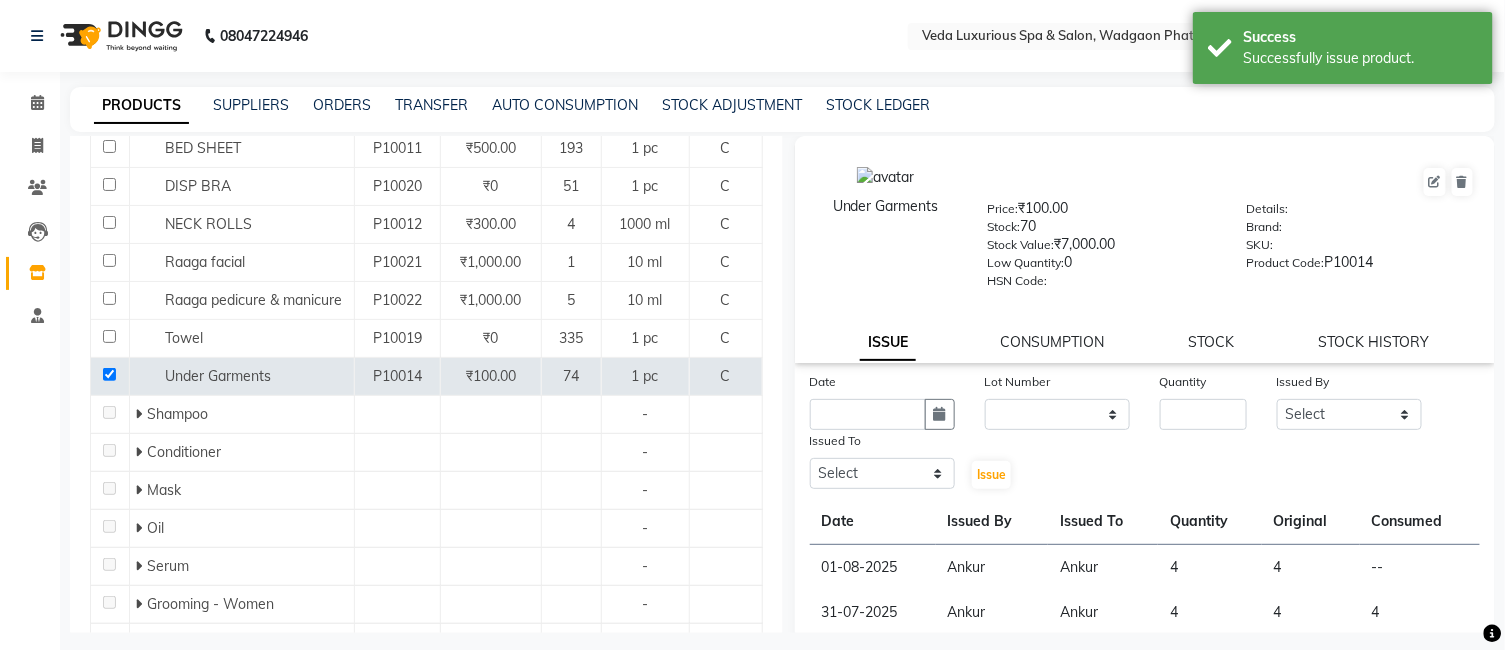 scroll, scrollTop: 111, scrollLeft: 0, axis: vertical 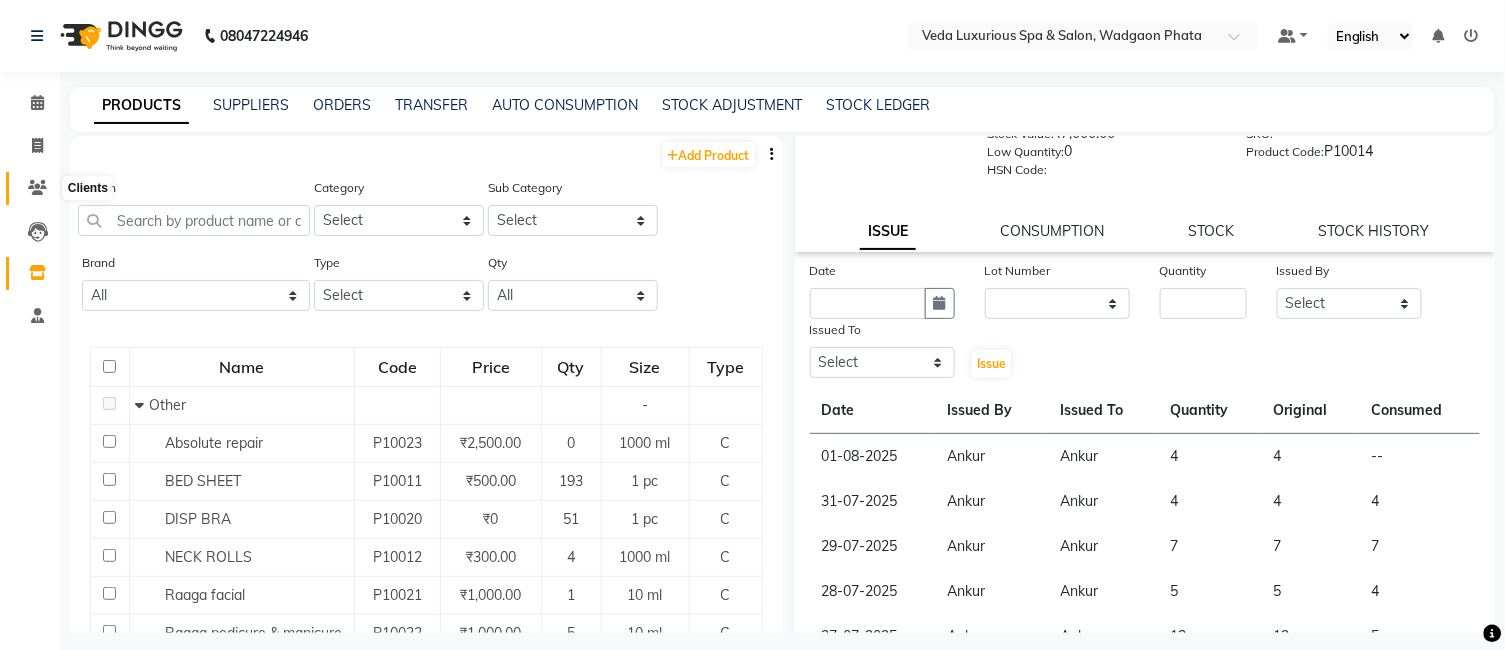 click 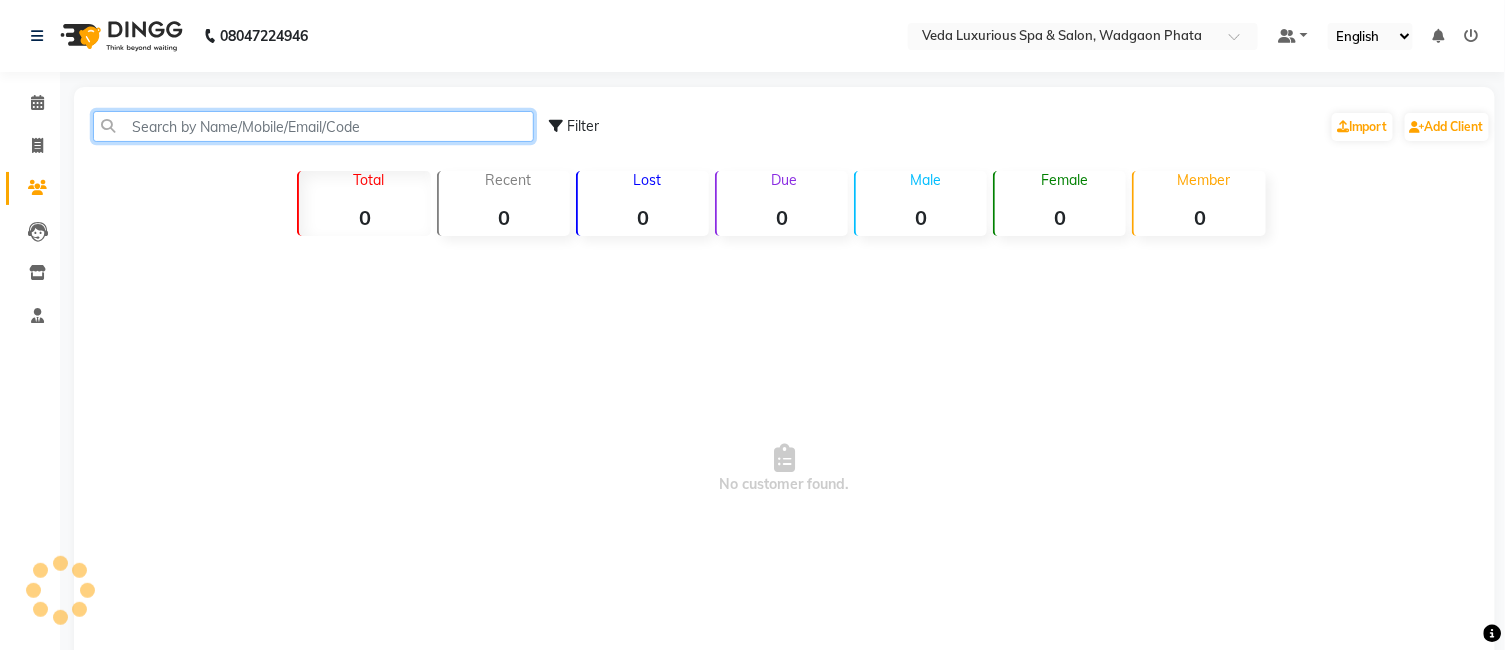 click 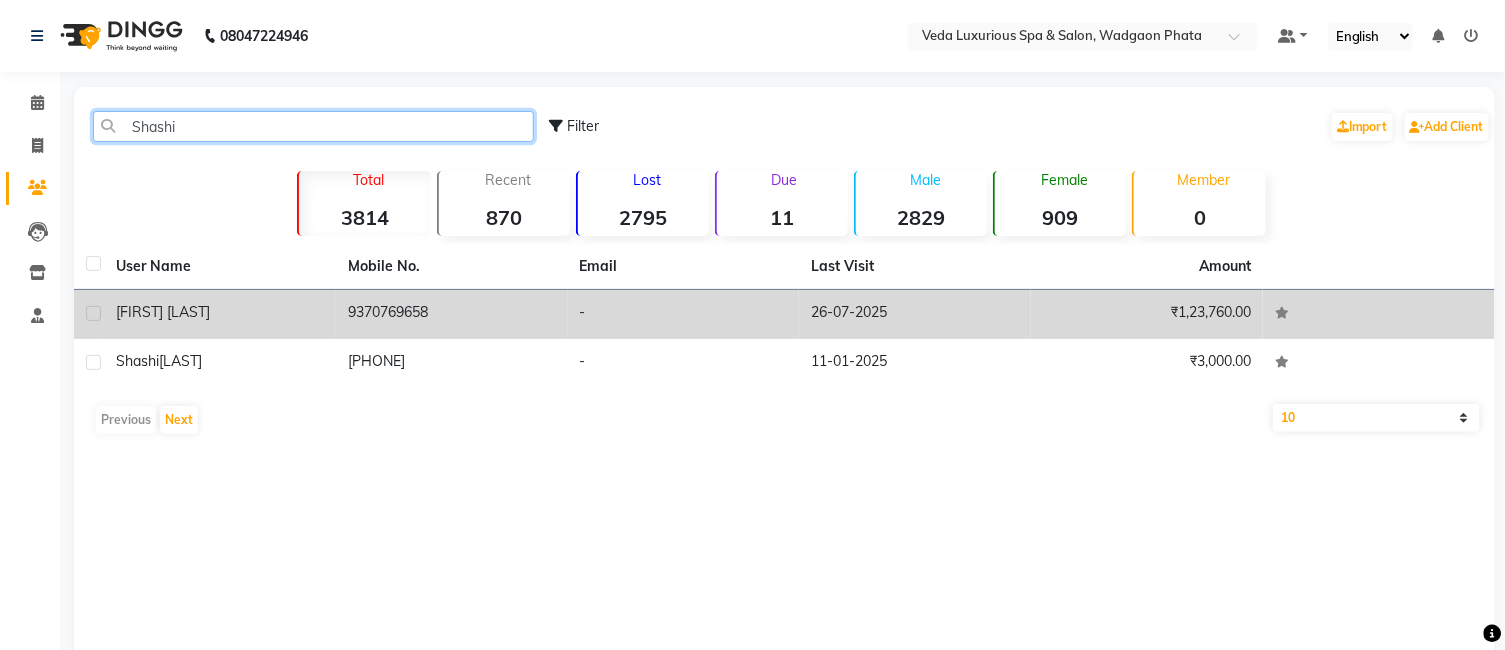 type on "Shashi" 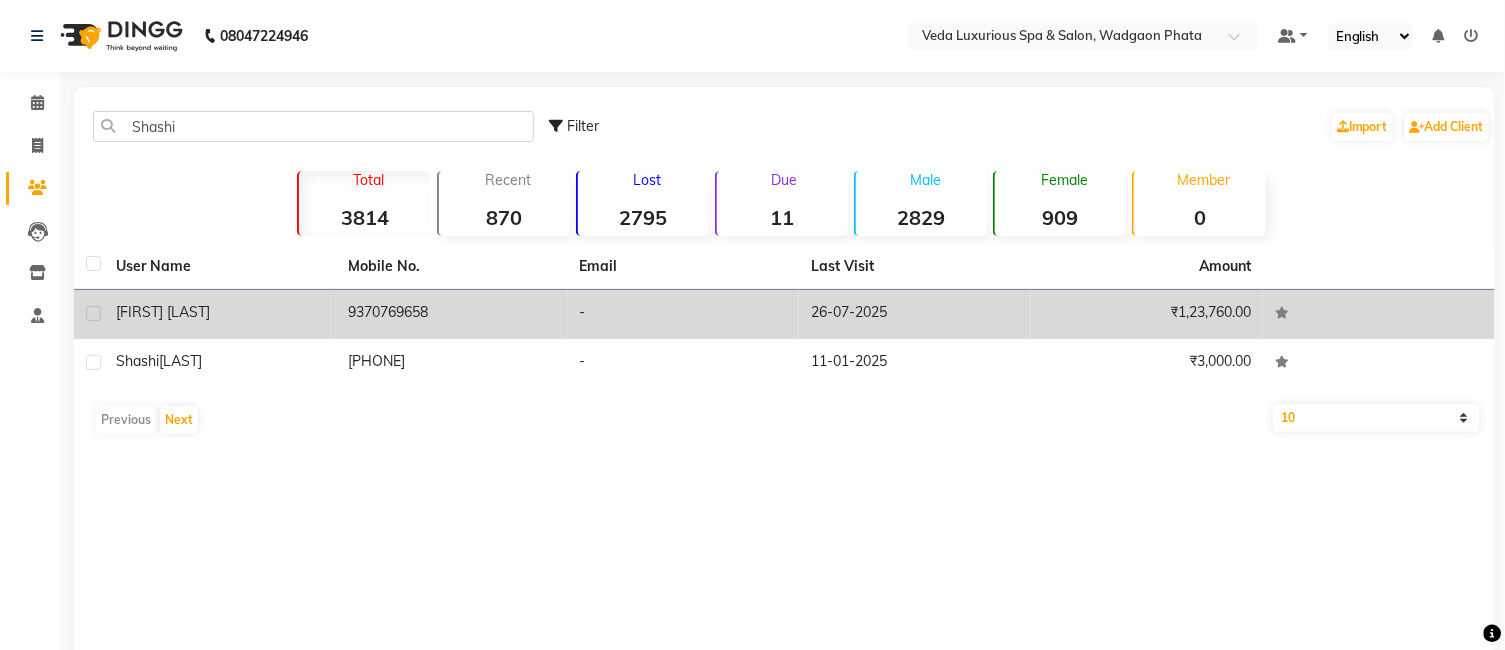 click on "[FIRST] [LAST]" 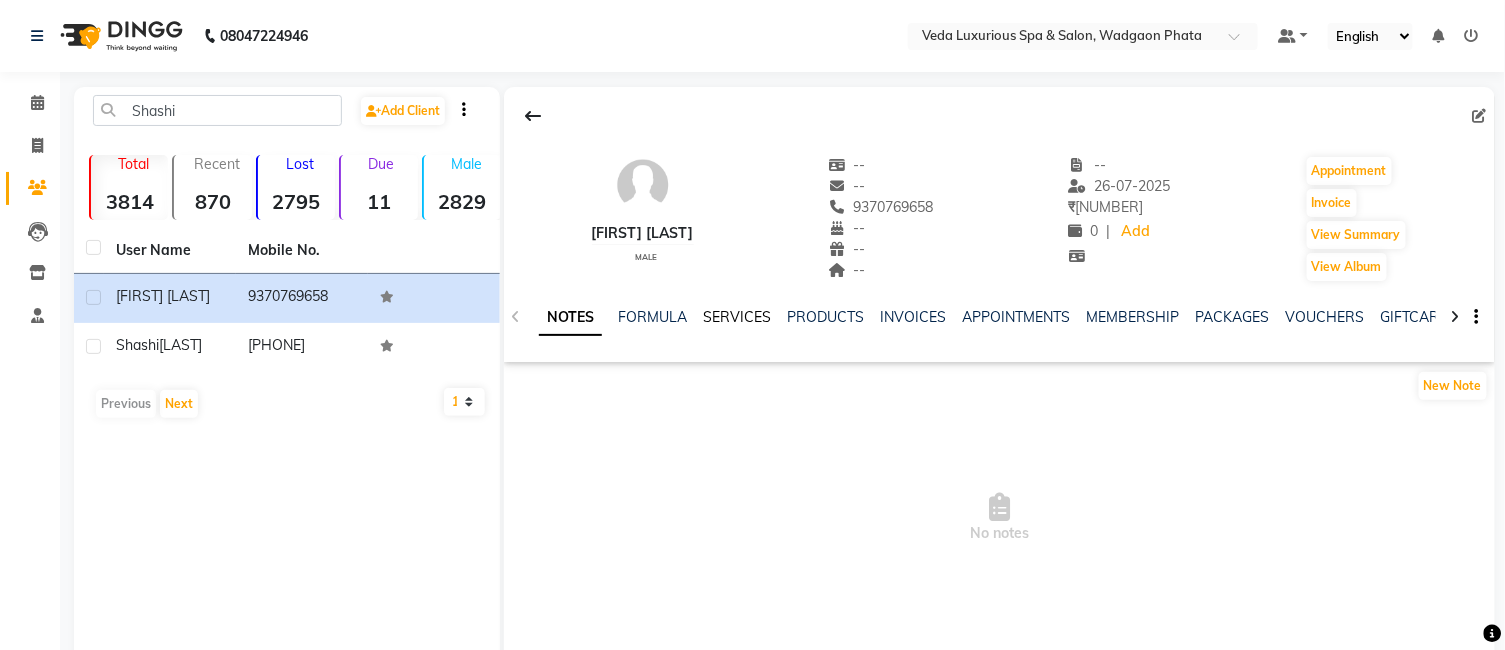 click on "SERVICES" 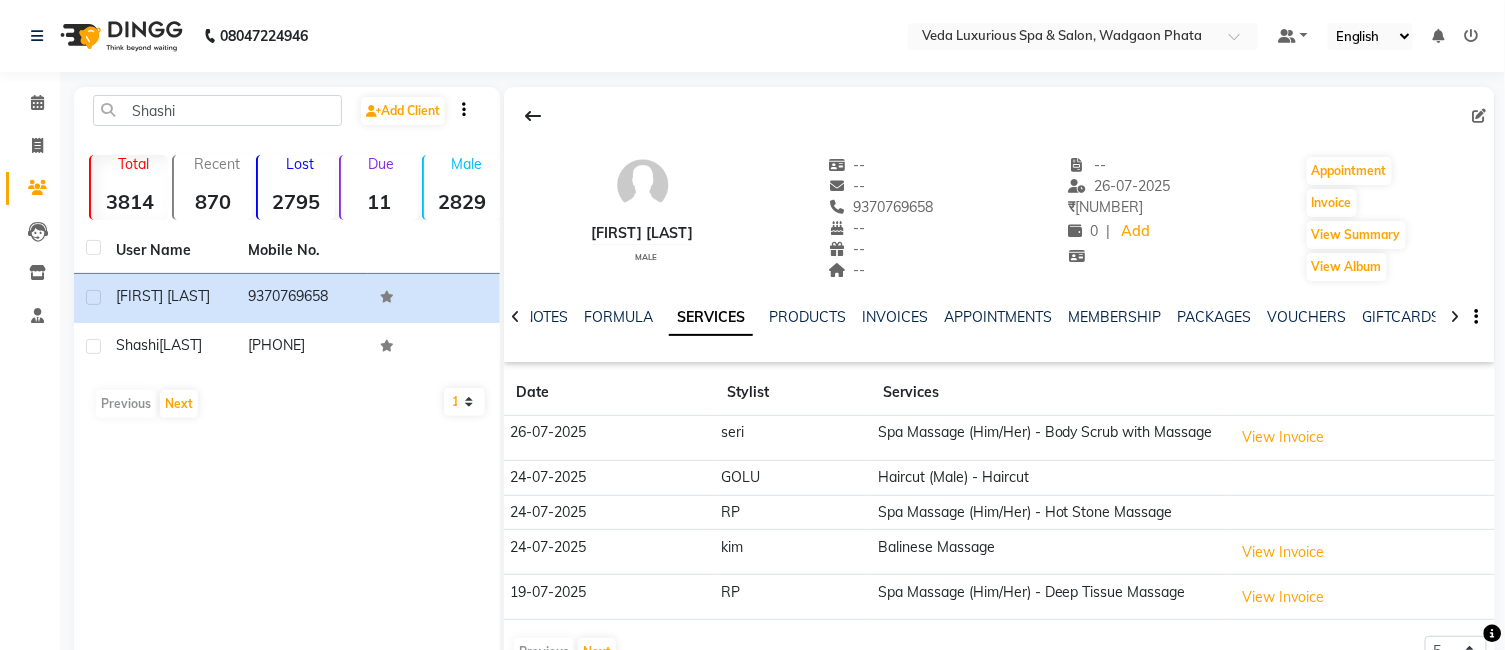 click on "MEMBERSHIP" 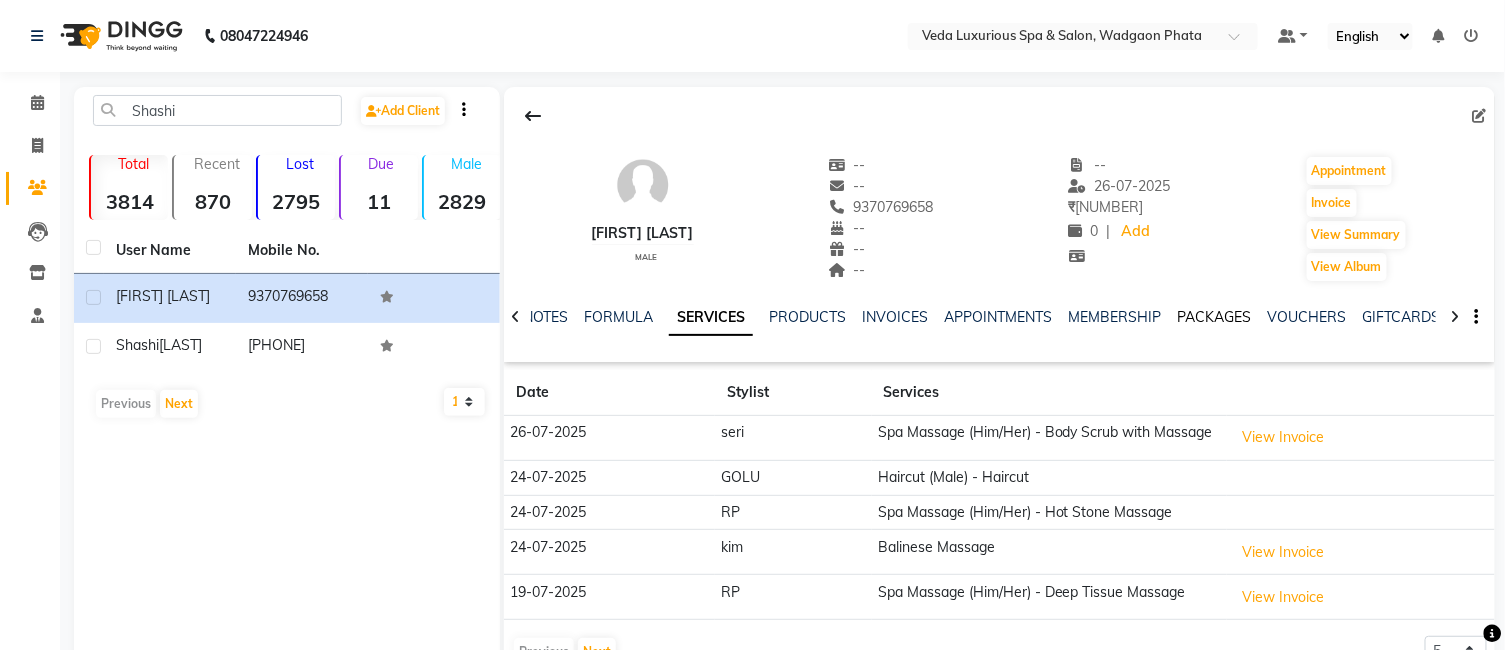 click on "PACKAGES" 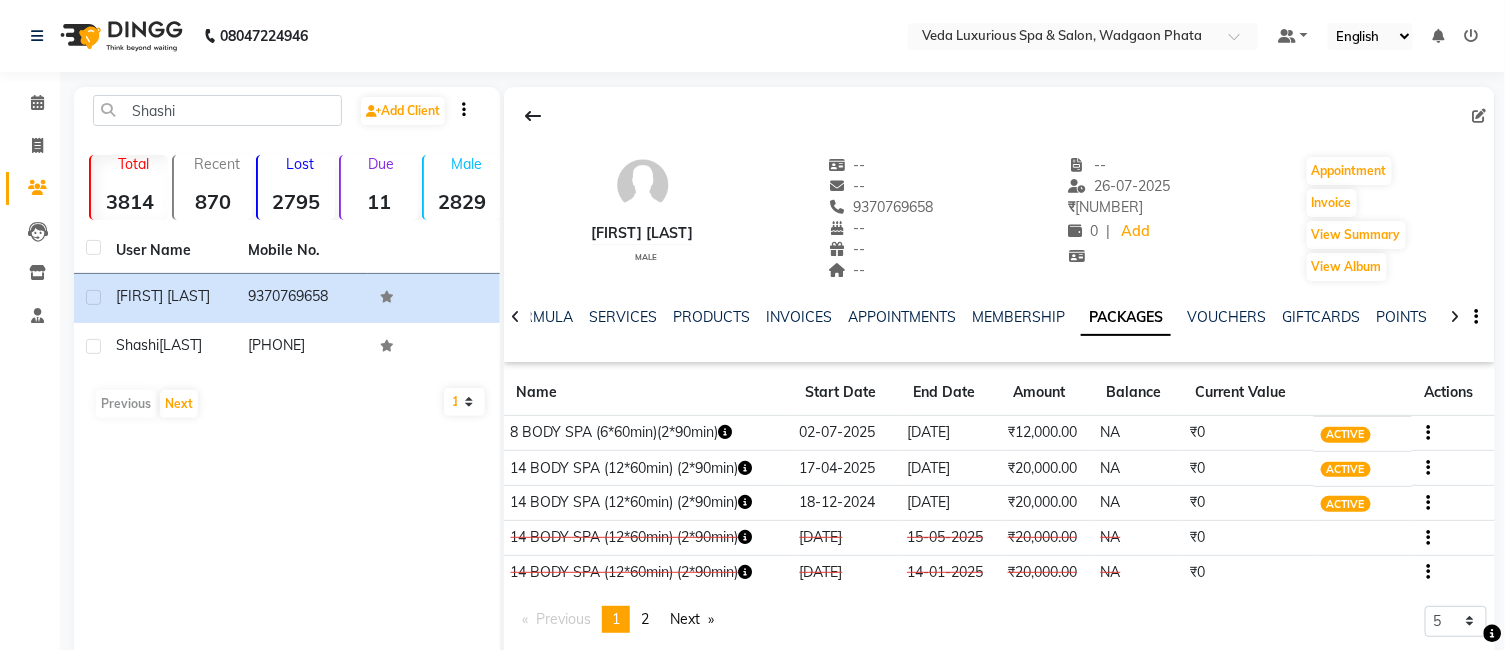 click 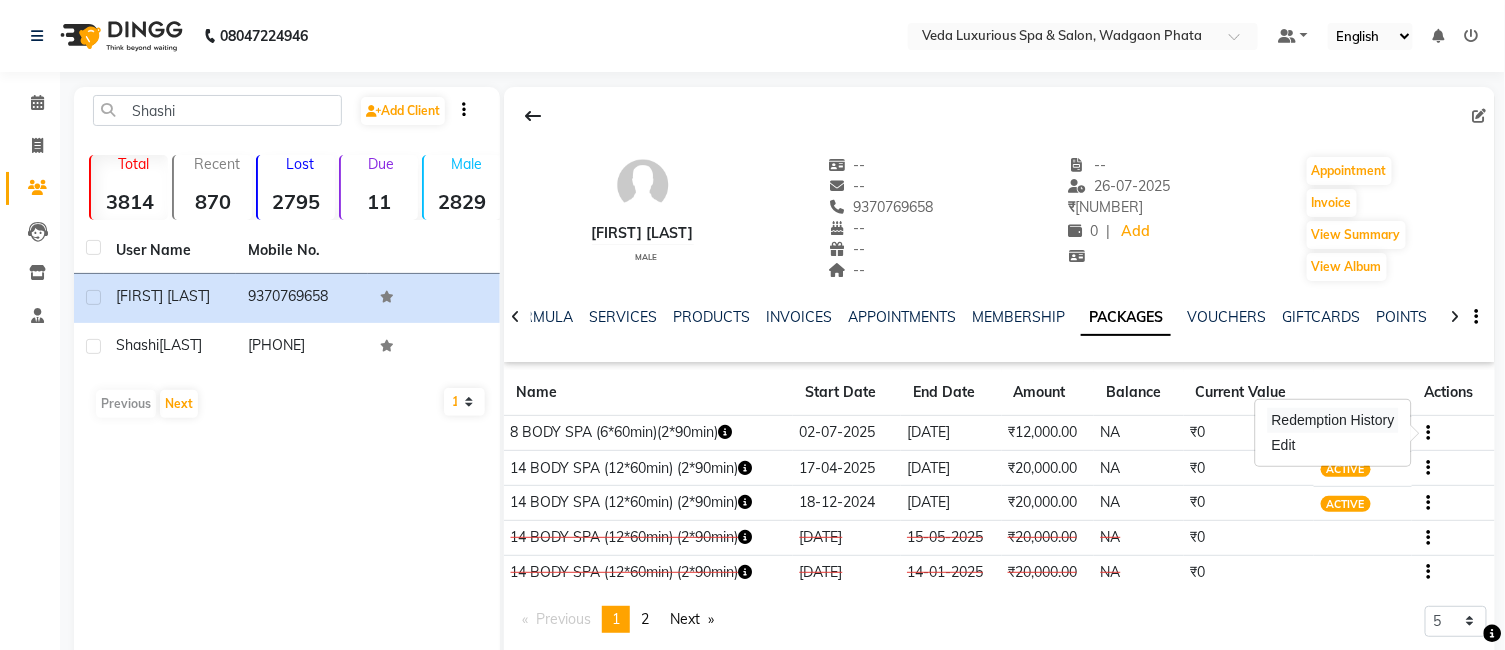 click on "Redemption History" at bounding box center [1333, 420] 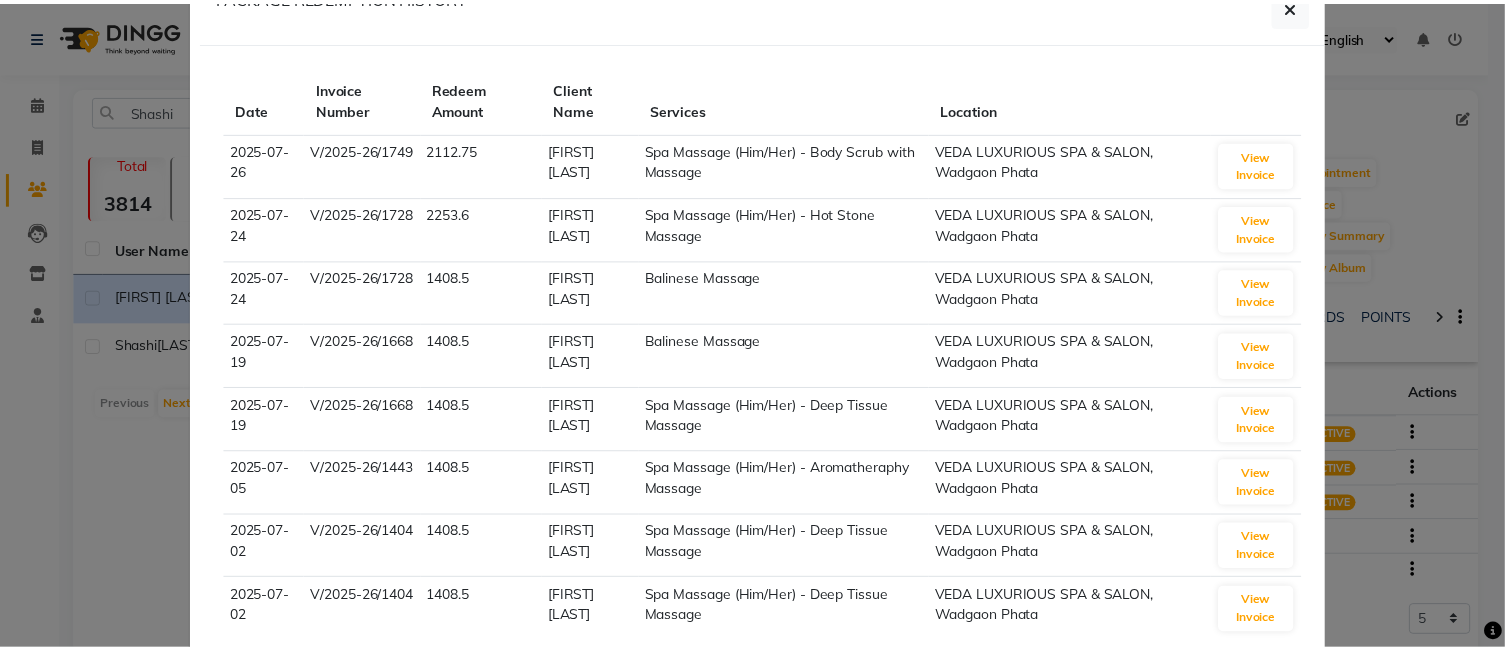 scroll, scrollTop: 0, scrollLeft: 0, axis: both 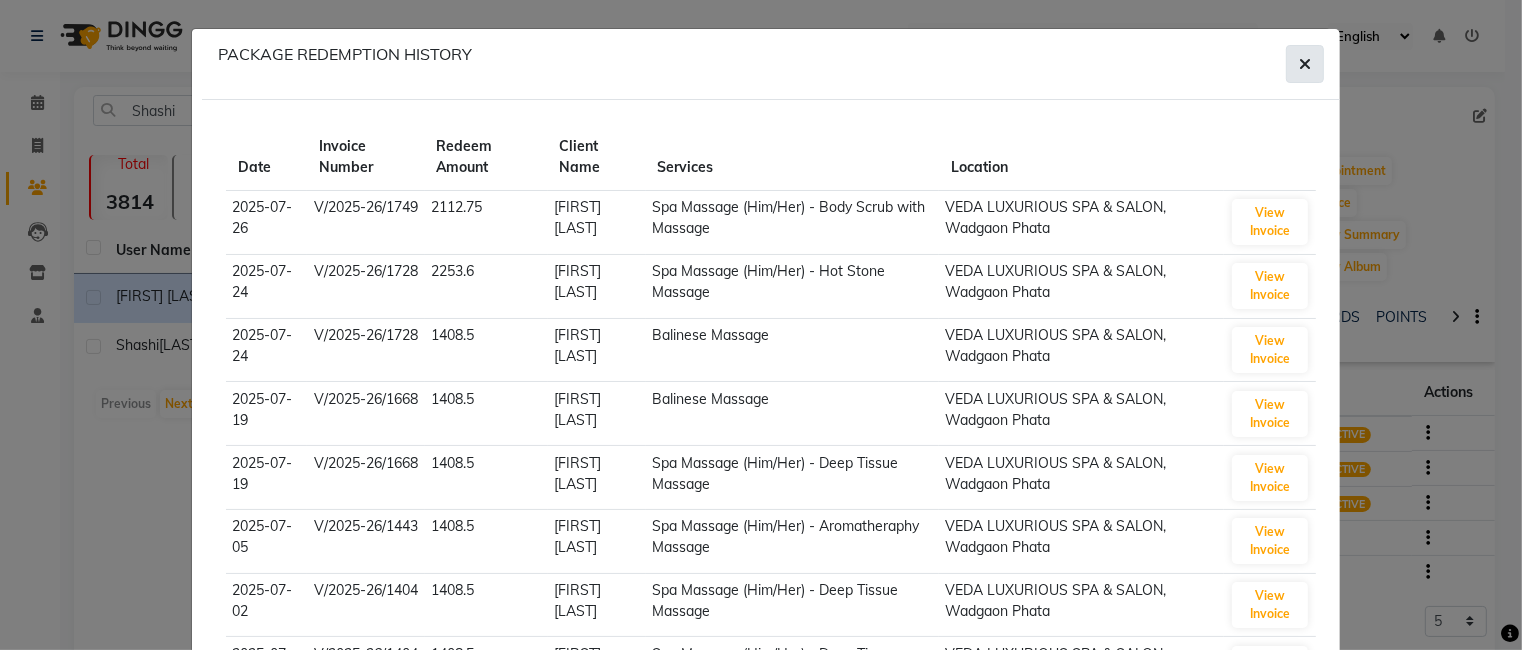 click 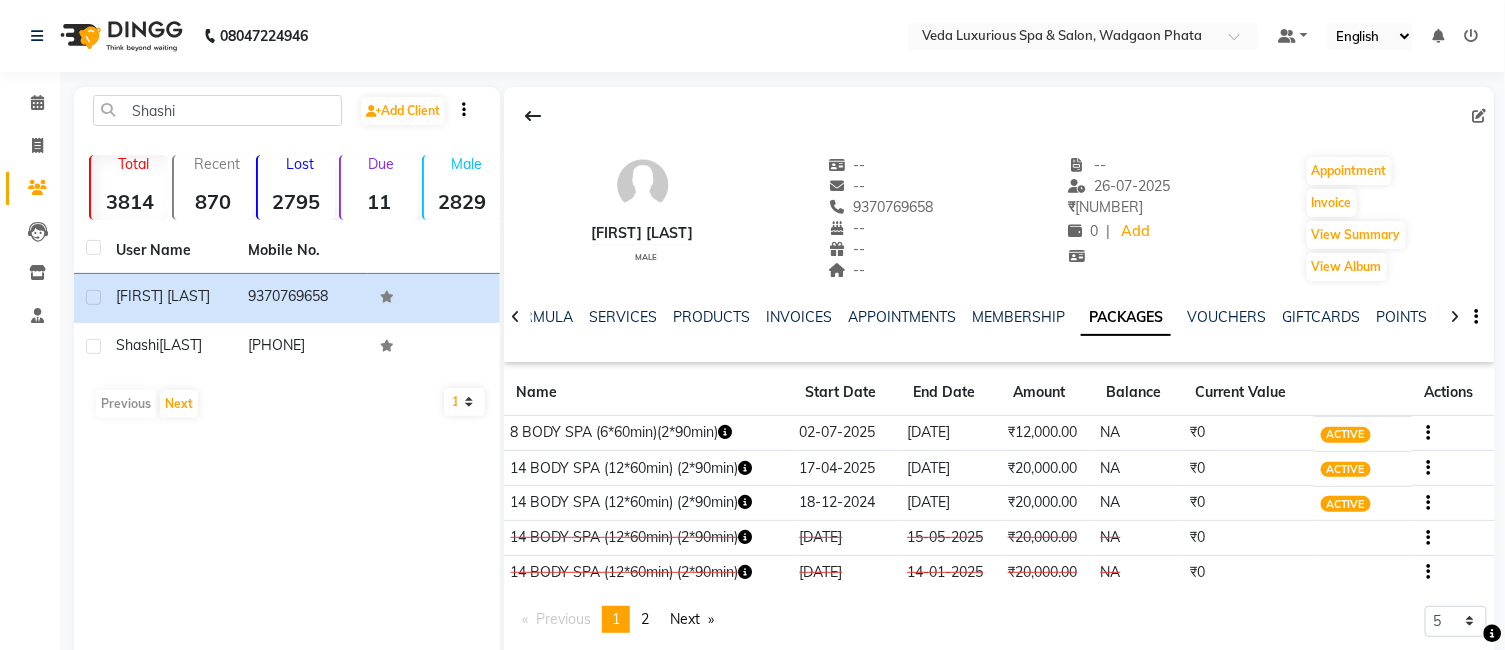 click 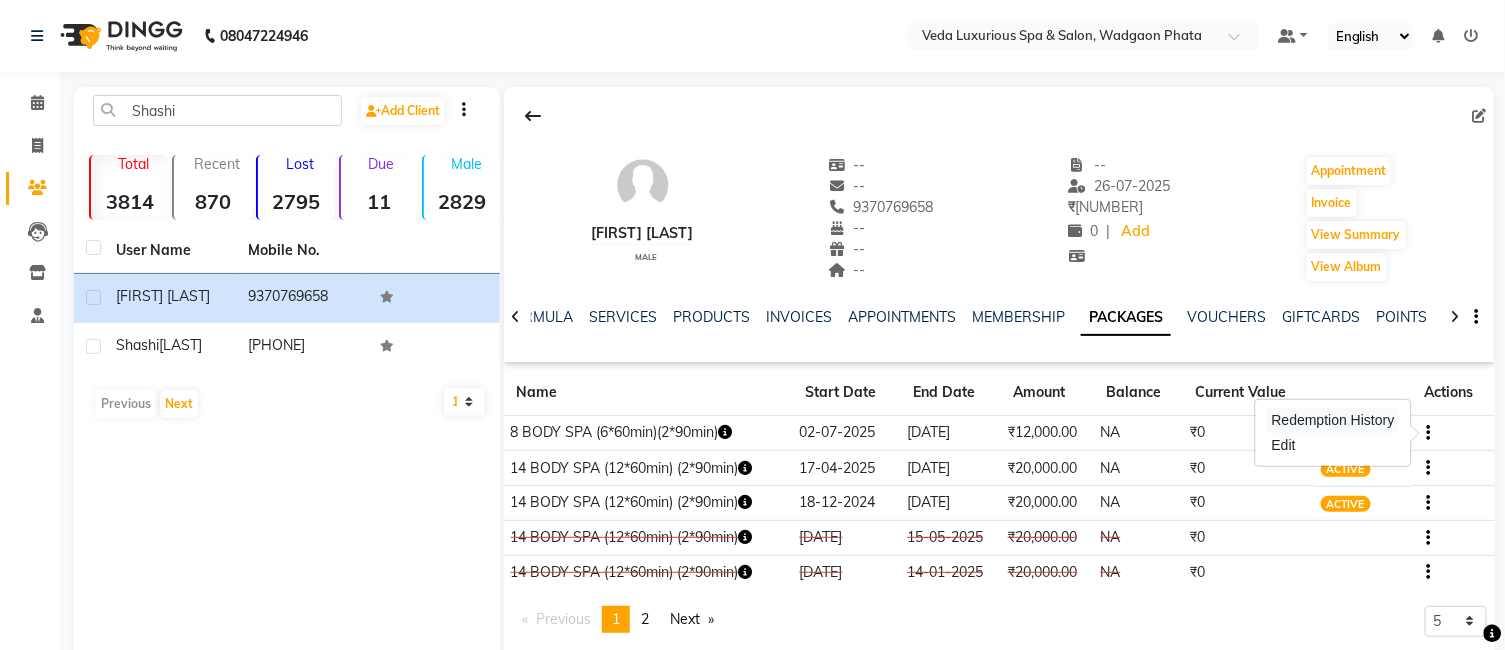 click on "Redemption History" at bounding box center (1333, 420) 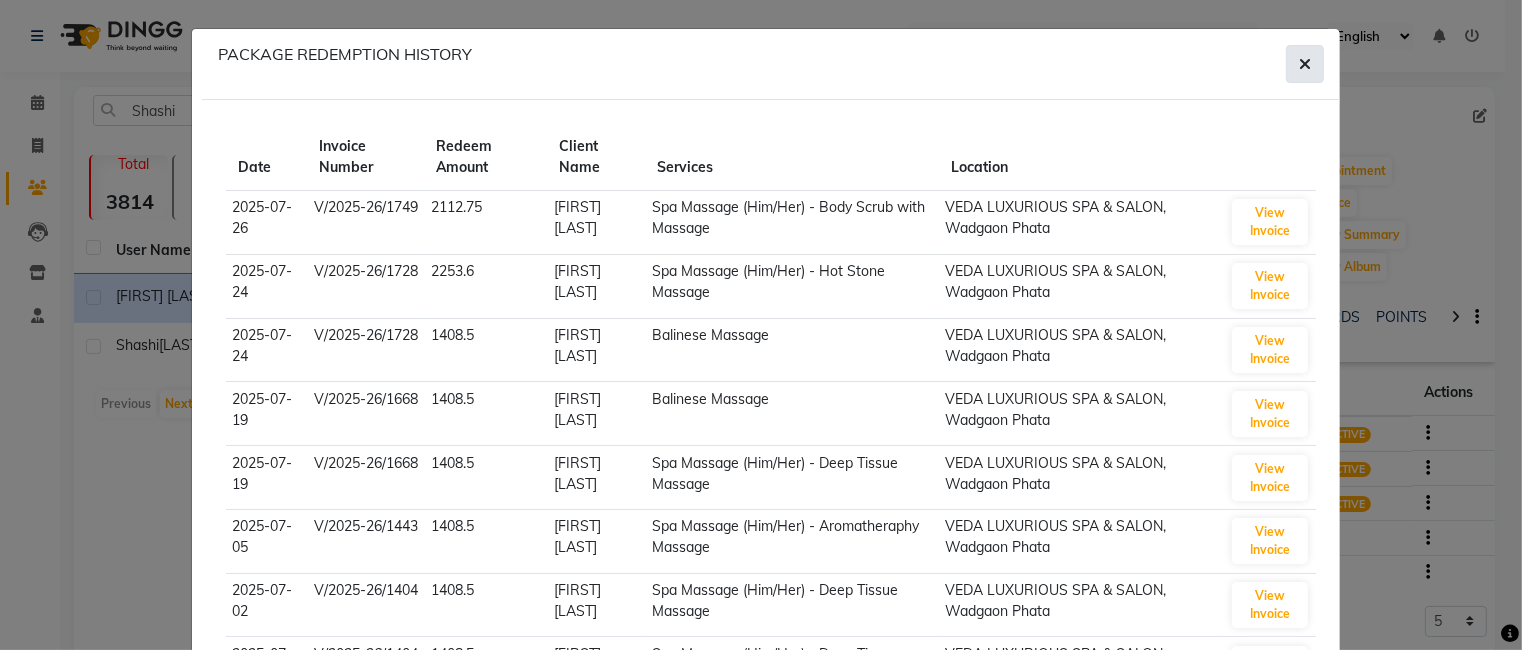 click 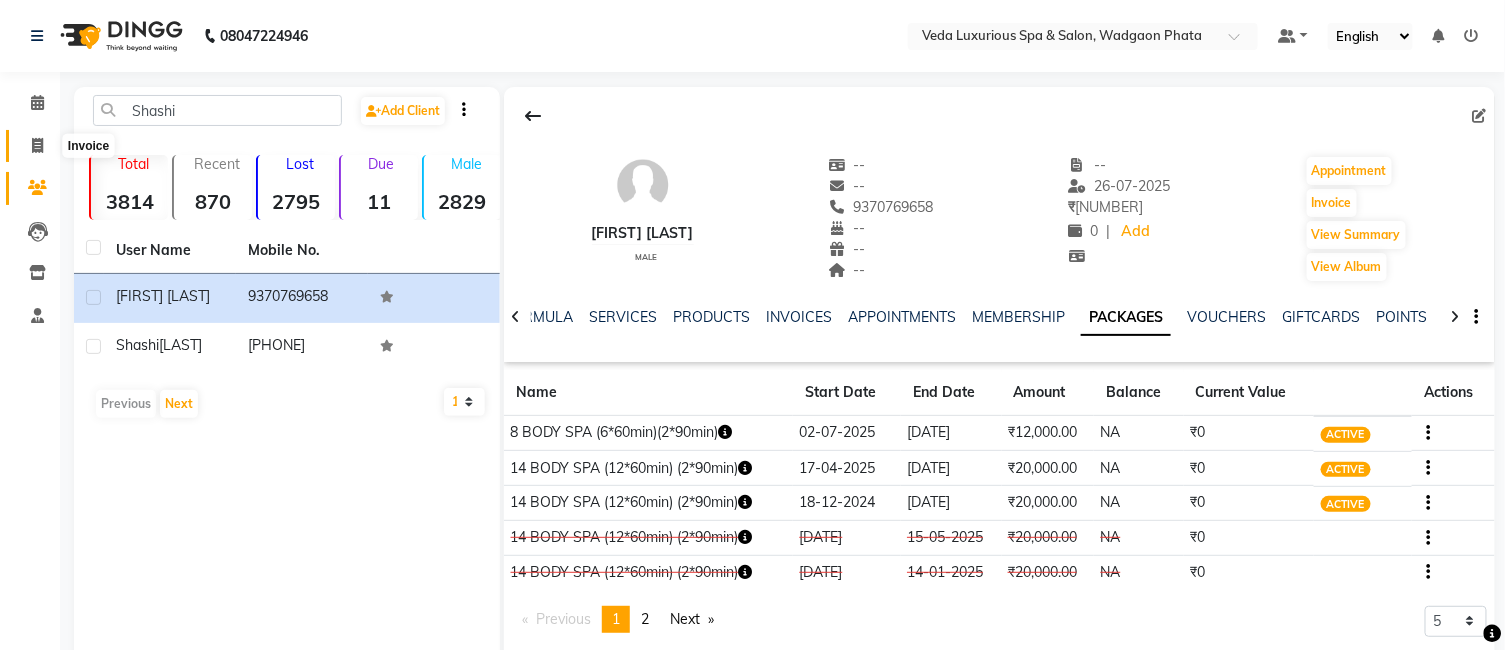 click 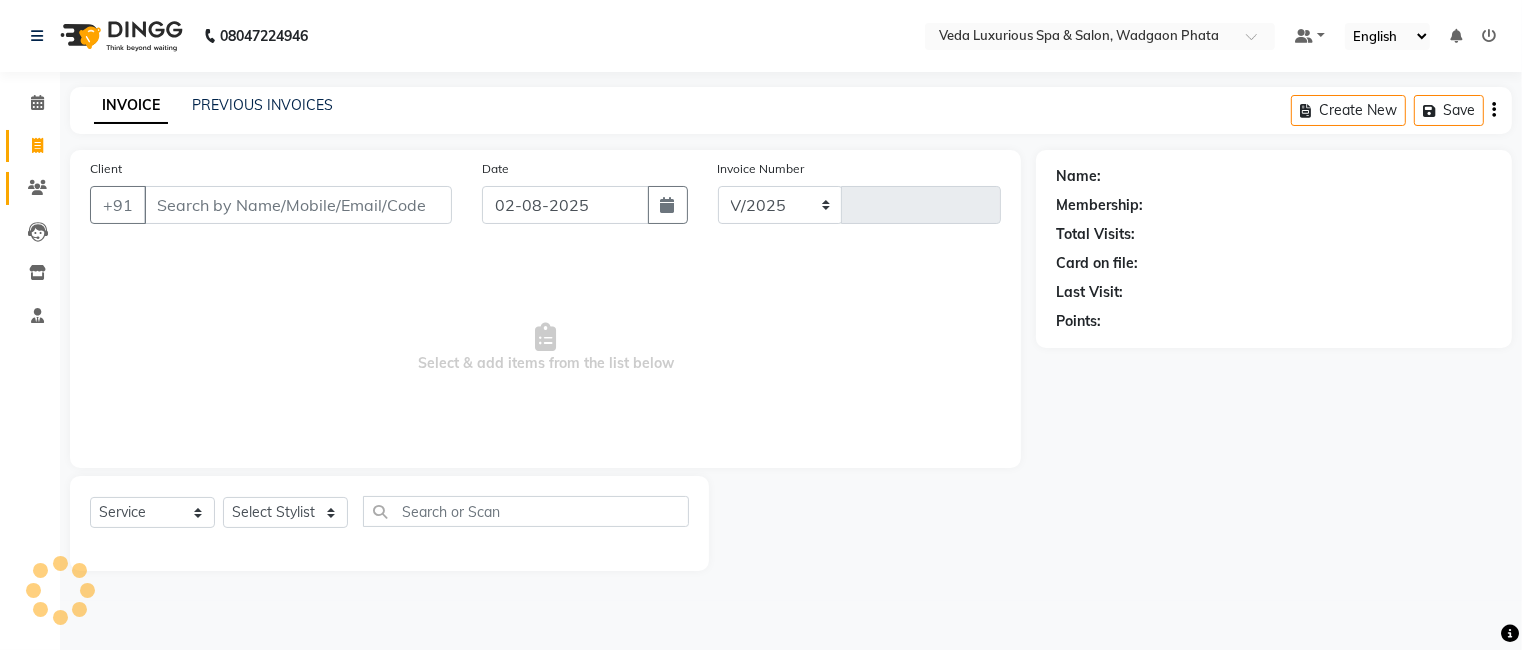 select on "4666" 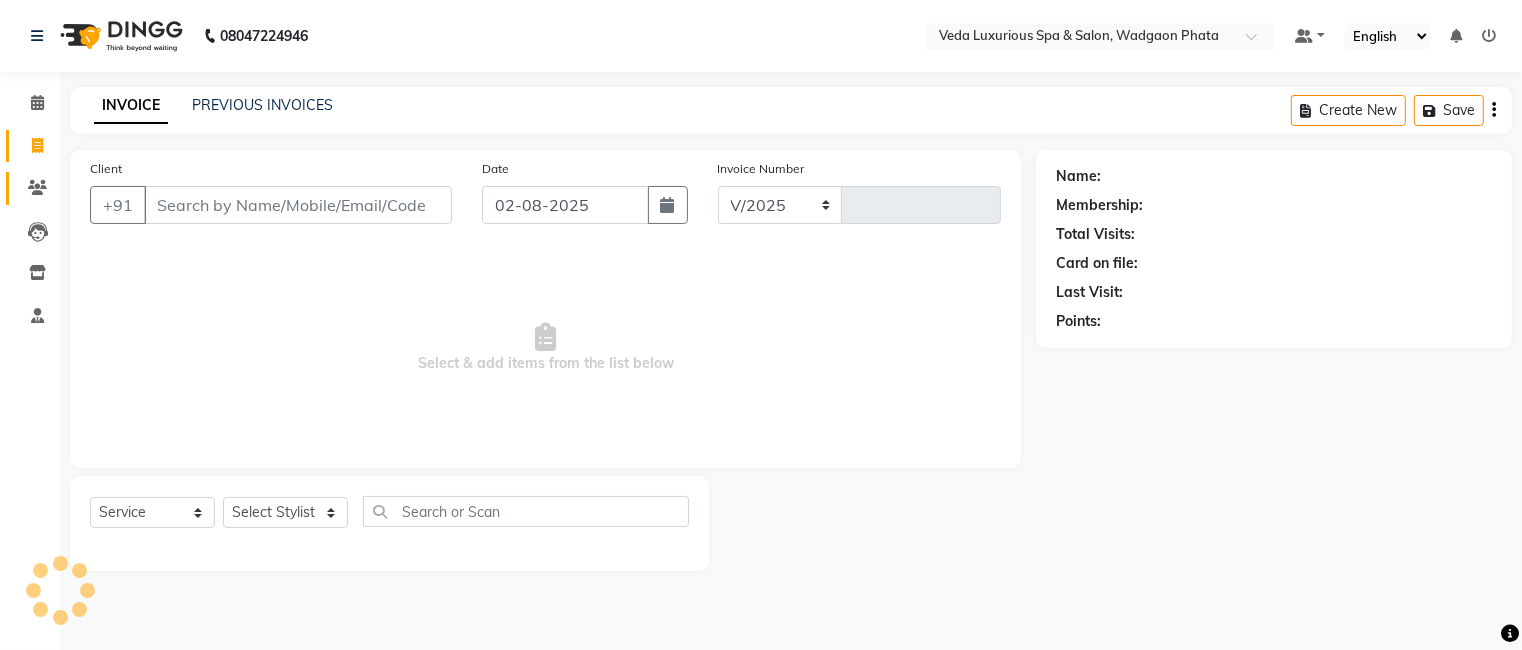 type on "1837" 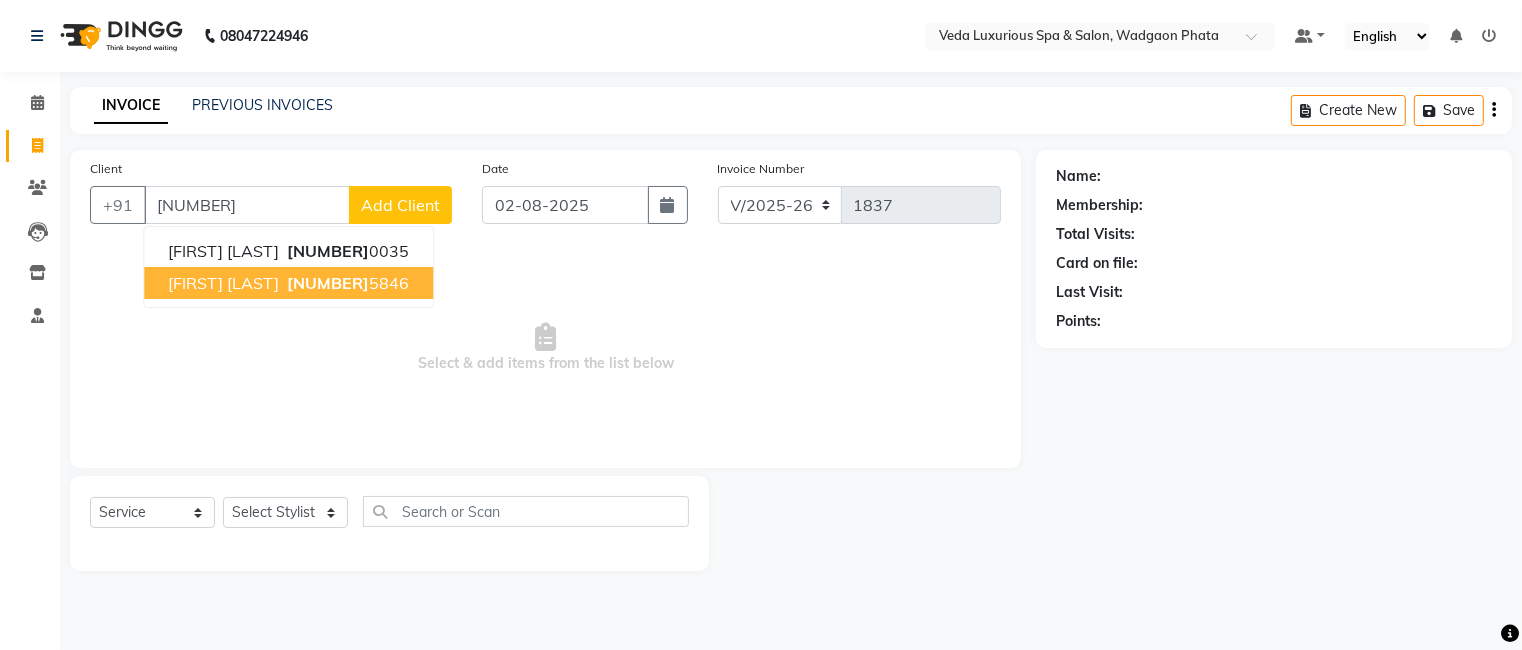 click on "[FIRST] [LAST]" at bounding box center [223, 283] 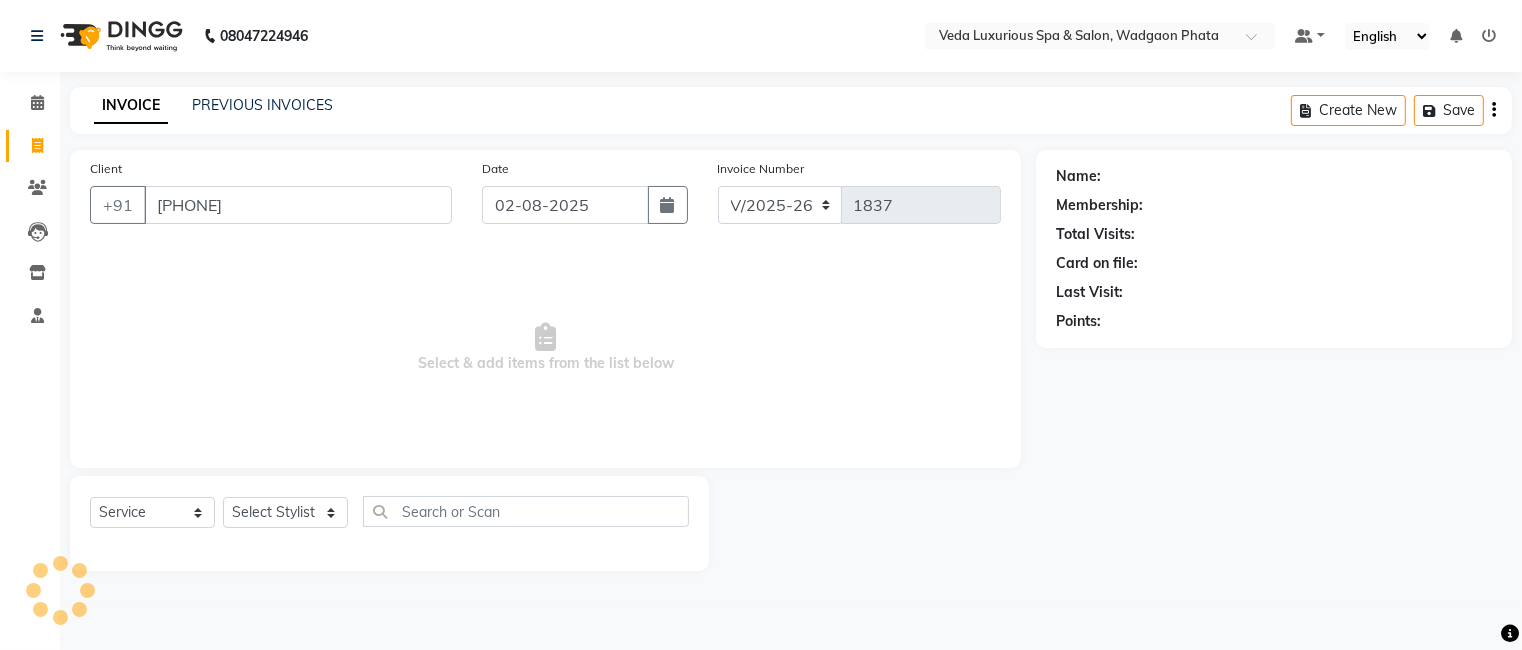type on "[PHONE]" 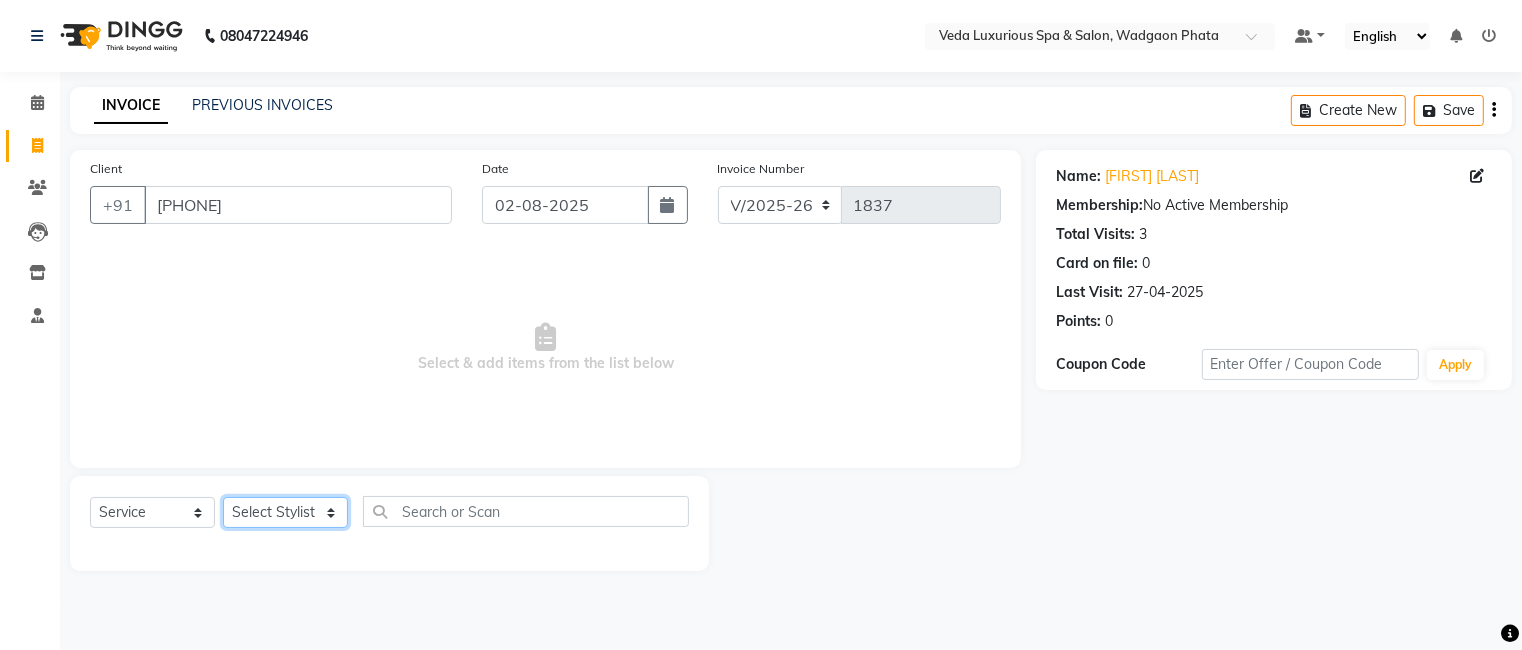 drag, startPoint x: 280, startPoint y: 513, endPoint x: 280, endPoint y: 498, distance: 15 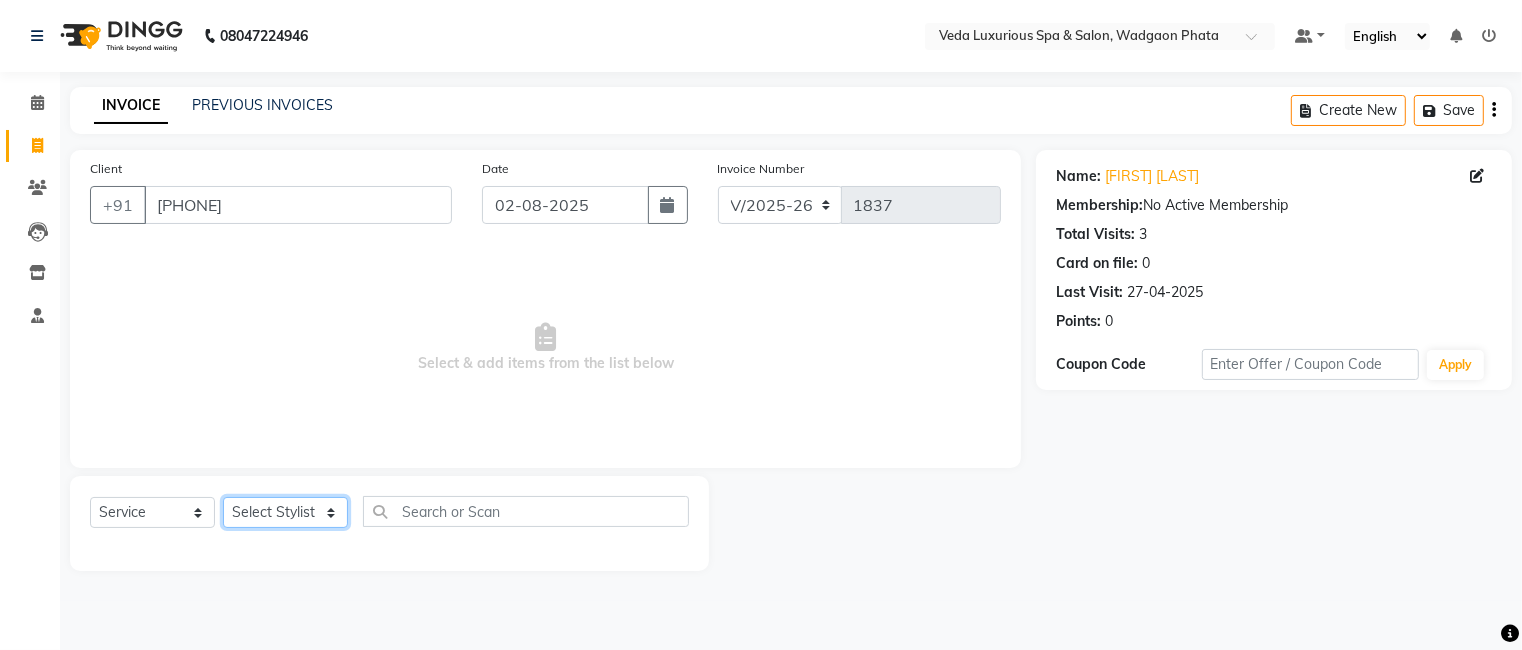 select on "58145" 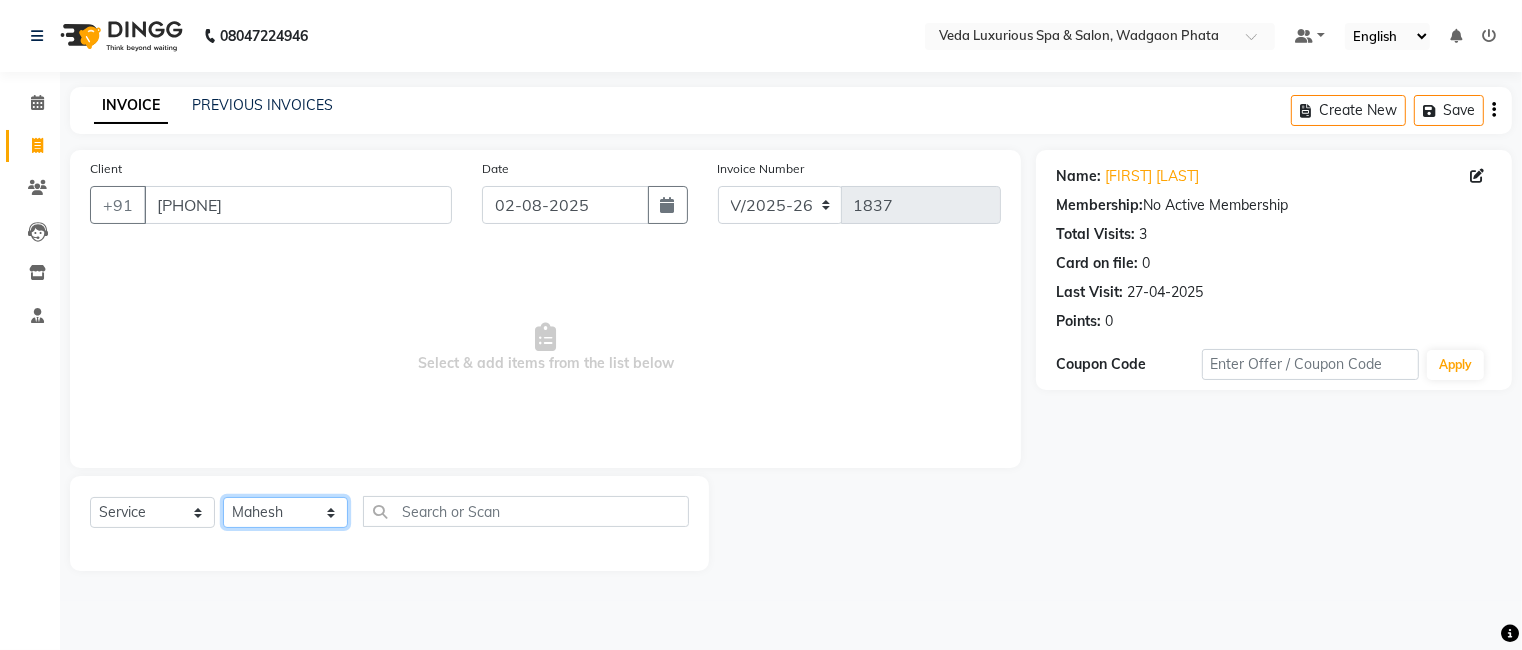 click on "Select Stylist Ankur GOLU Khushi kim lily Mahesh manu MOYA Nilam olivia RP seri VEDA" 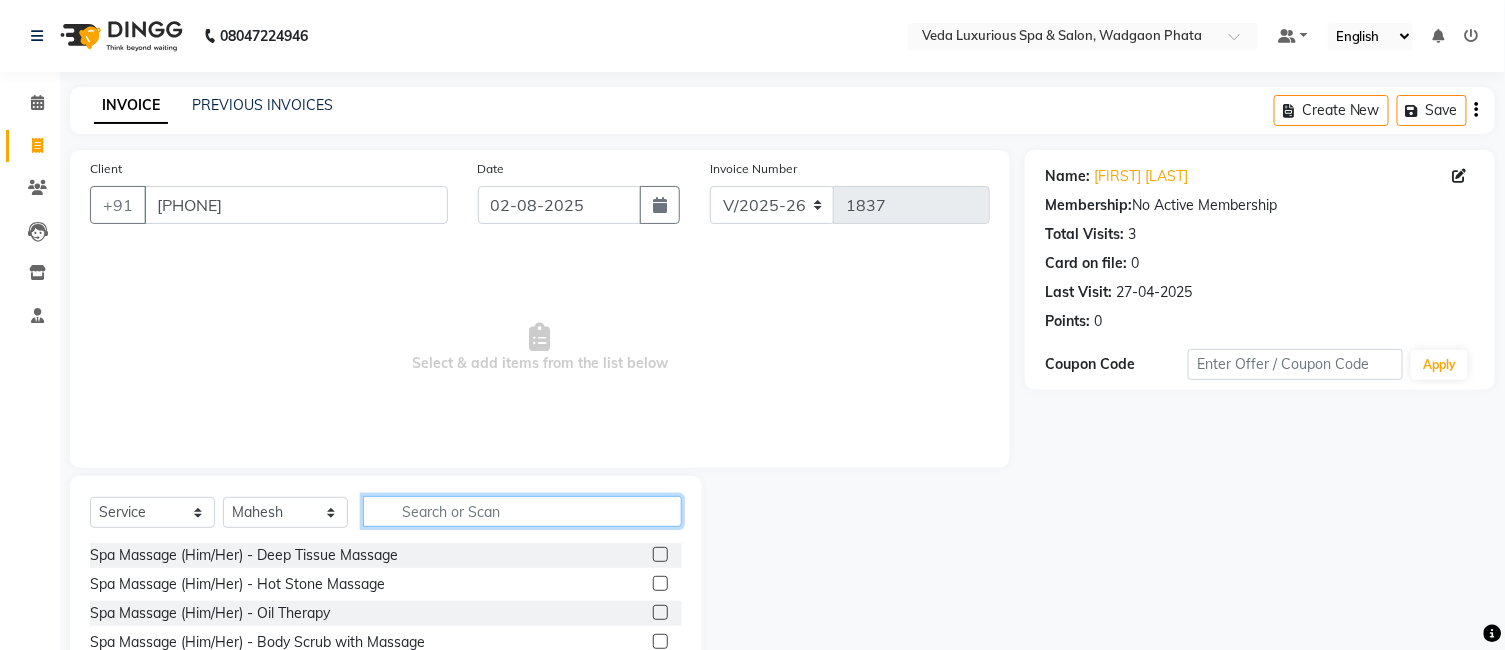 click 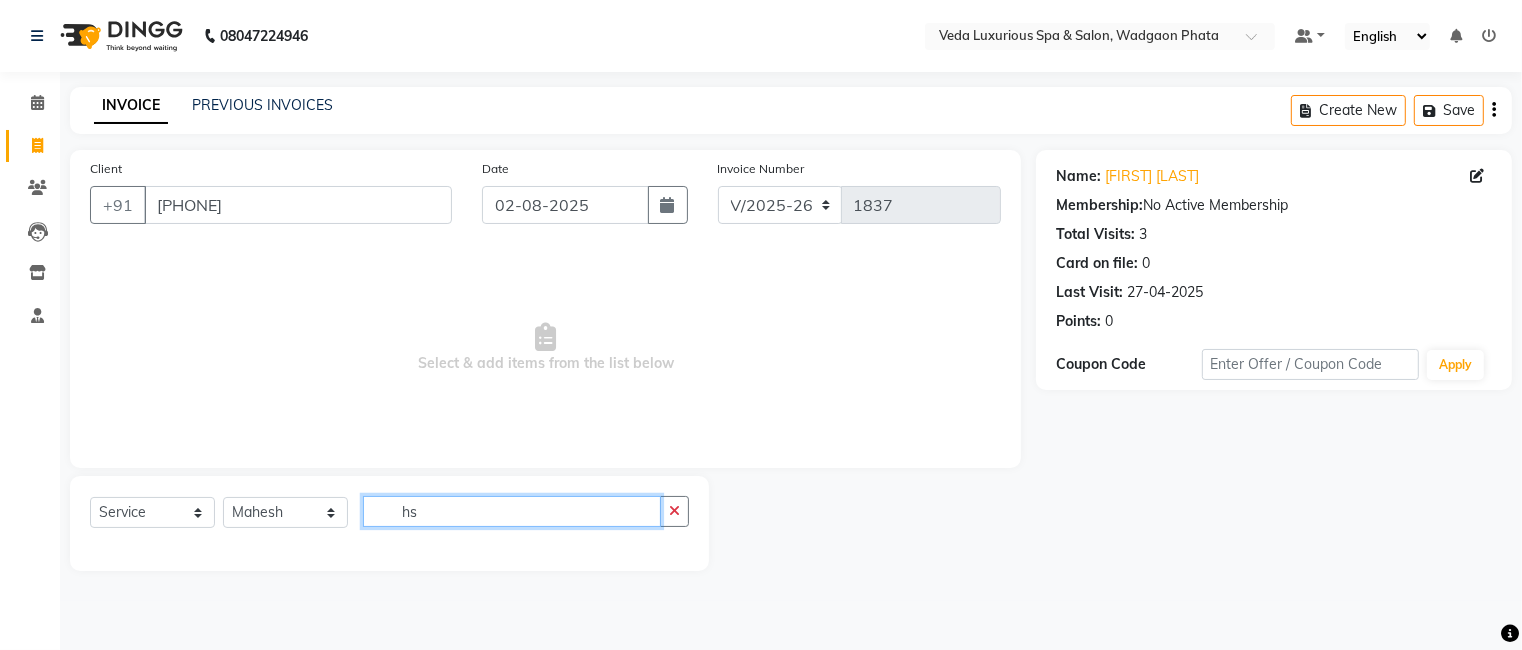 type on "h" 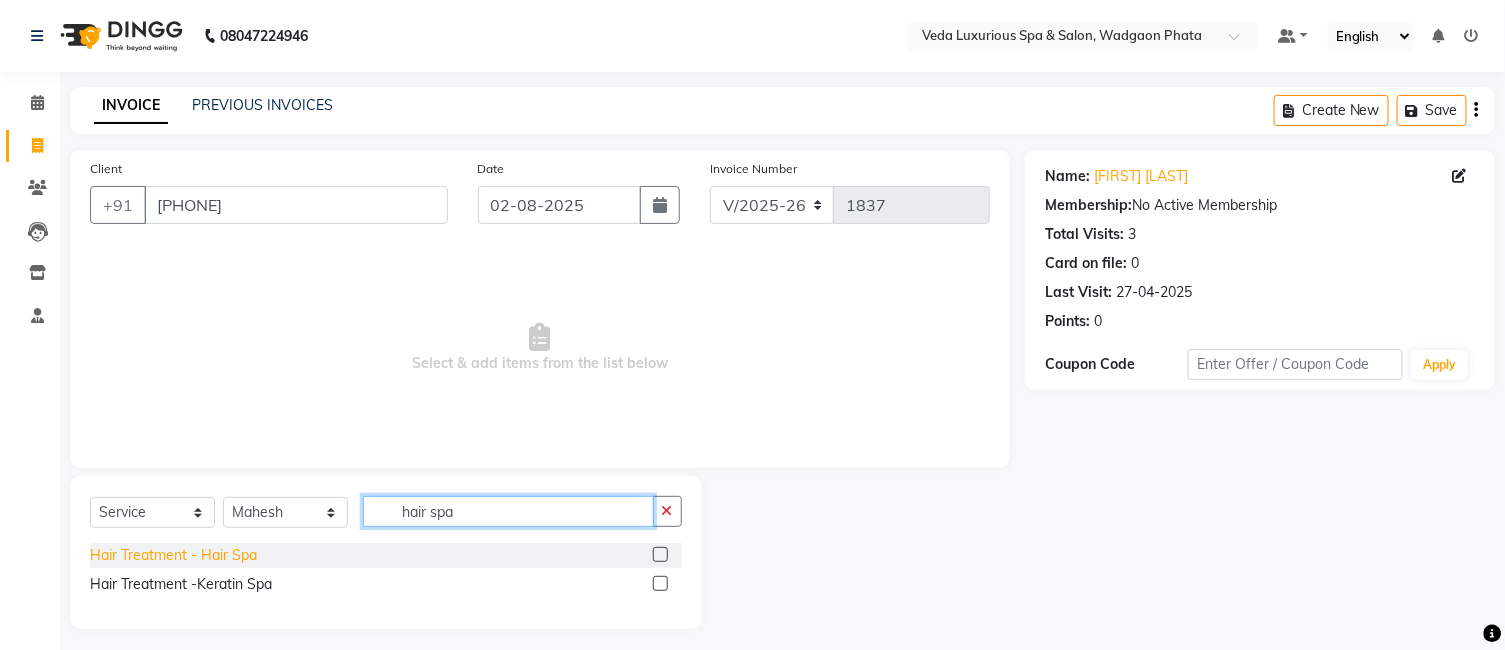 type on "hair spa" 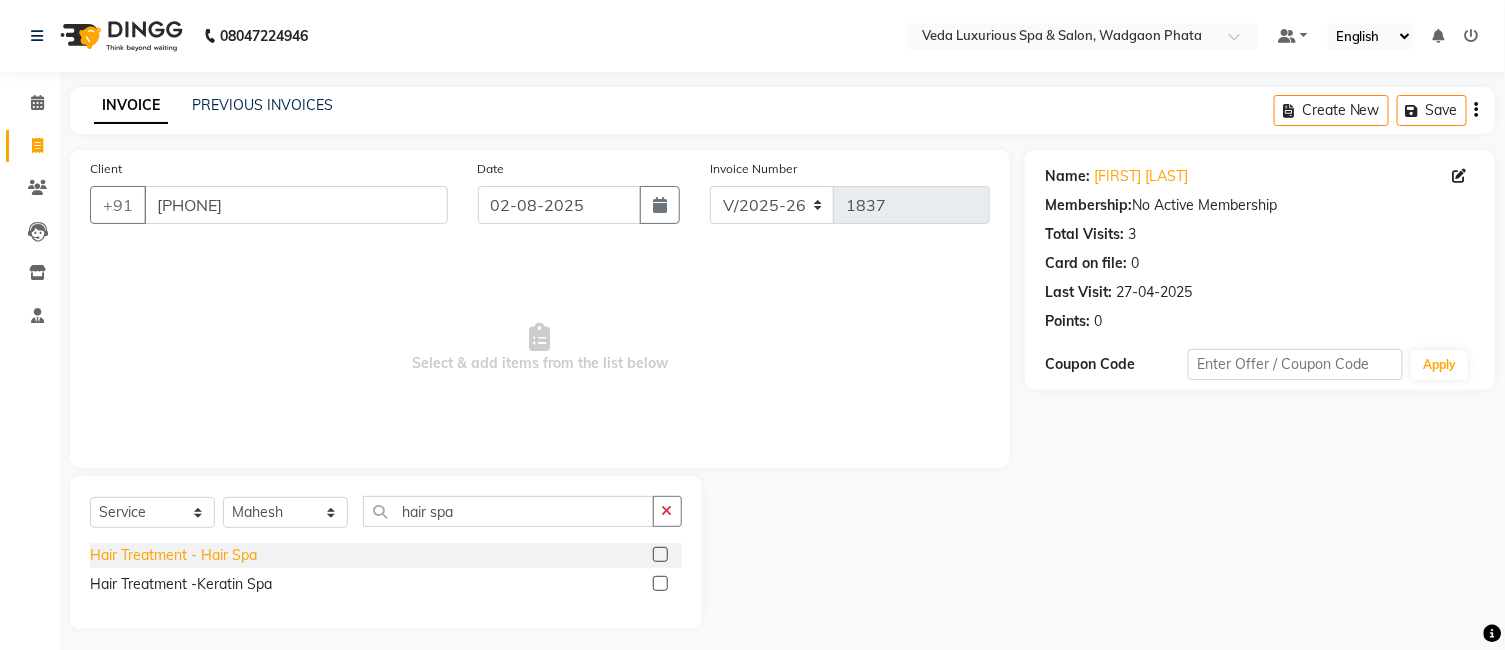 click on "Hair Treatment - Hair Spa" 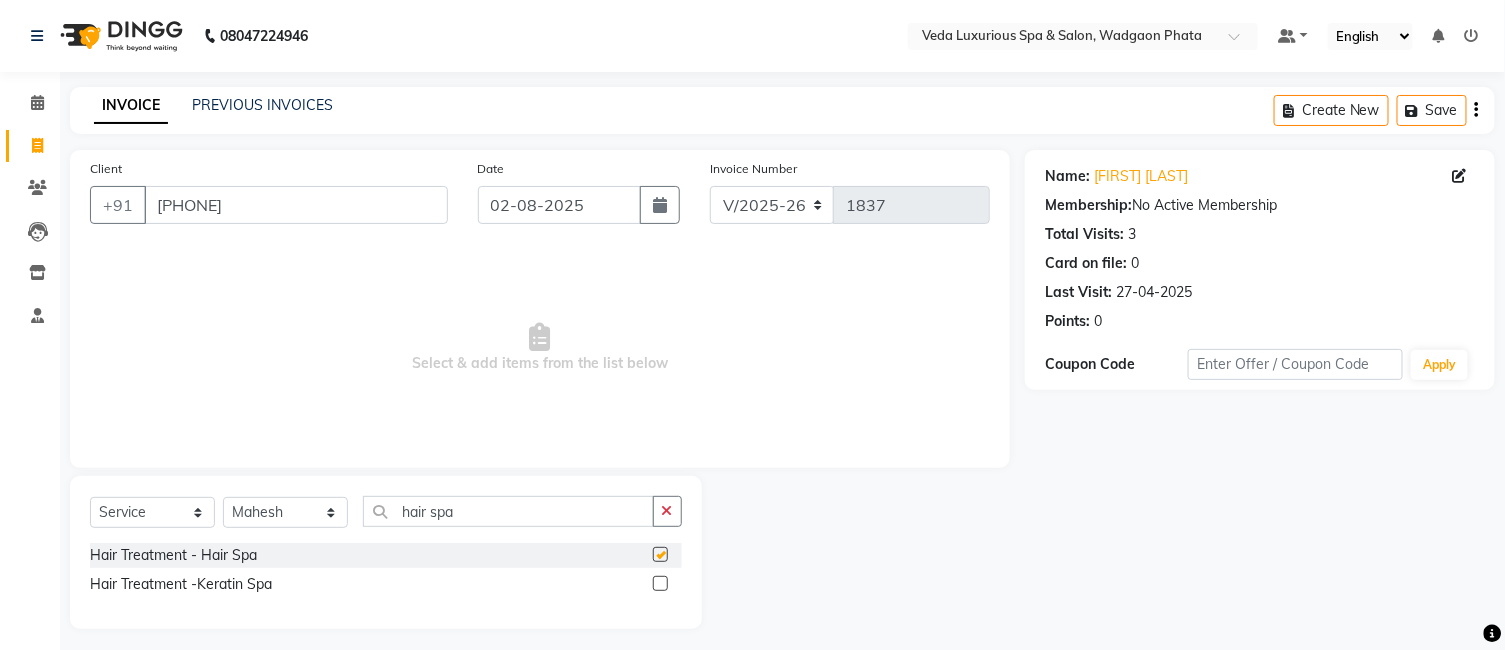 checkbox on "false" 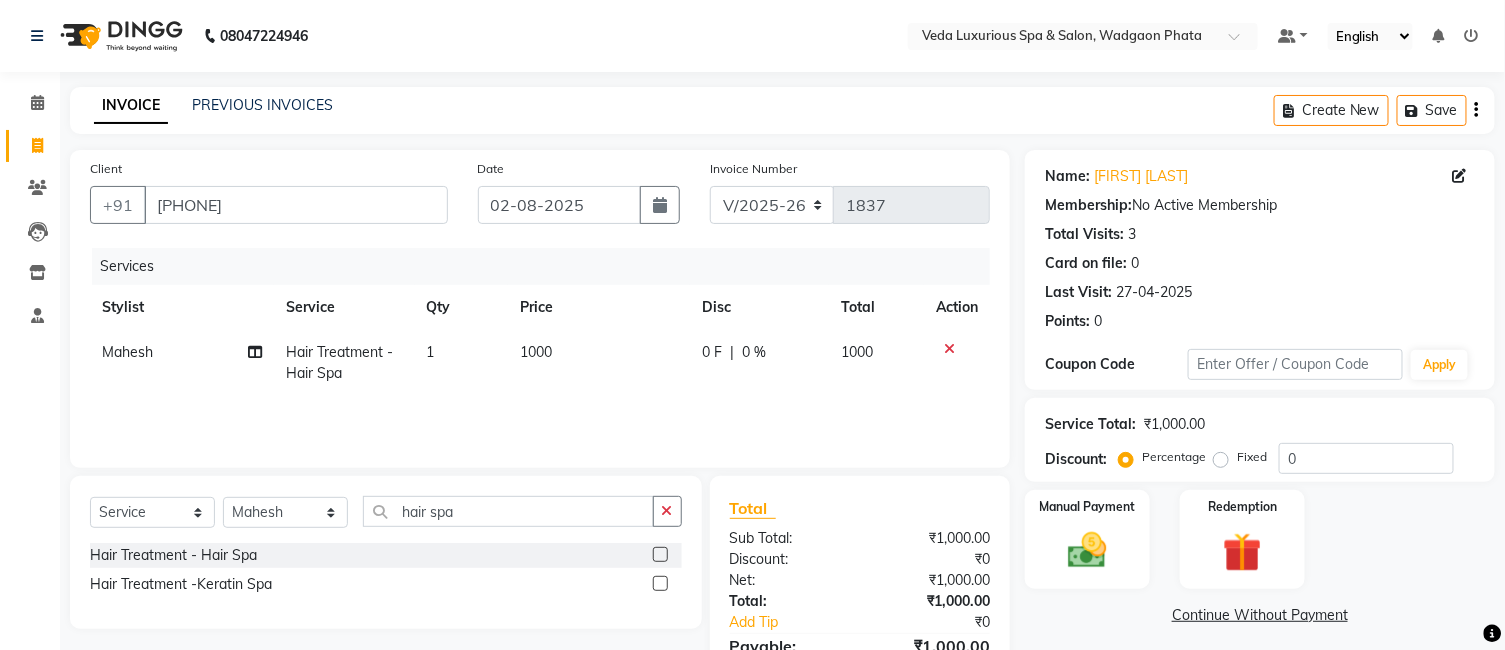 click on "0 F | 0 %" 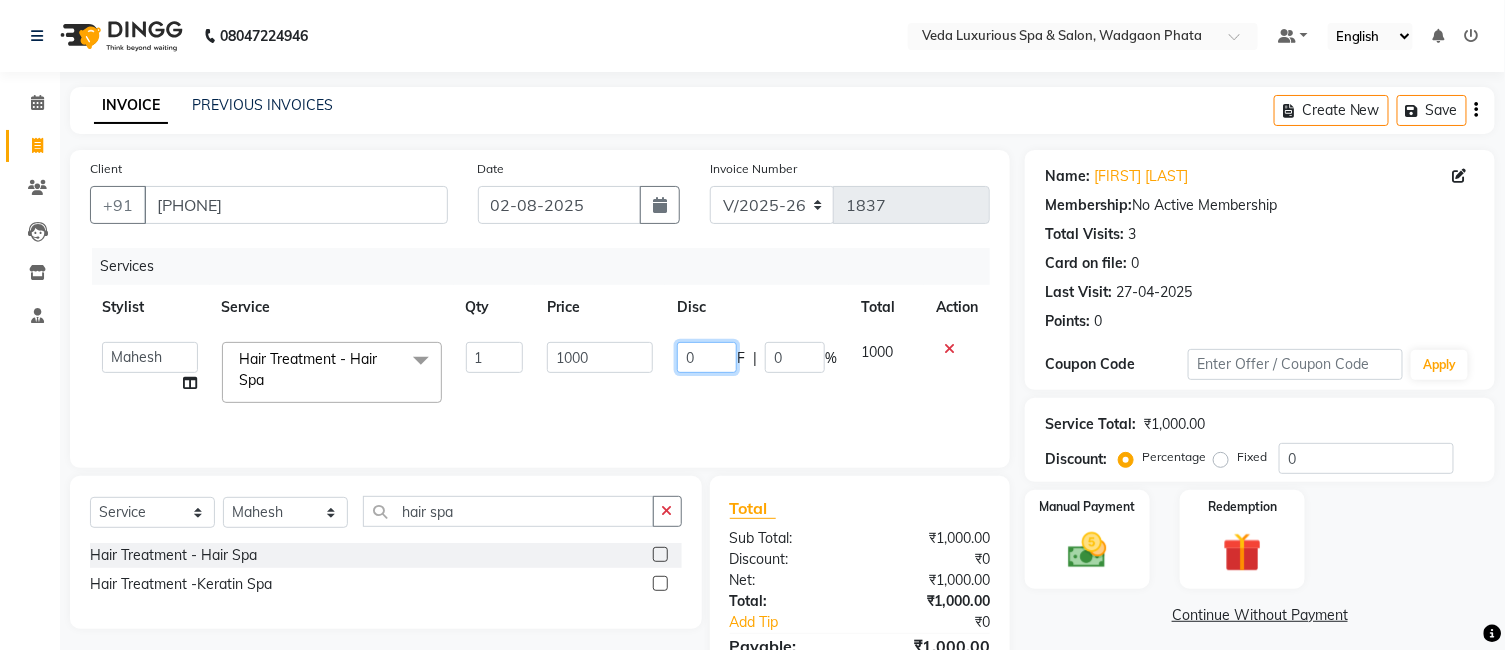 click on "0" 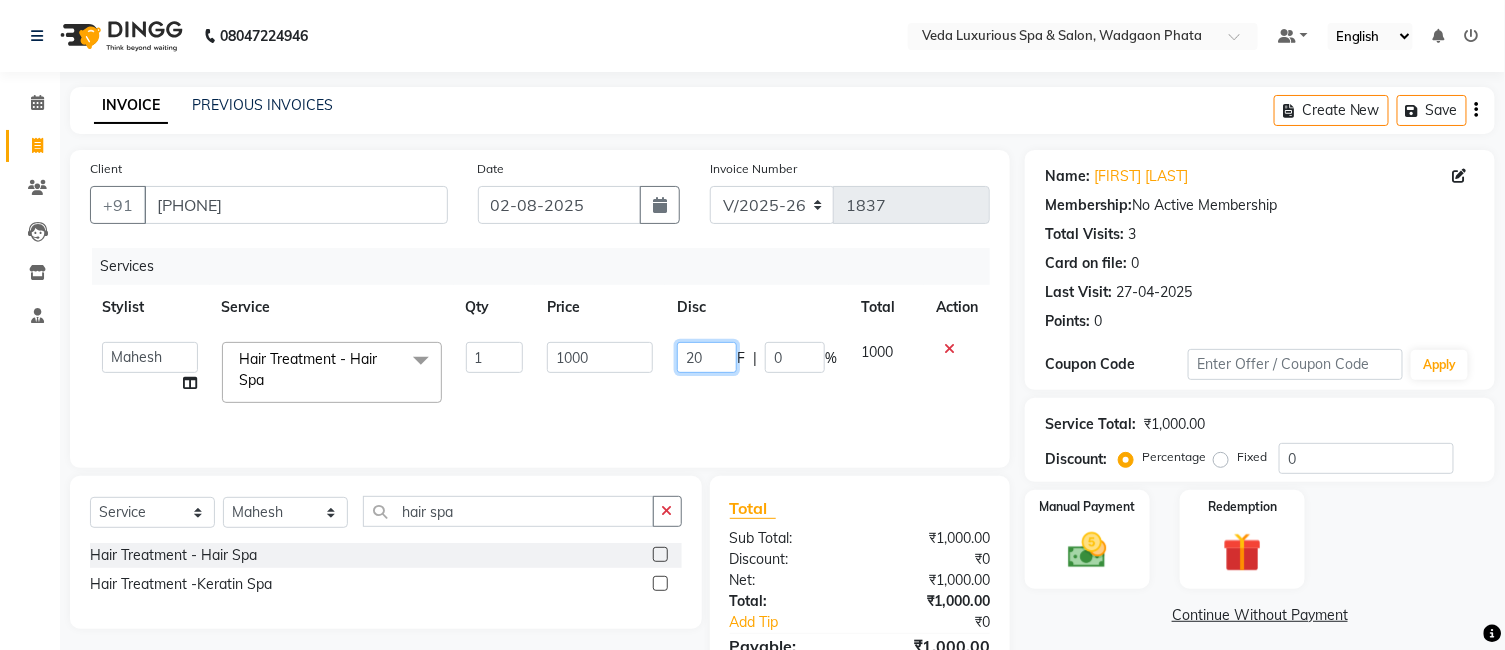 type on "200" 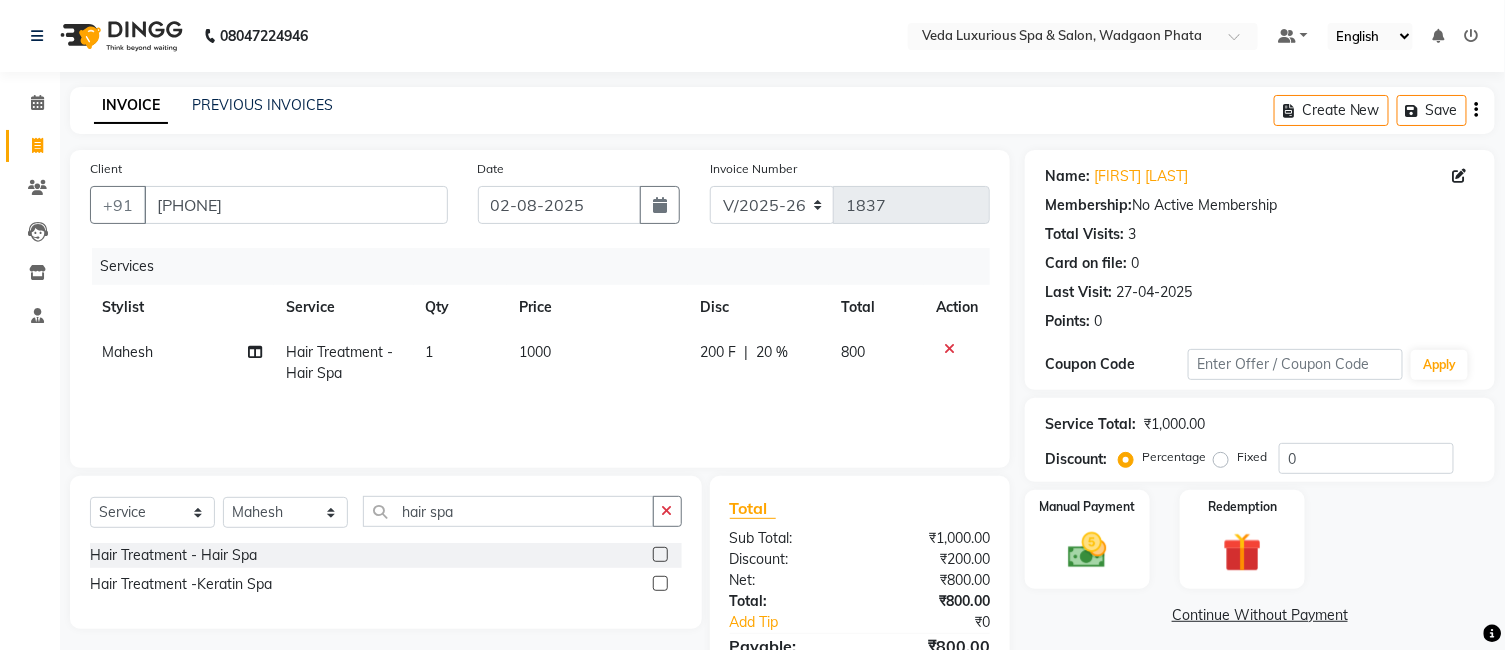 click on "Disc" 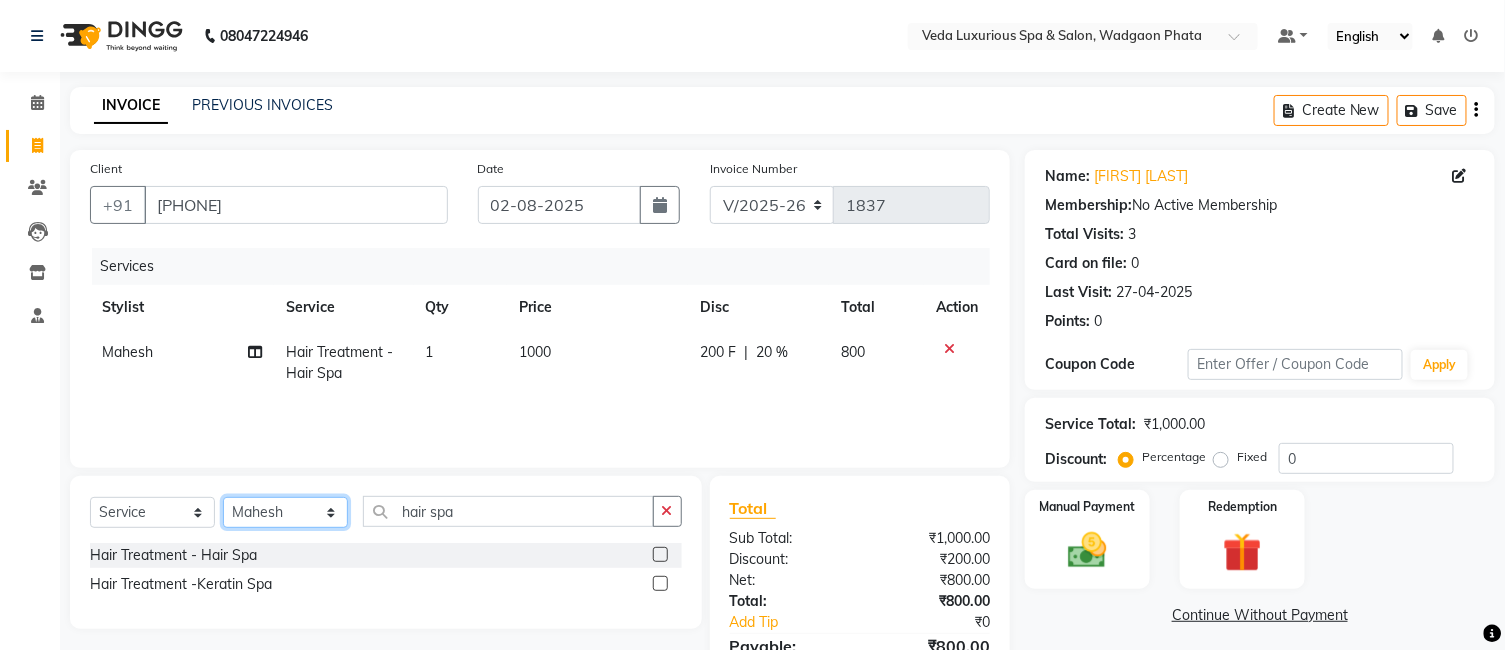 click on "Select Stylist Ankur GOLU Khushi kim lily Mahesh manu MOYA Nilam olivia RP seri VEDA" 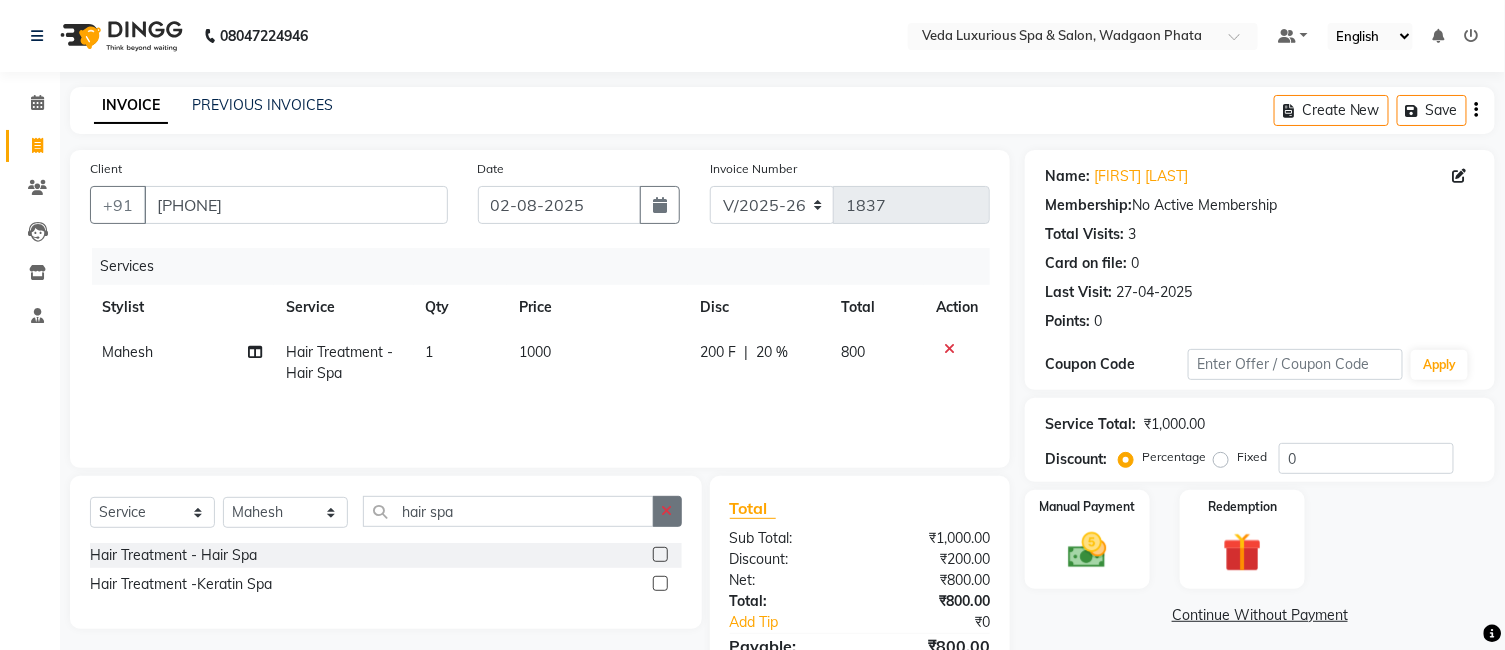 click 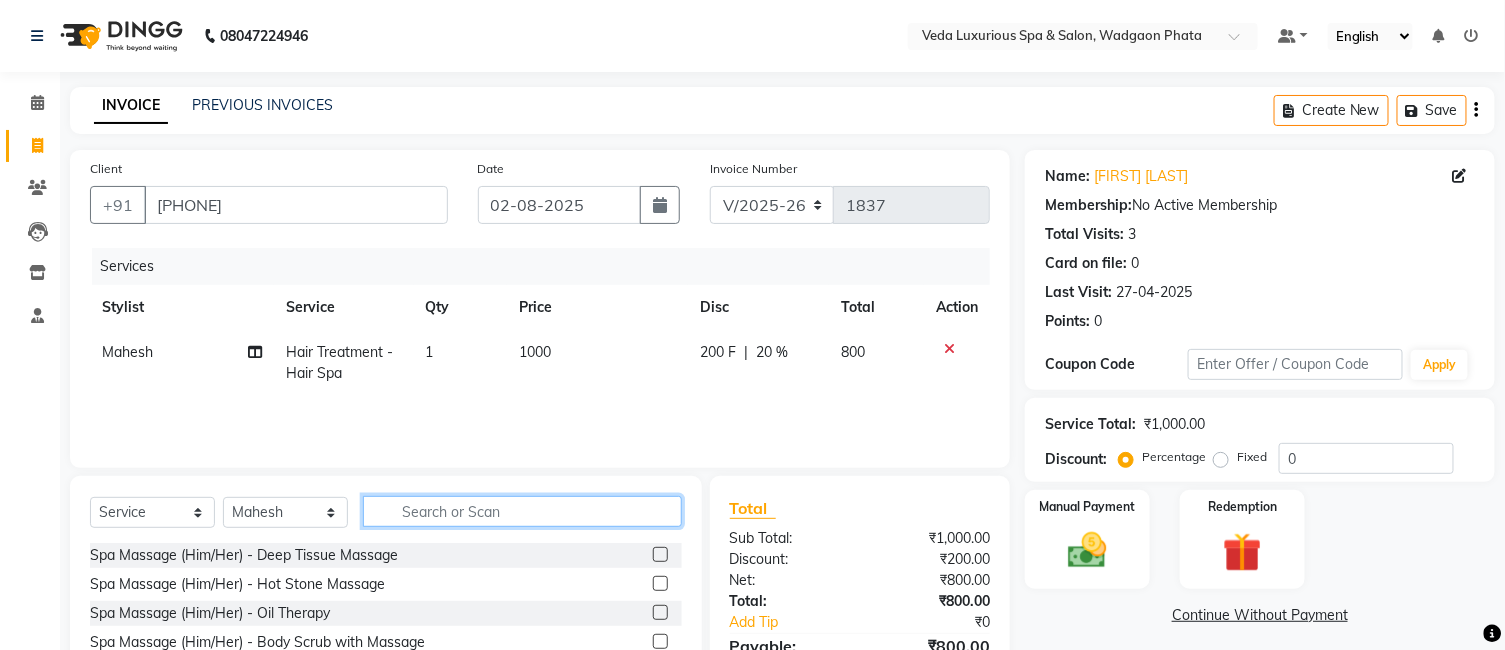 click 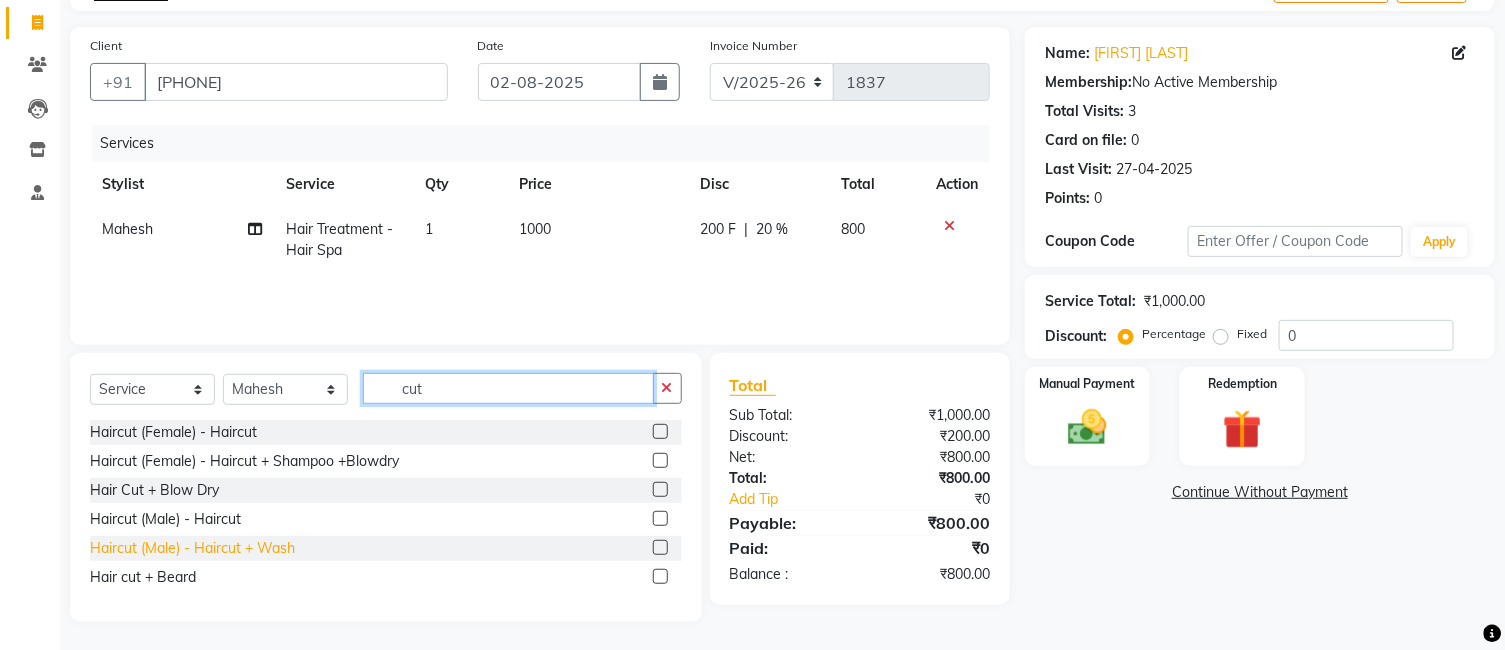 scroll, scrollTop: 125, scrollLeft: 0, axis: vertical 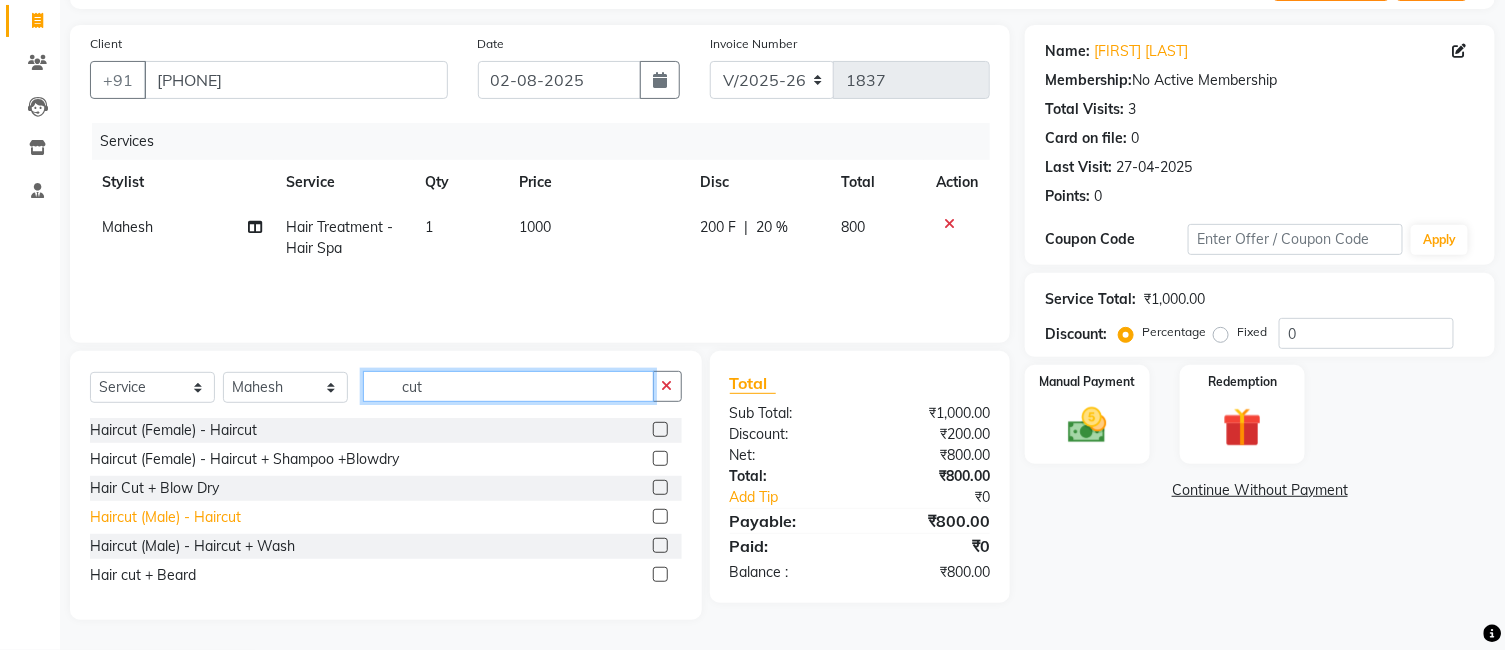 type on "cut" 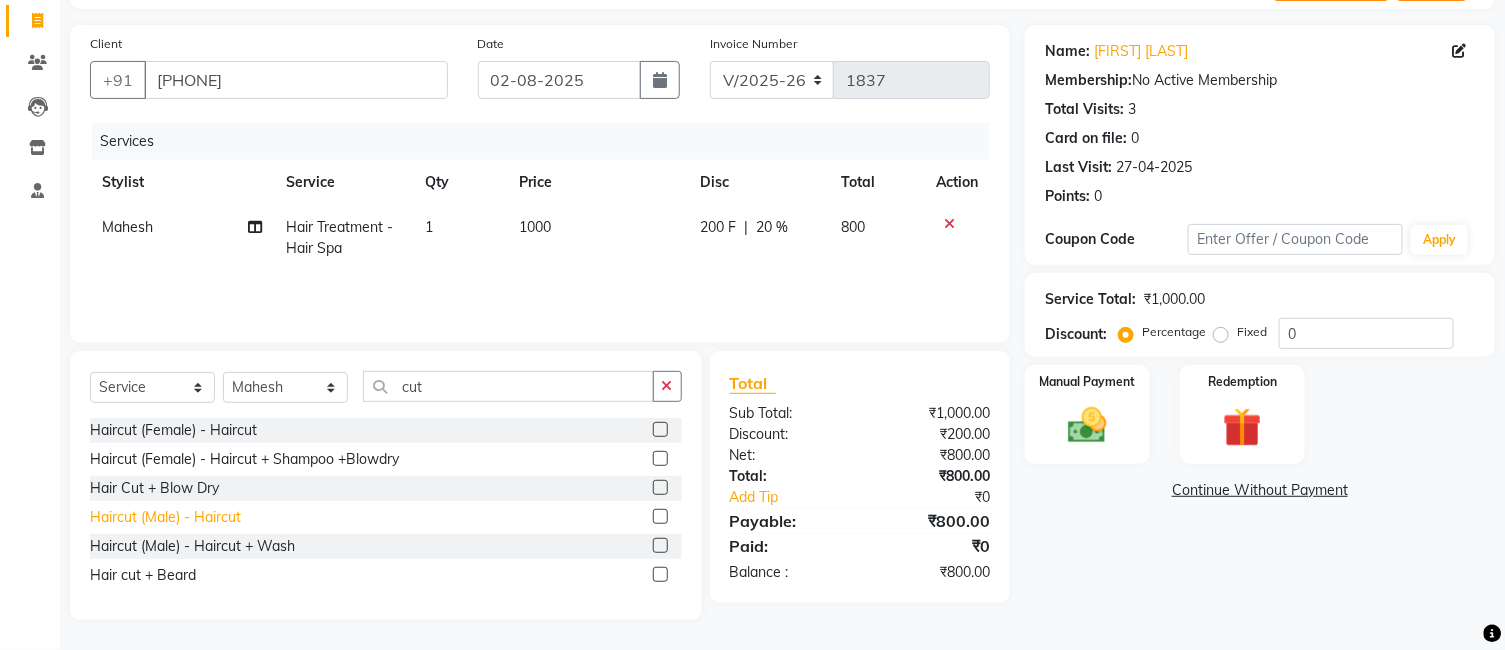click on "Haircut (Male) - Haircut" 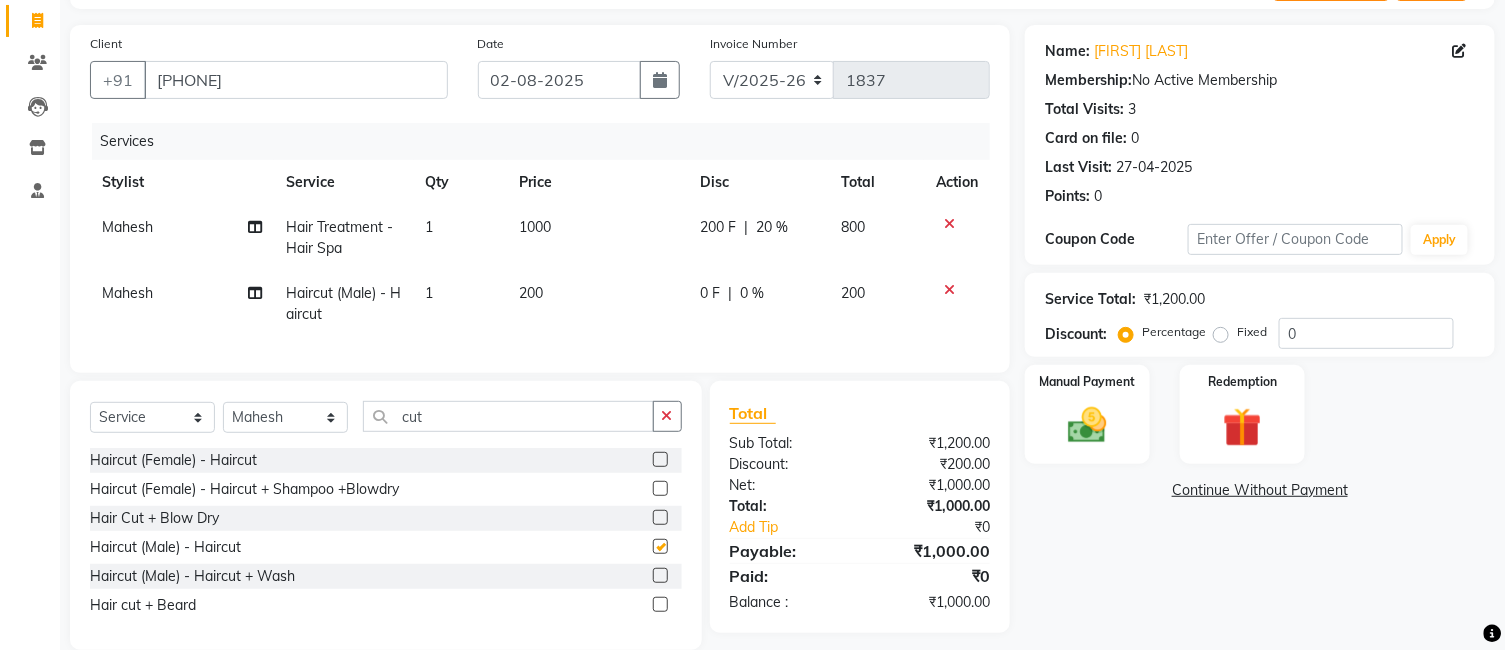 checkbox on "false" 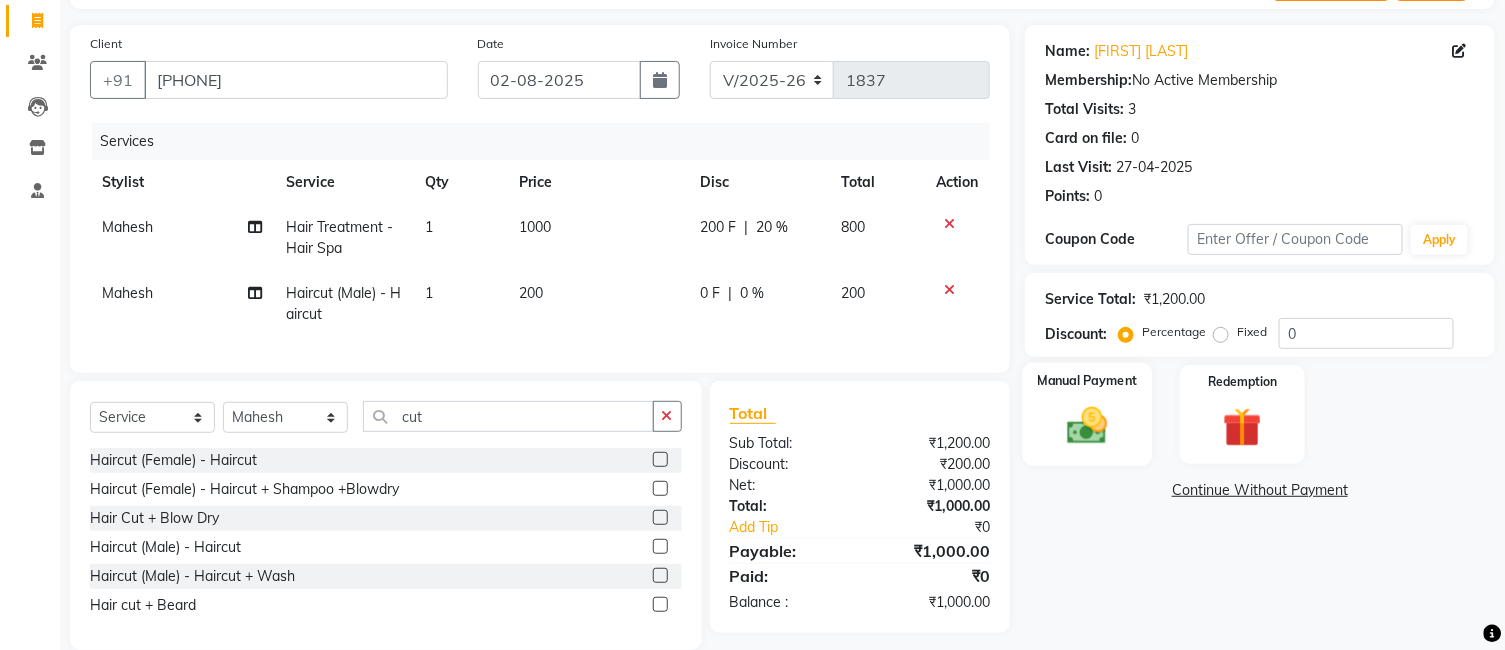 click 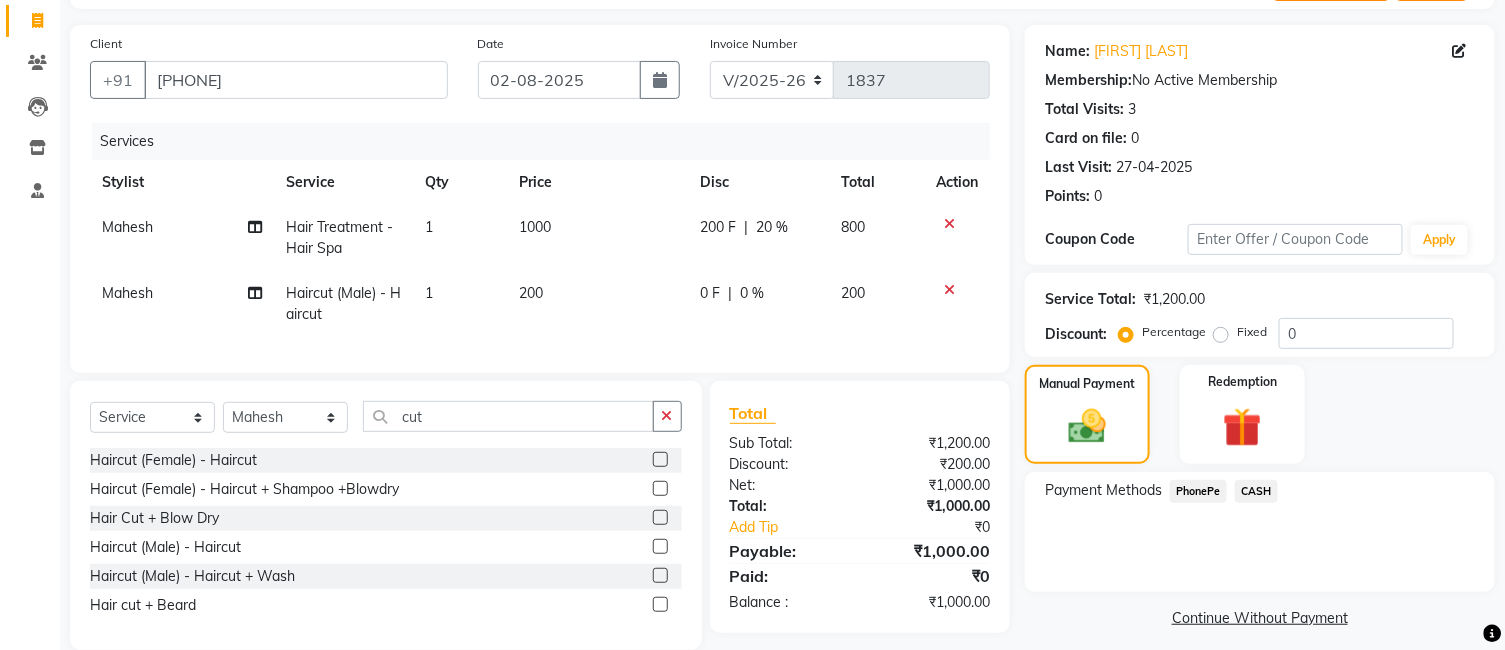 click on "CASH" 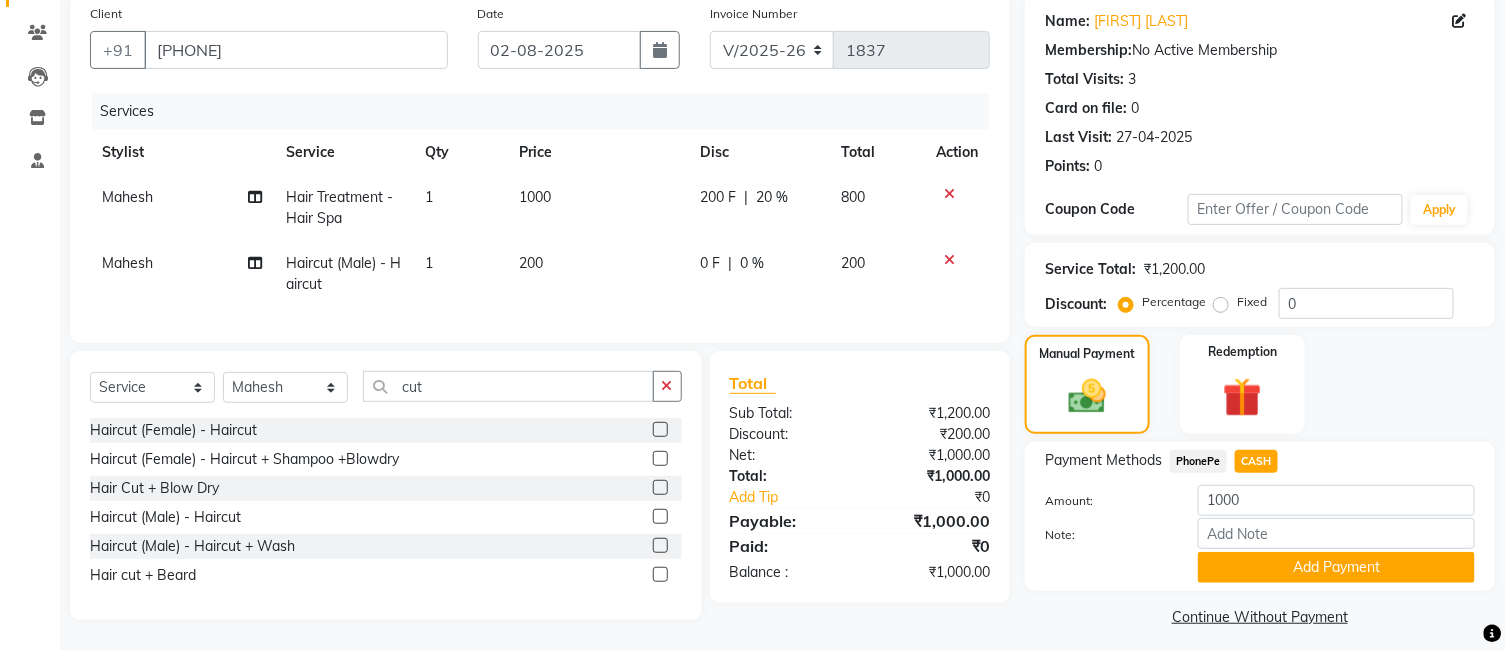 scroll, scrollTop: 172, scrollLeft: 0, axis: vertical 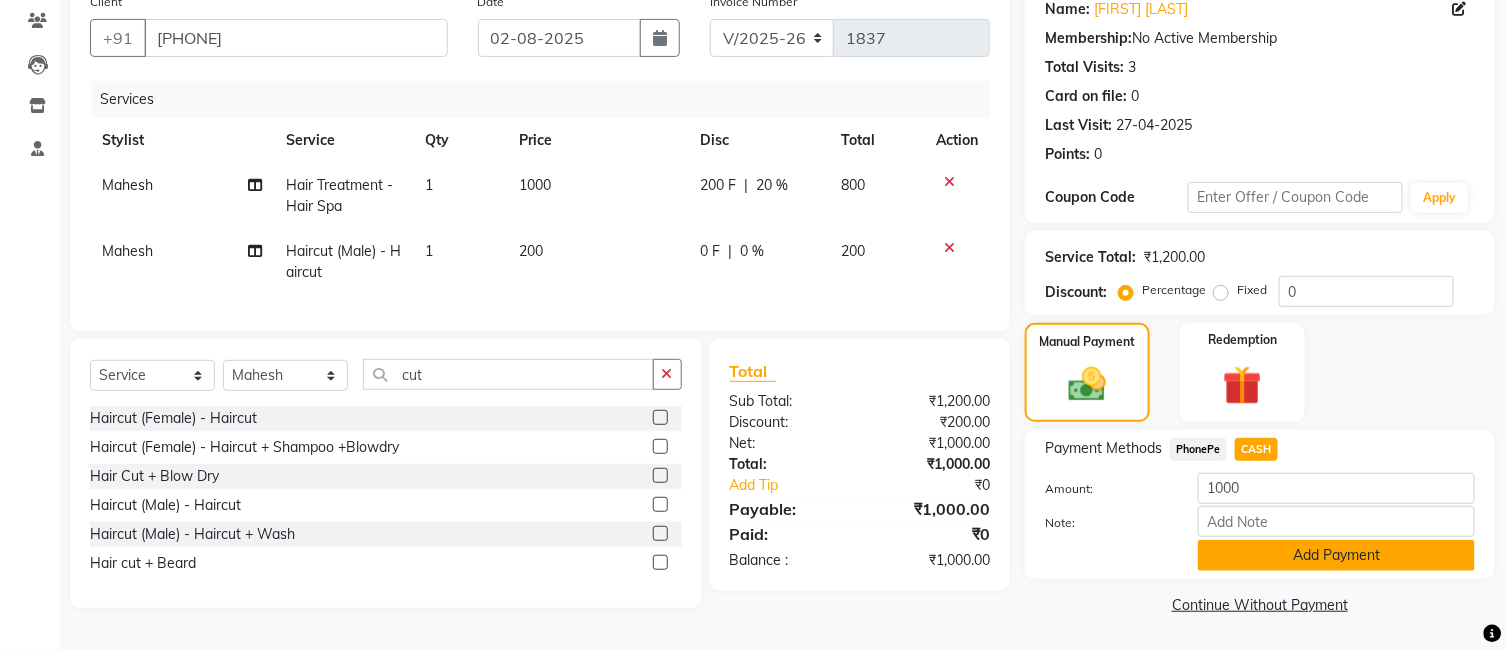 click on "Add Payment" 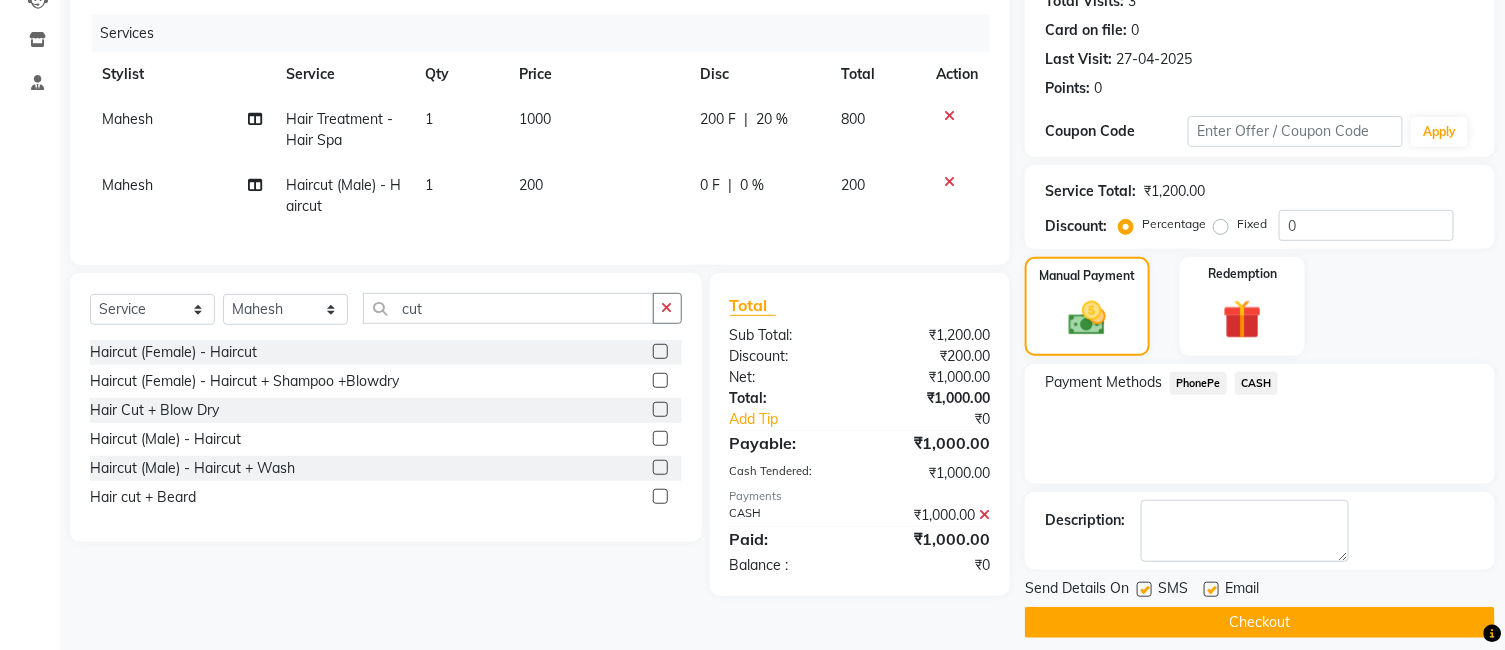 scroll, scrollTop: 251, scrollLeft: 0, axis: vertical 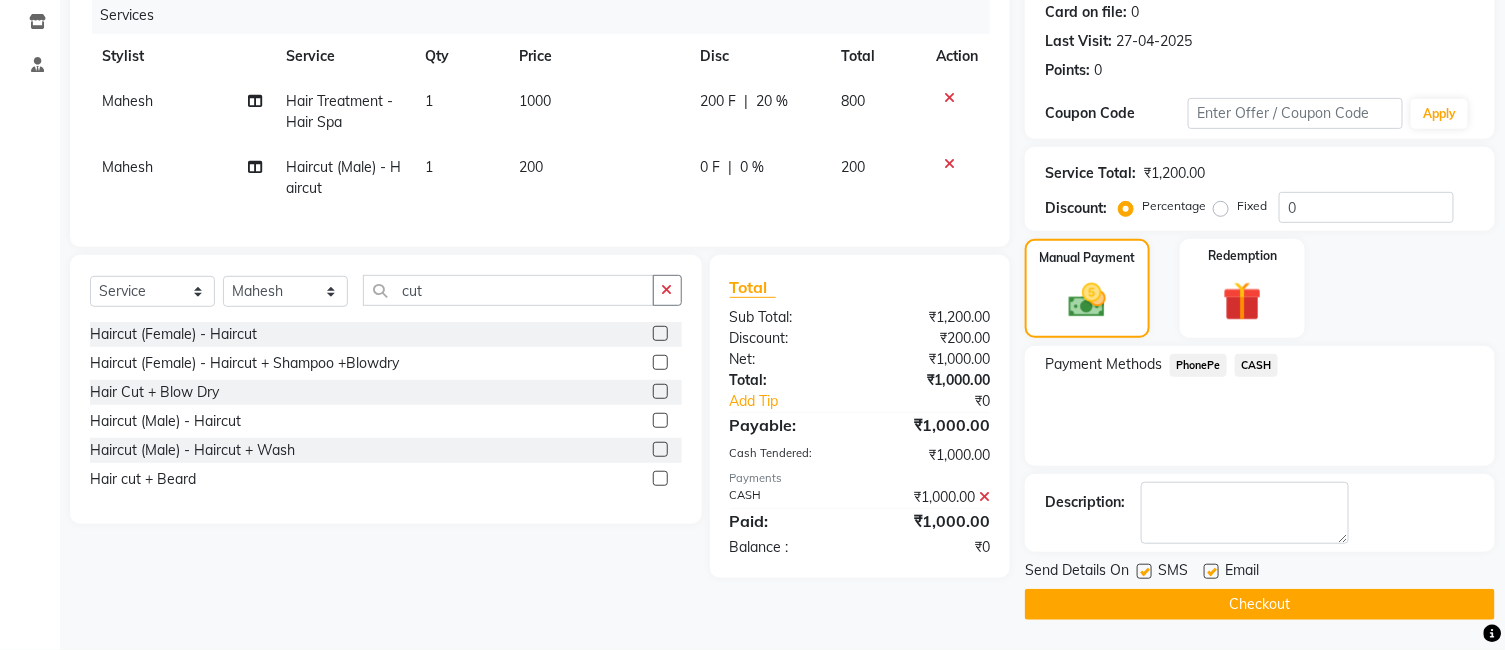 click on "Checkout" 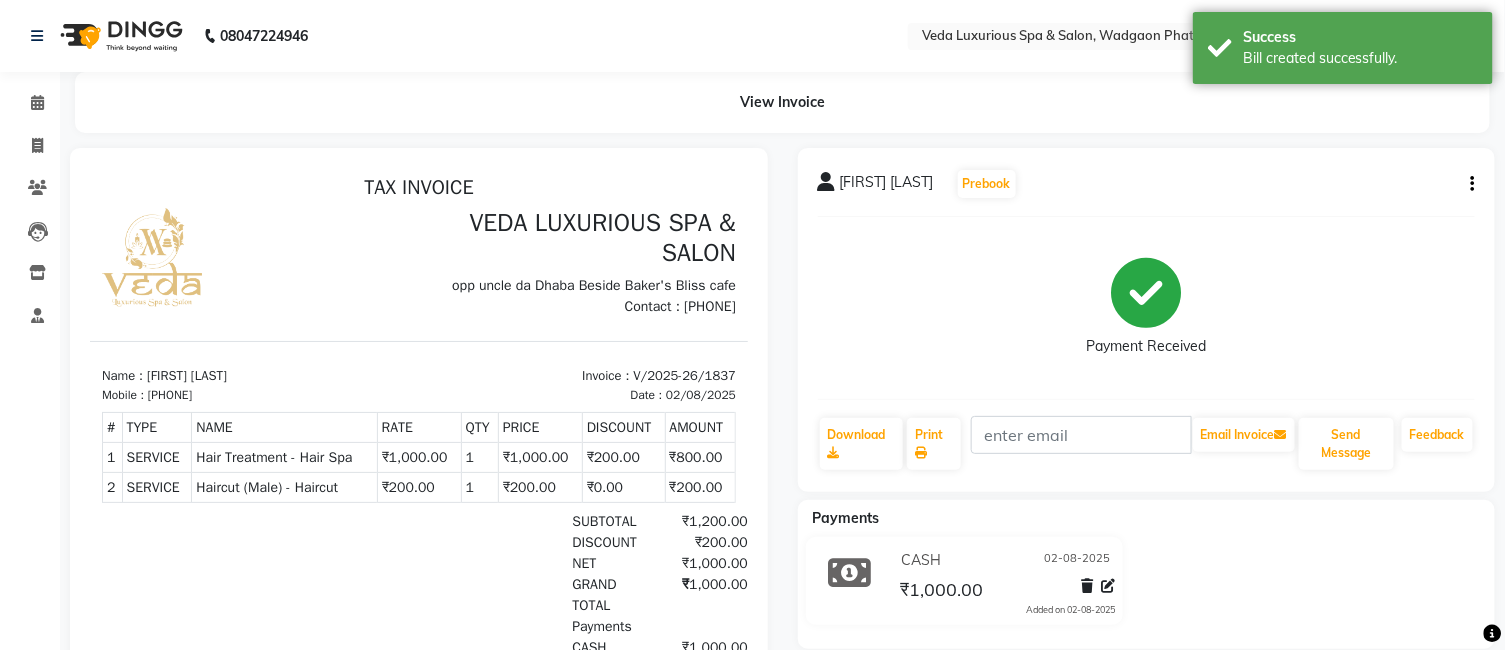 scroll, scrollTop: 0, scrollLeft: 0, axis: both 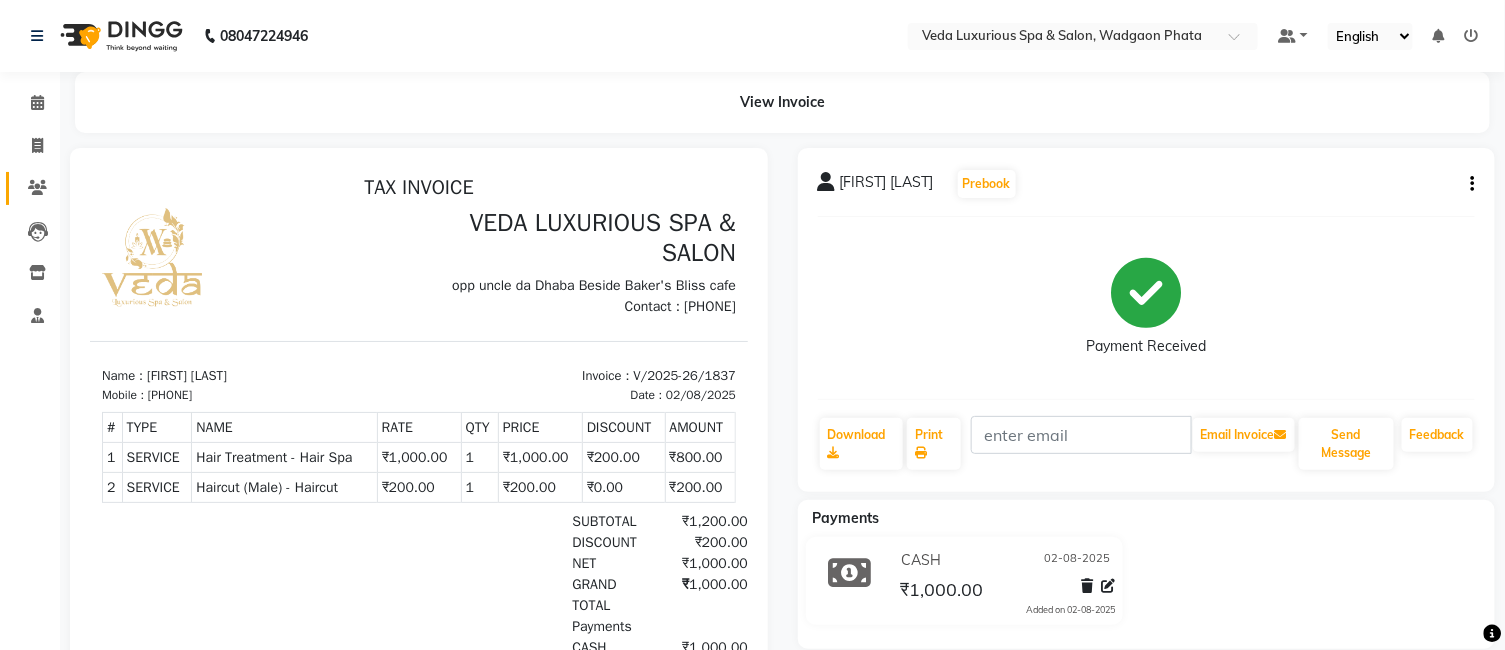 click on "Clients" 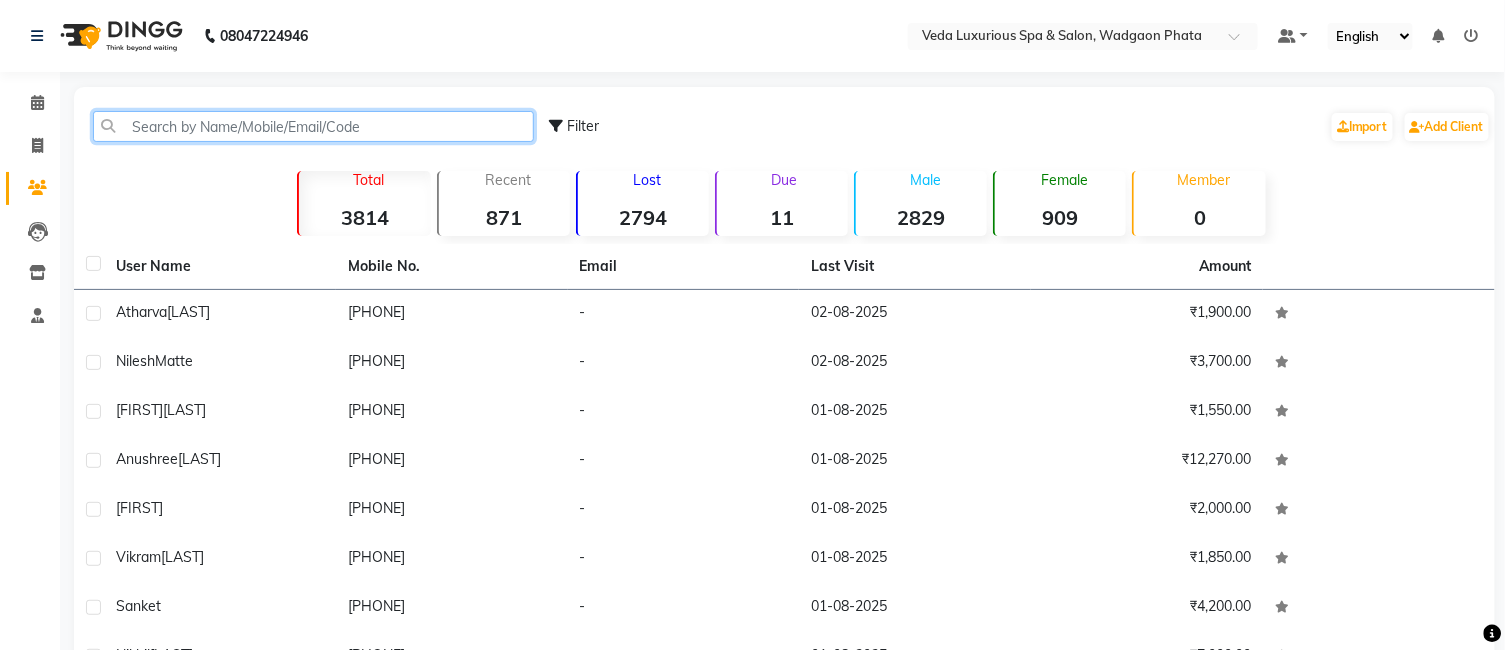 click 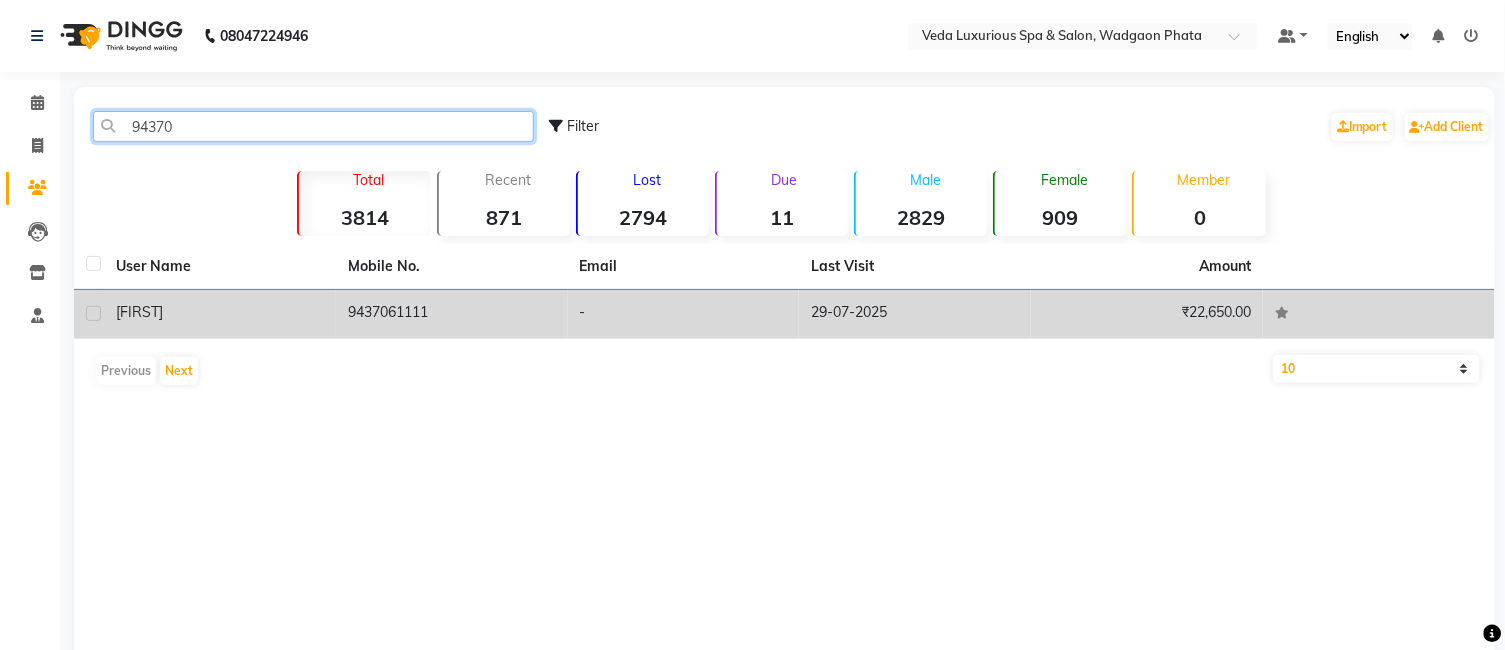 type on "94370" 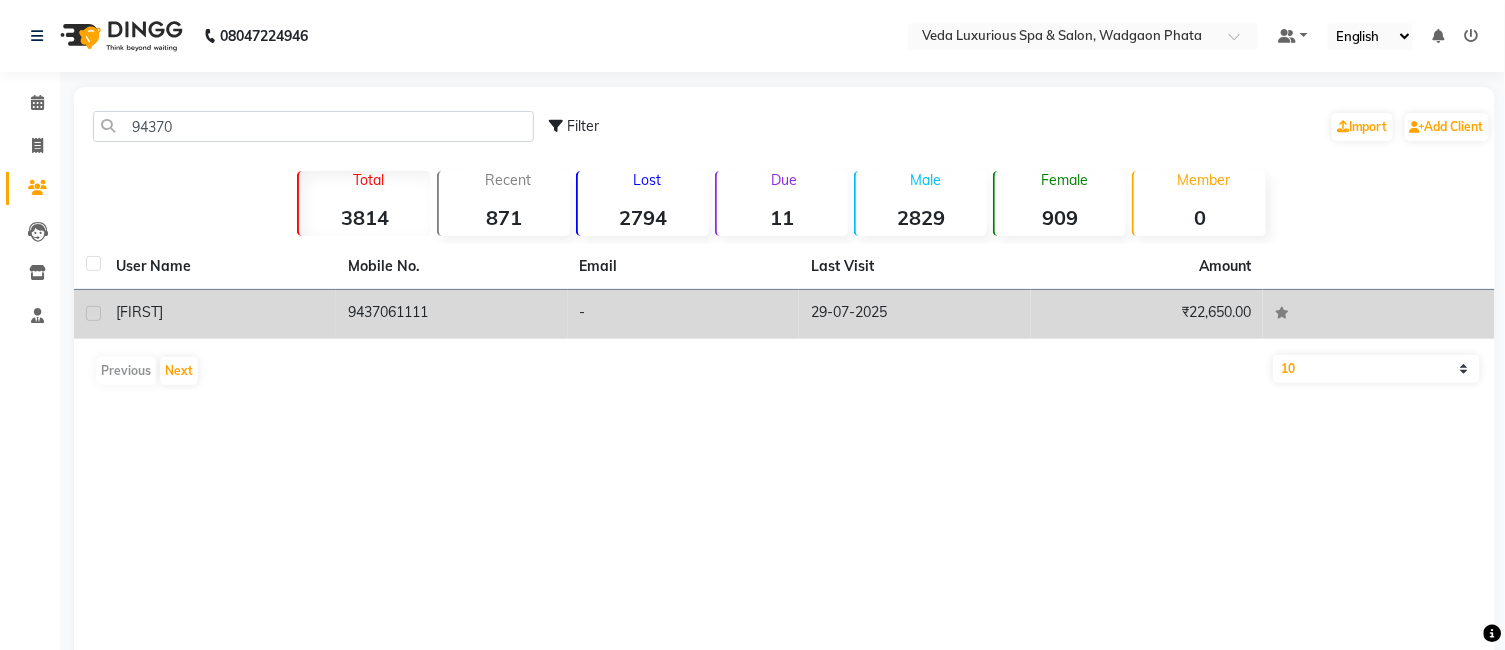 click on "[FIRST]" 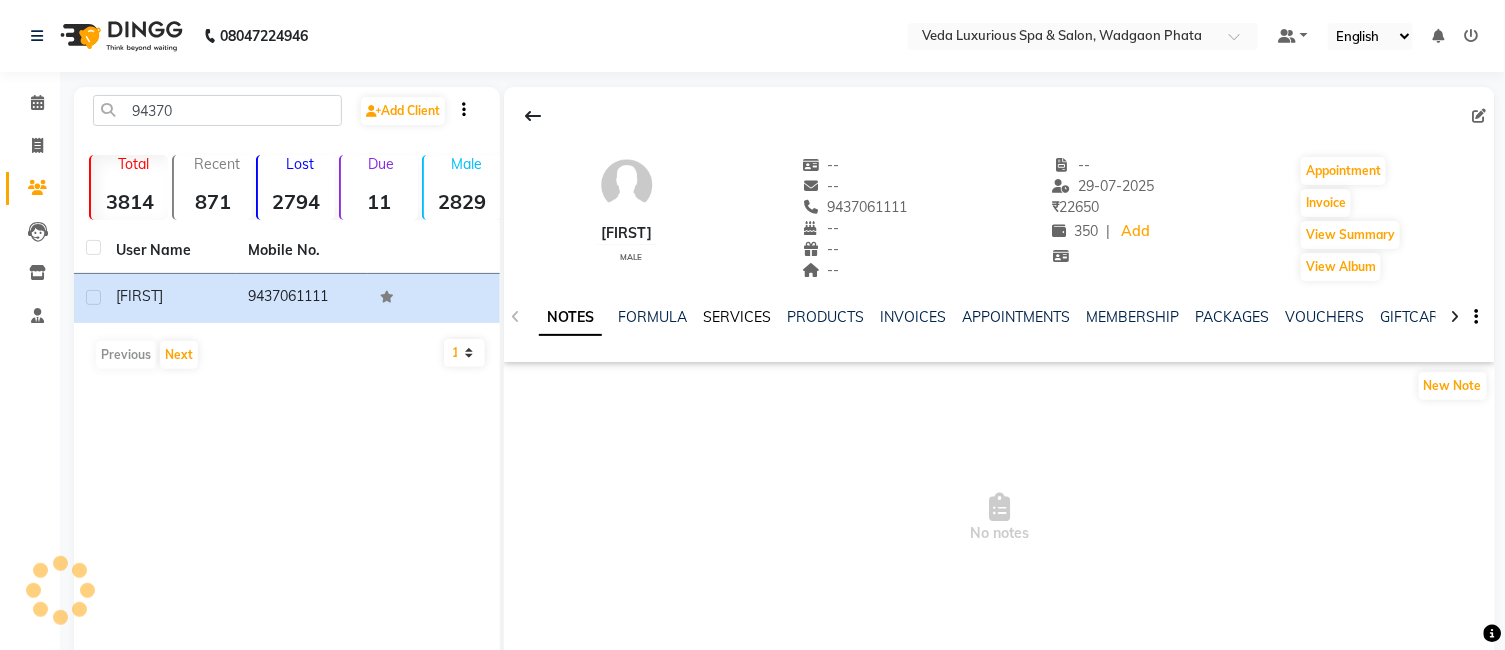 click on "SERVICES" 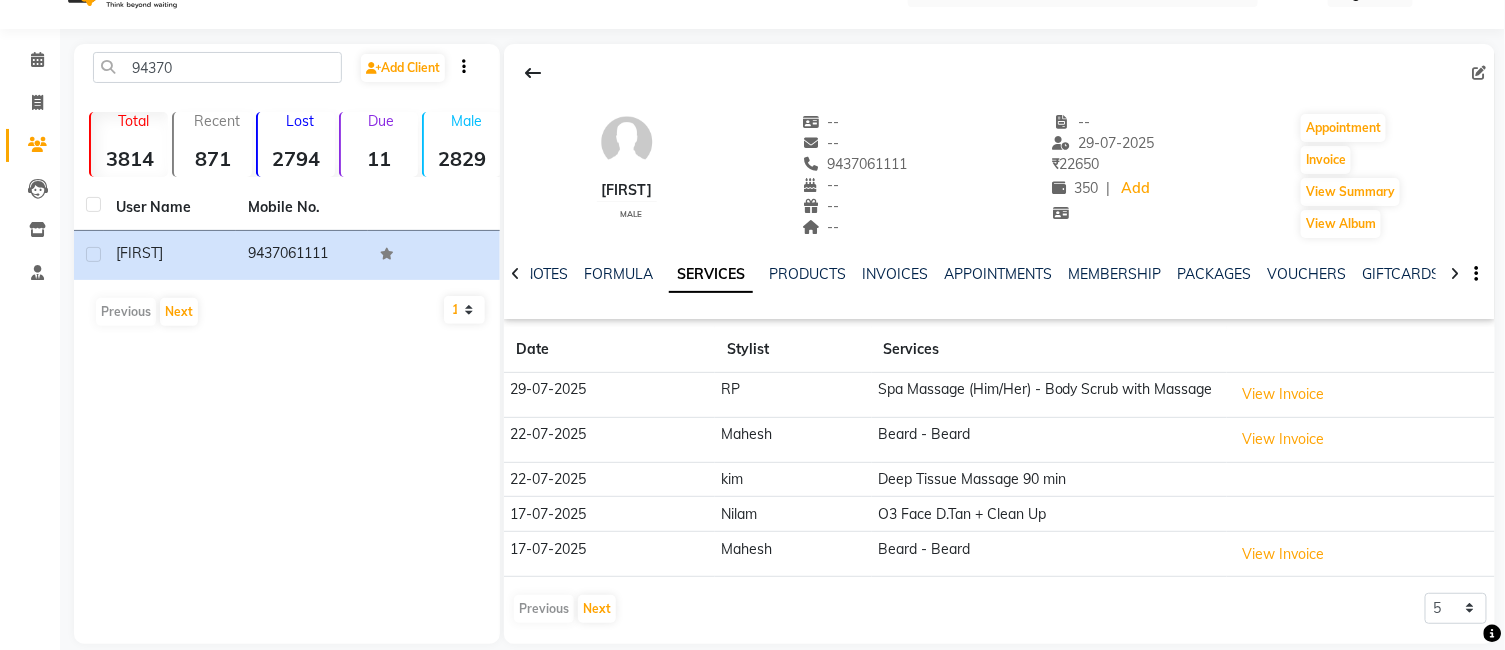 scroll, scrollTop: 66, scrollLeft: 0, axis: vertical 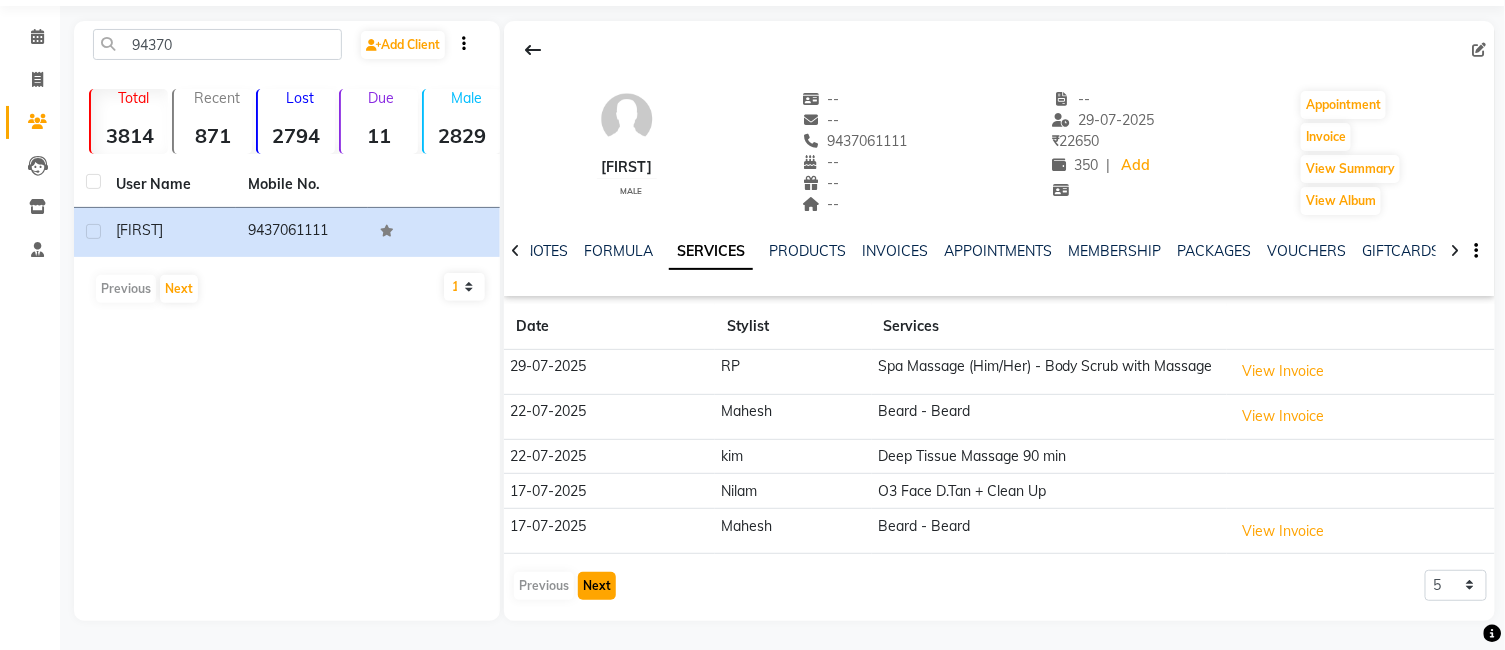 click on "Next" 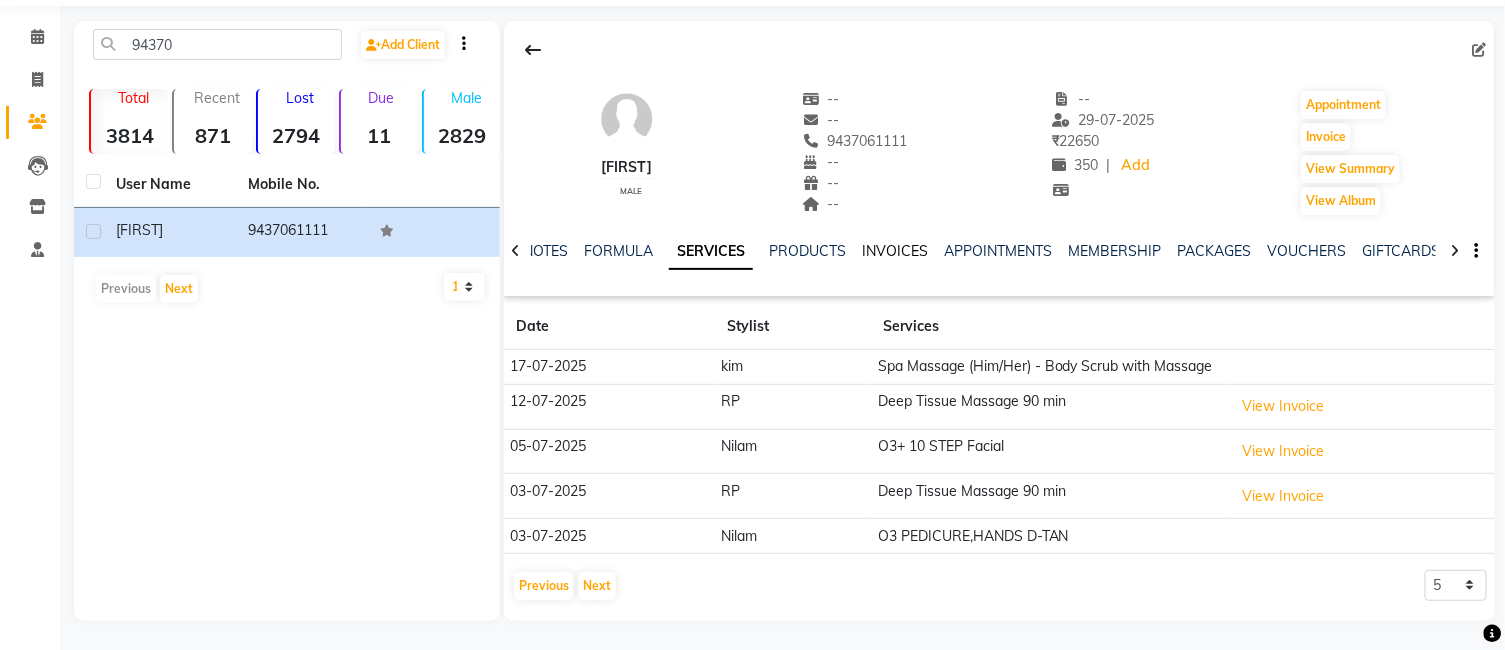 click on "INVOICES" 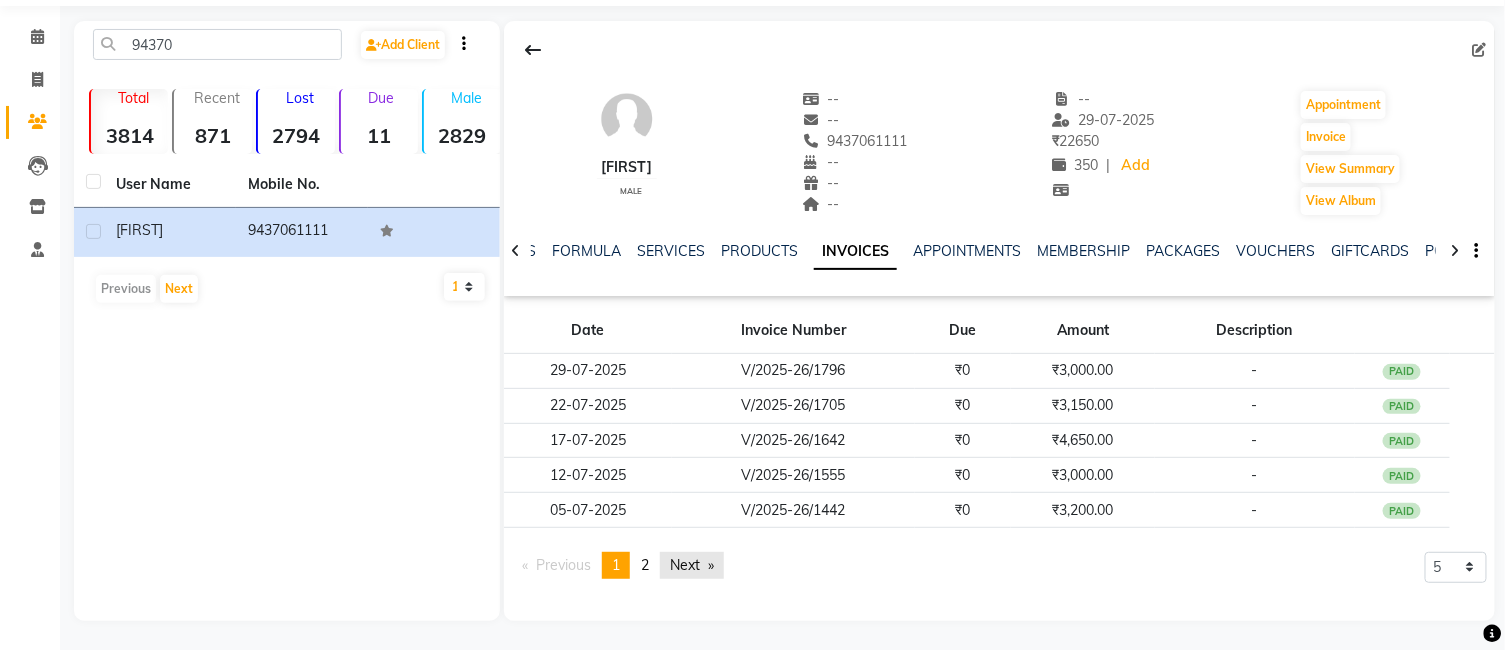 click on "Next  page" 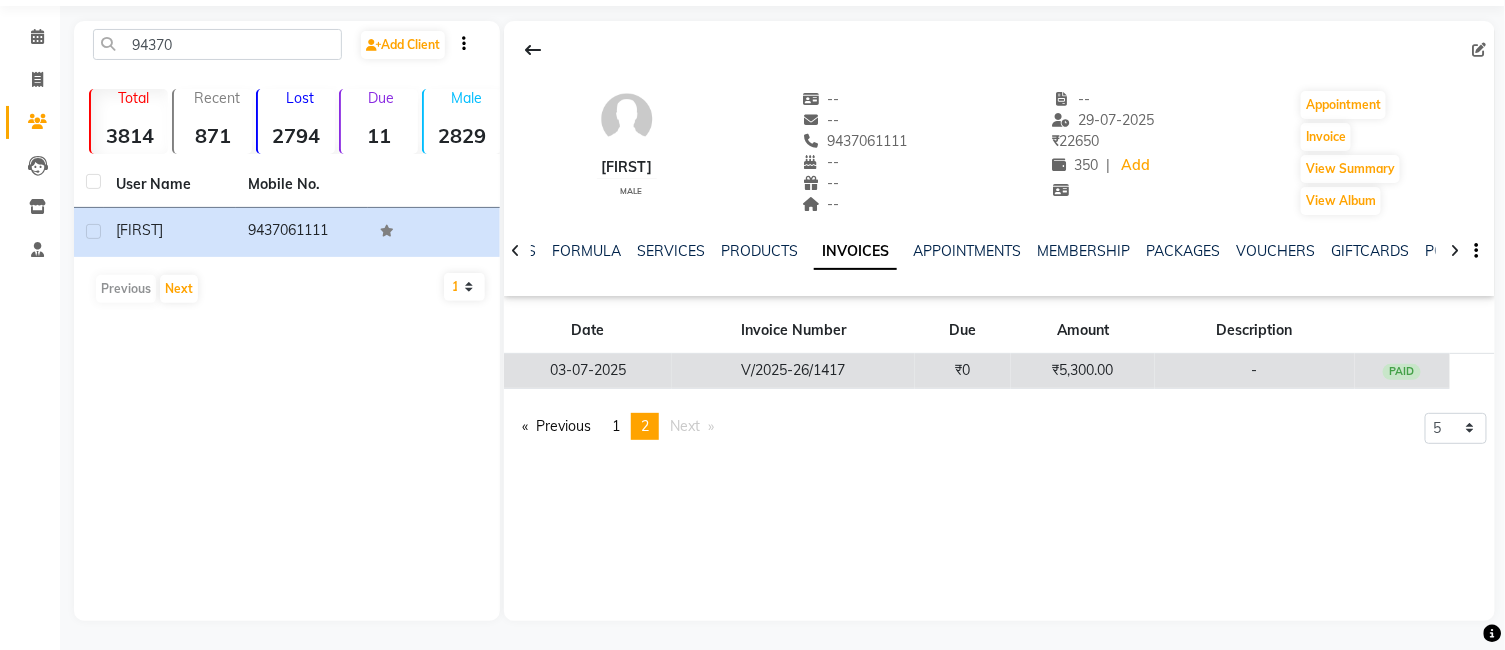click on "PAID" 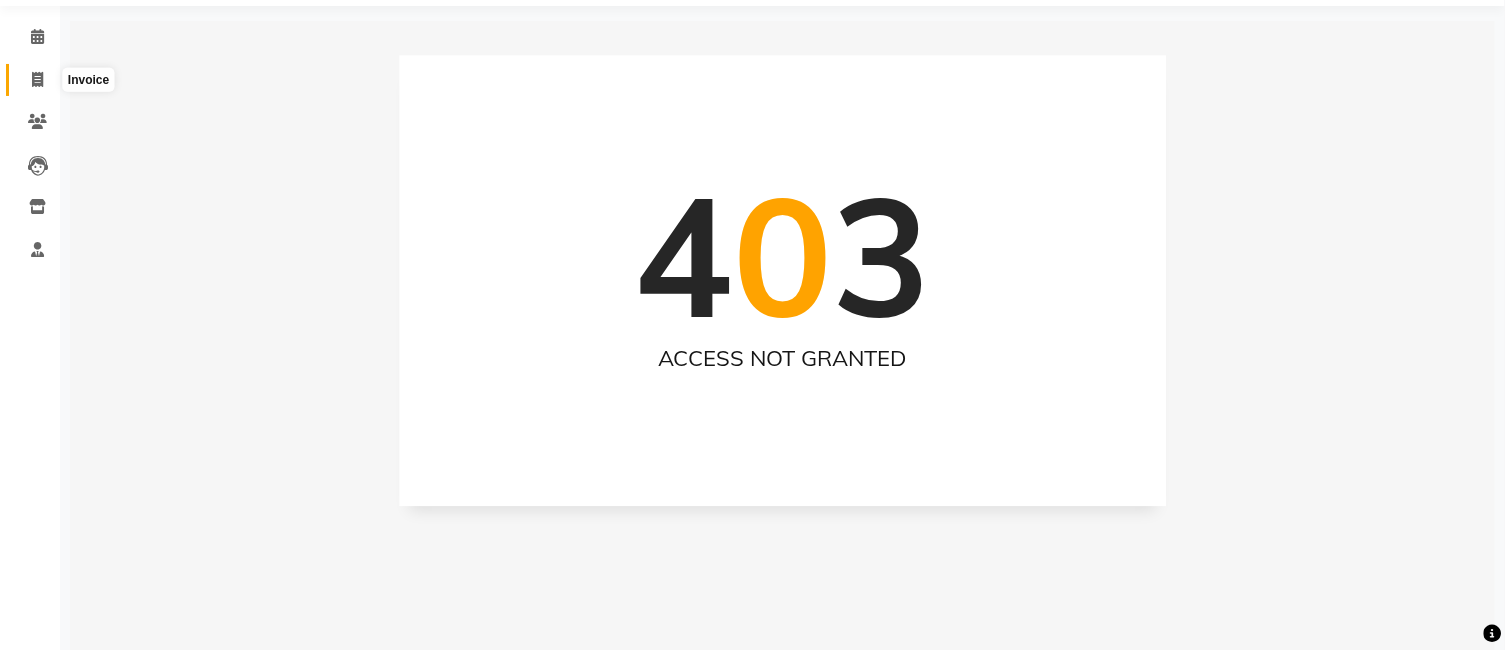 click 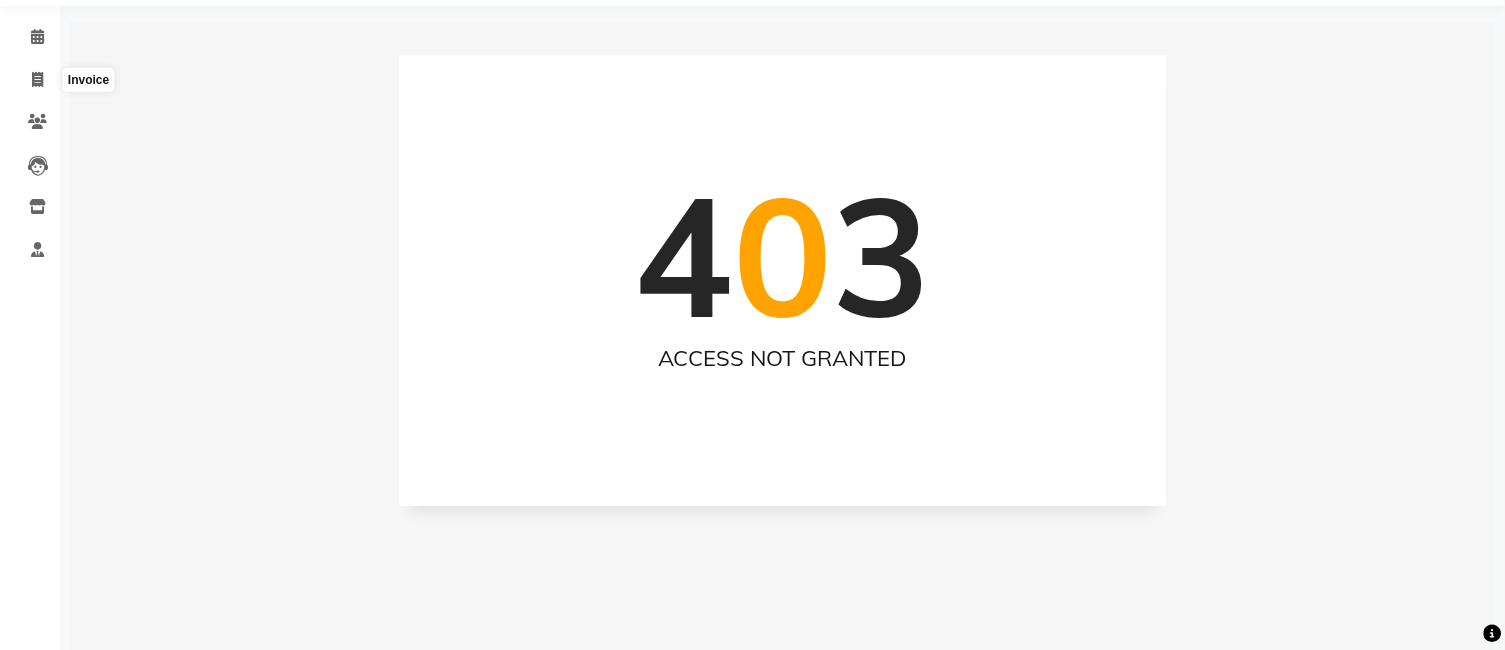 select on "service" 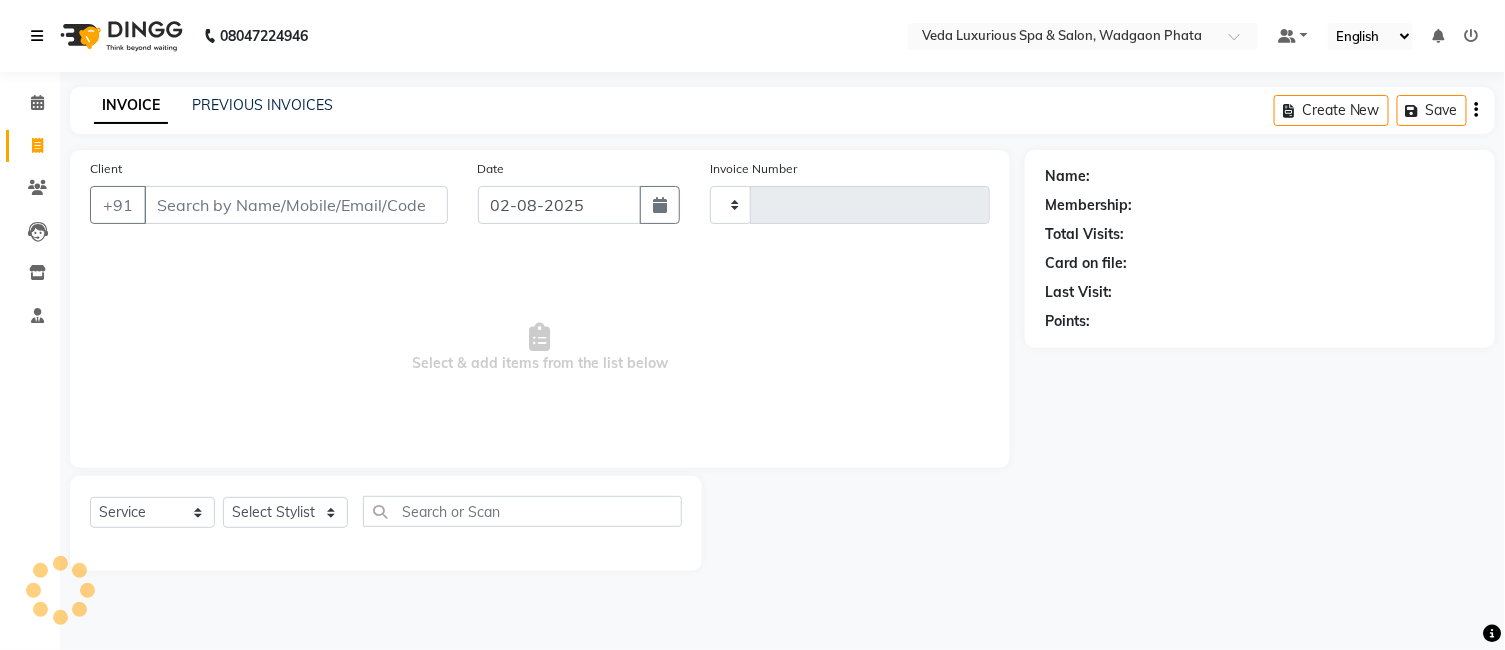 scroll, scrollTop: 0, scrollLeft: 0, axis: both 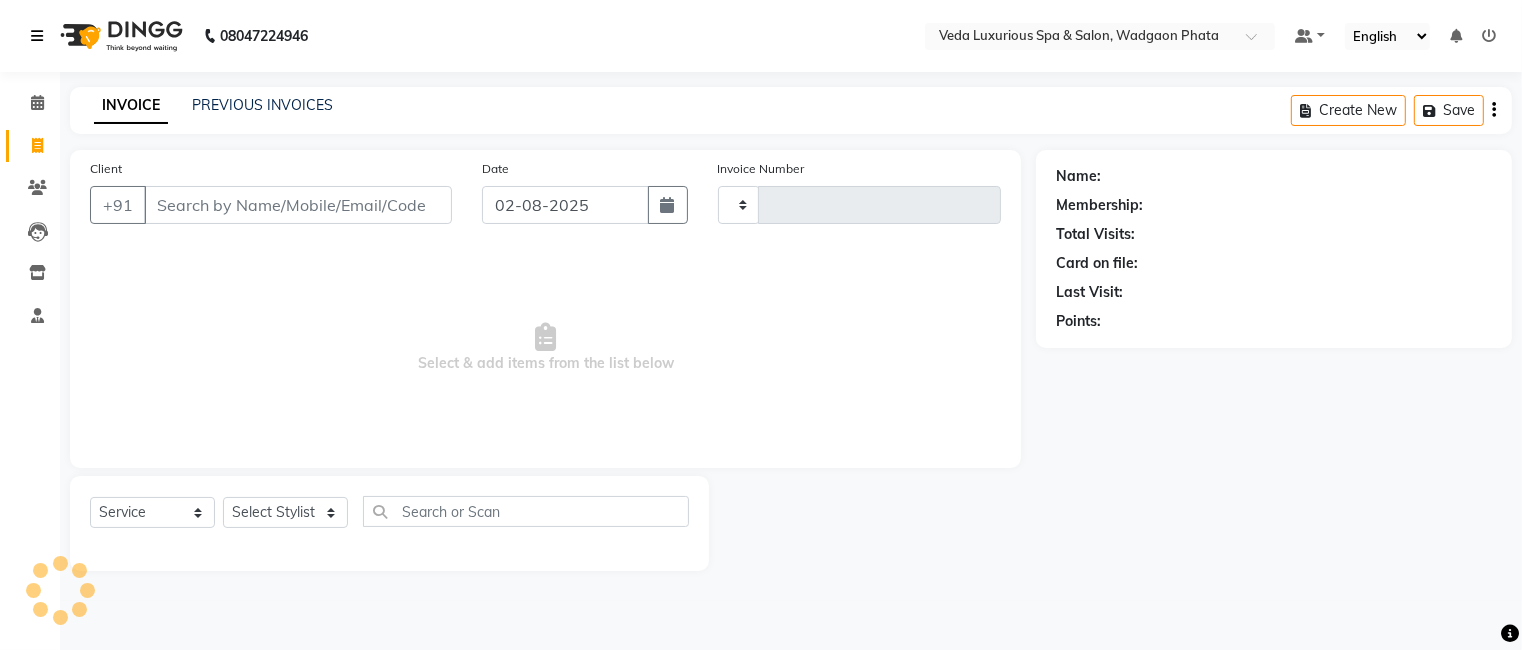 type on "1838" 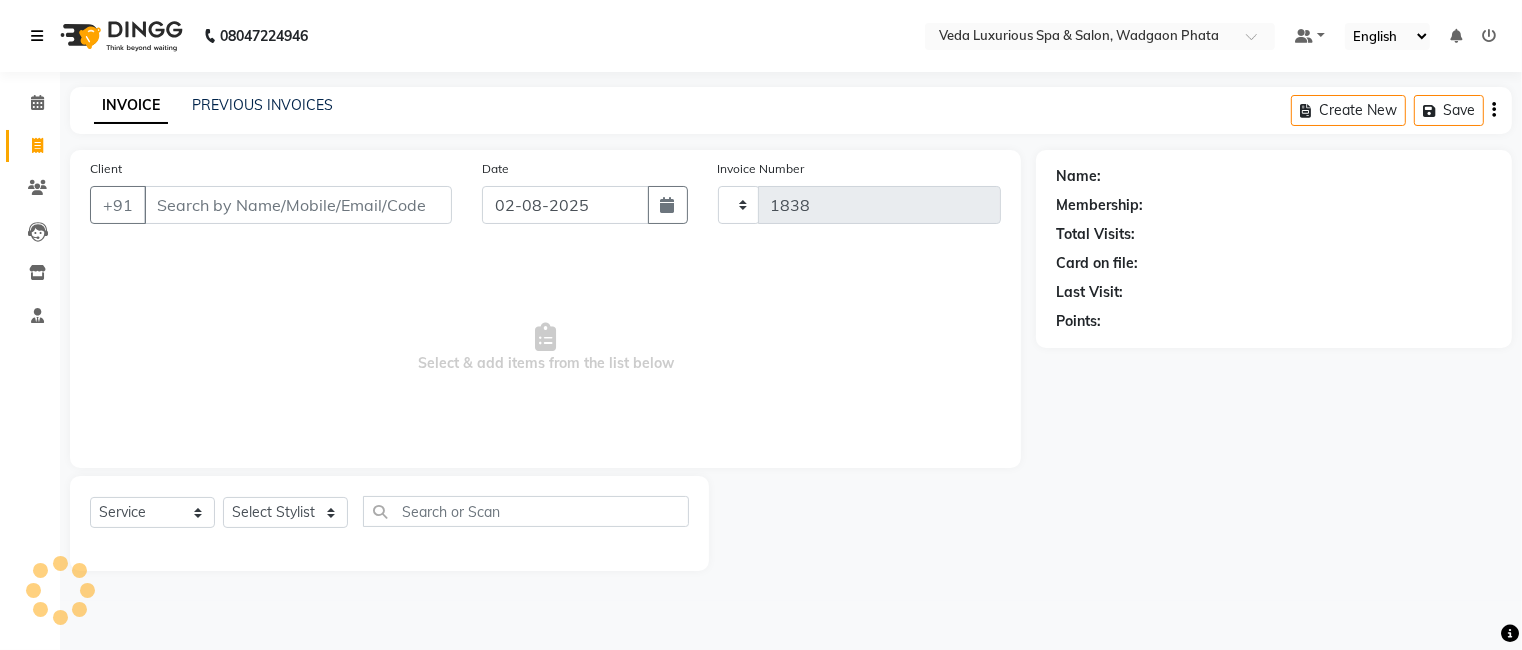 select on "4666" 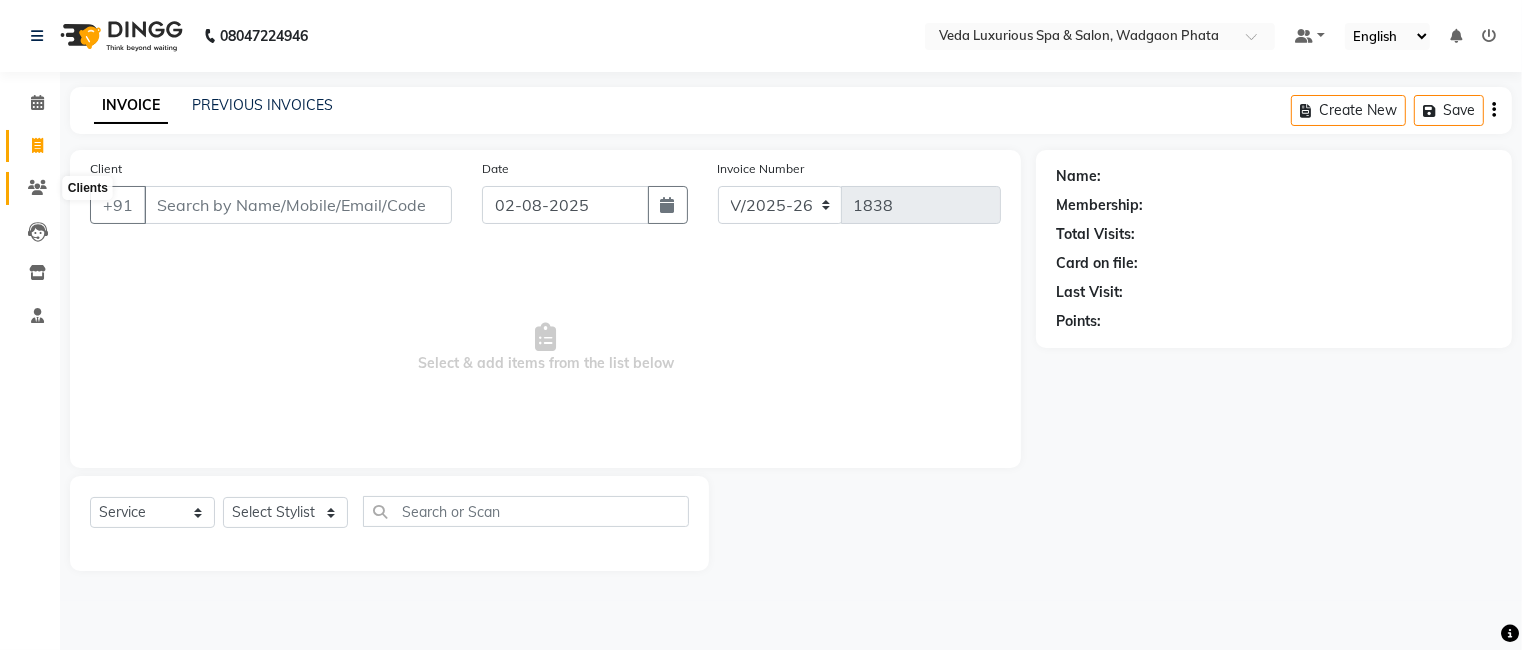 click 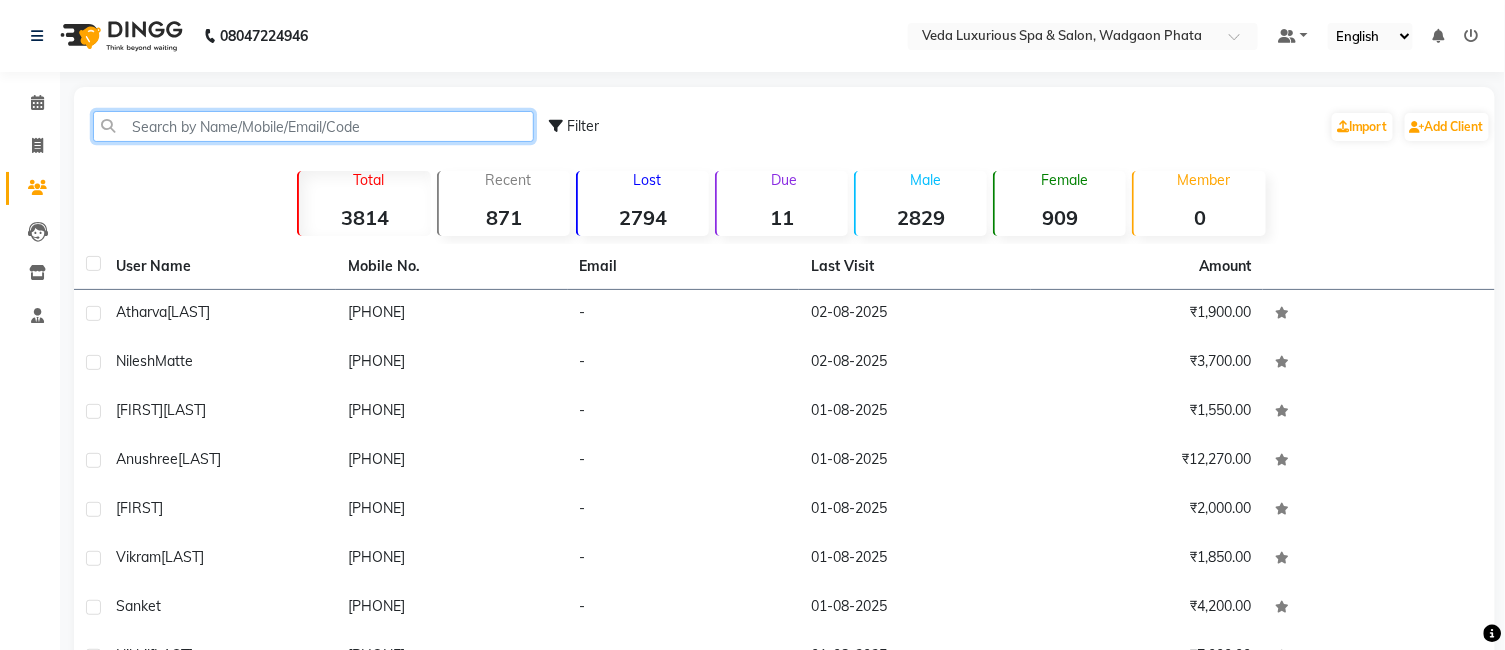 click 